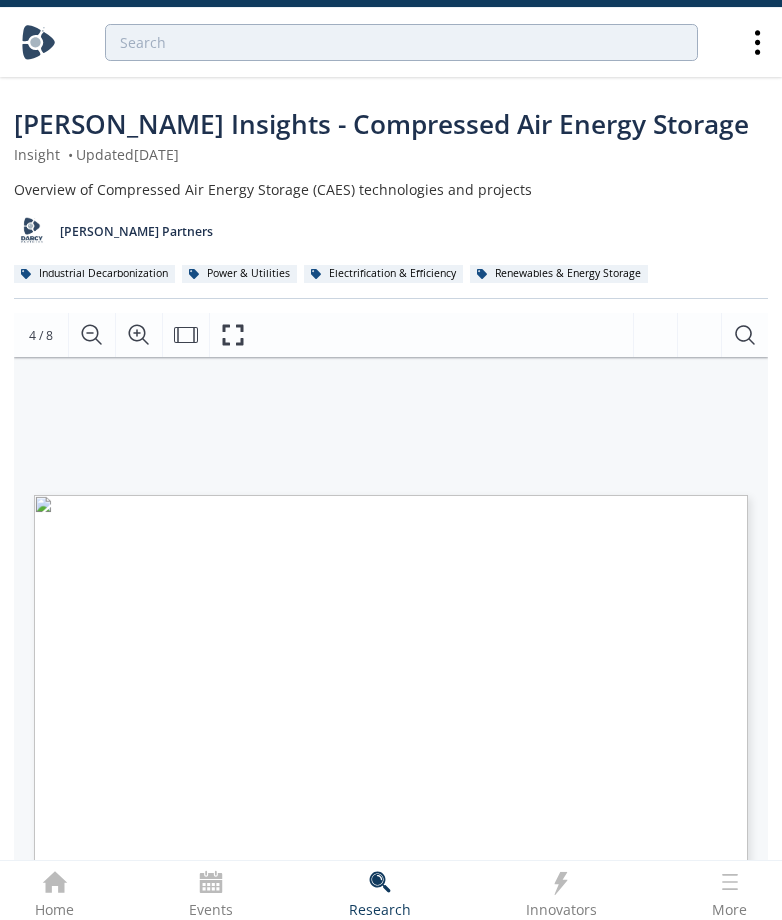 scroll, scrollTop: 36, scrollLeft: 0, axis: vertical 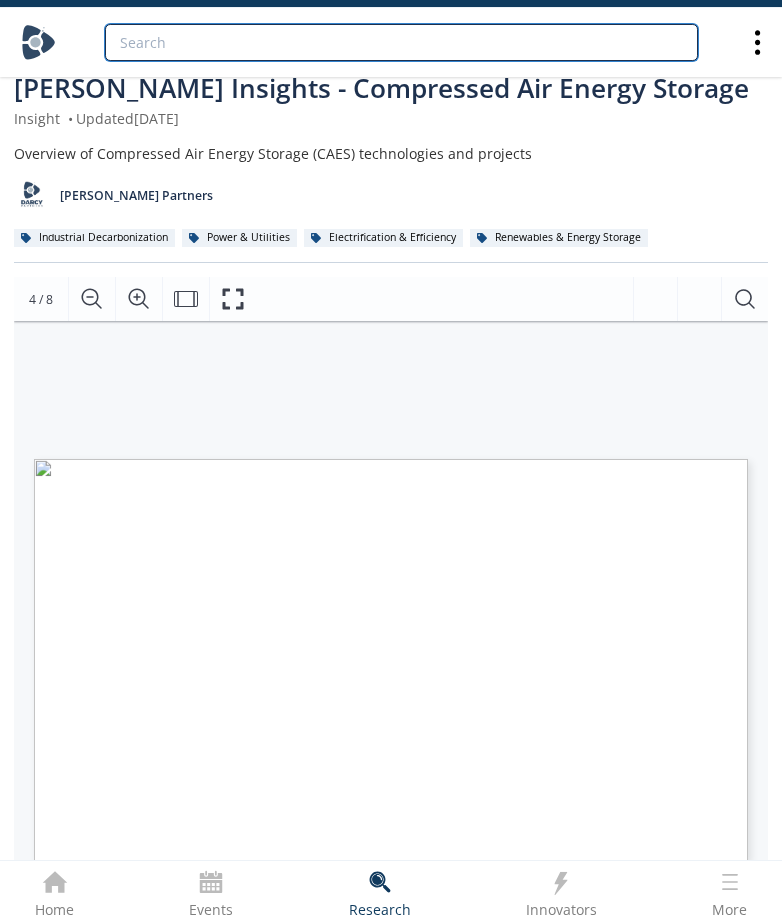 click at bounding box center [401, 42] 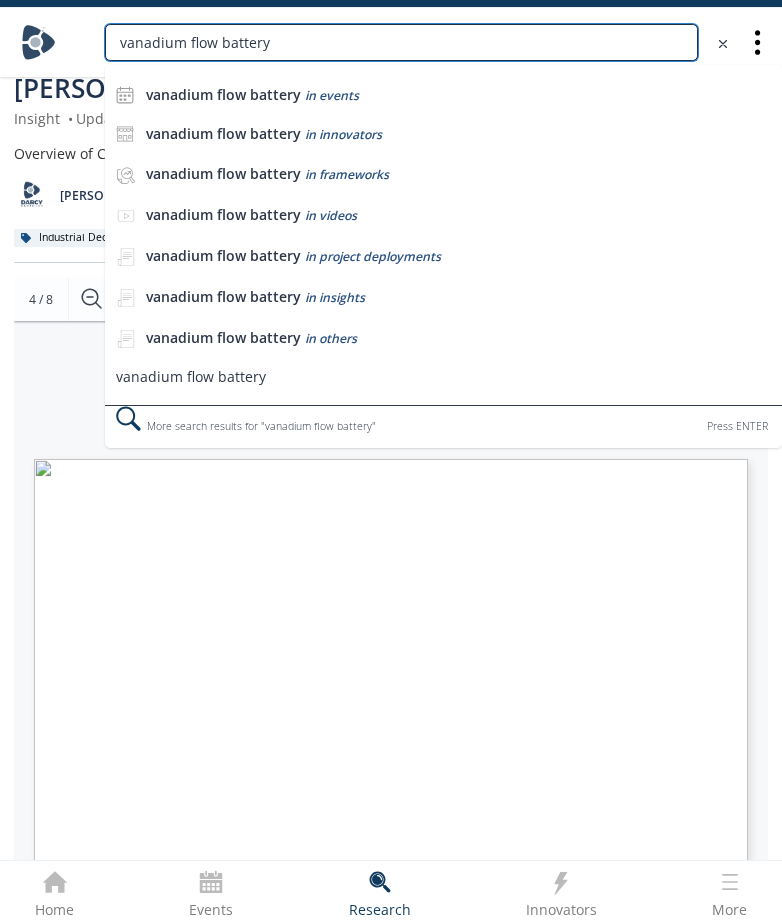 type on "vanadium flow battery" 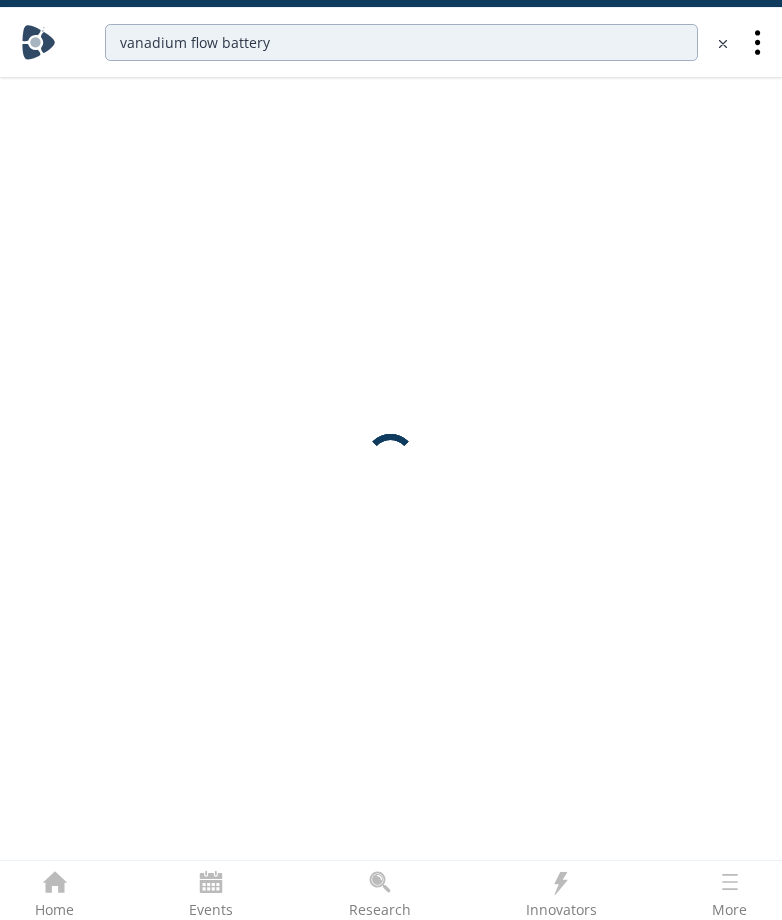 scroll, scrollTop: 0, scrollLeft: 0, axis: both 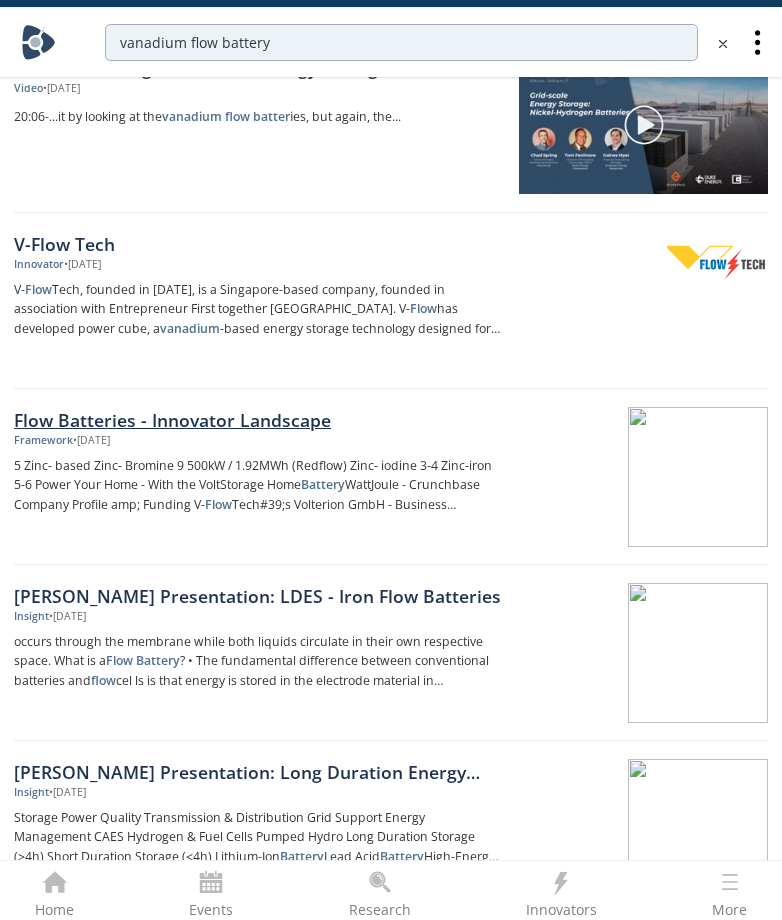 click on "Flow Batteries - Innovator Landscape" at bounding box center (258, 420) 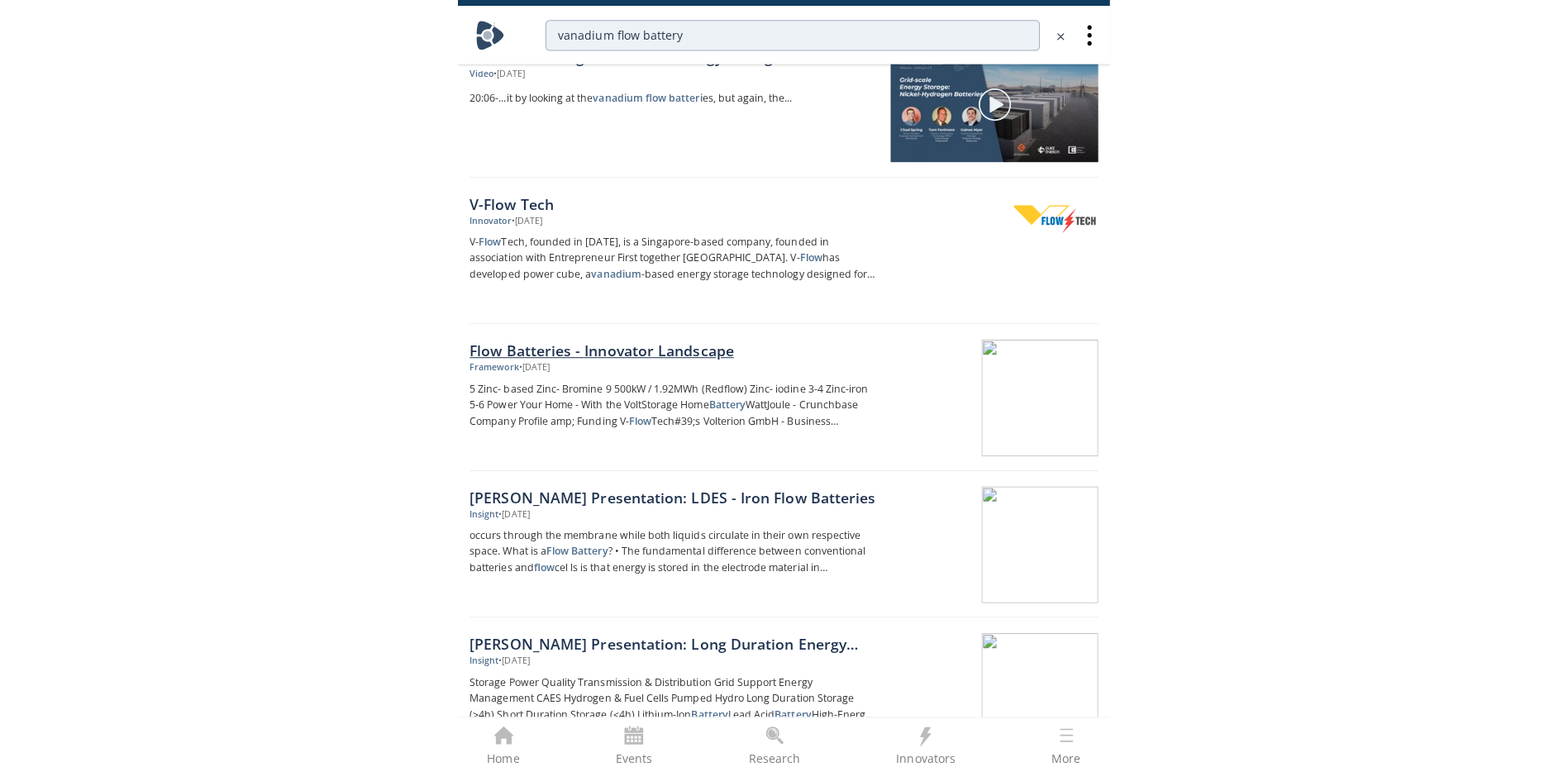 scroll, scrollTop: 0, scrollLeft: 0, axis: both 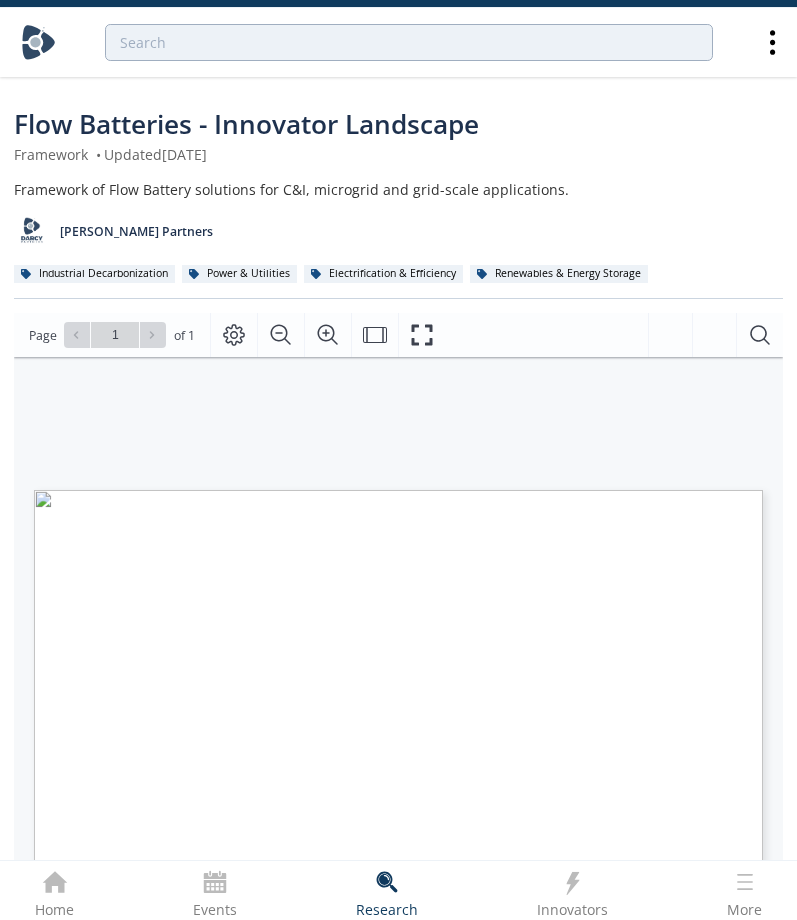 click at bounding box center [703, 967] 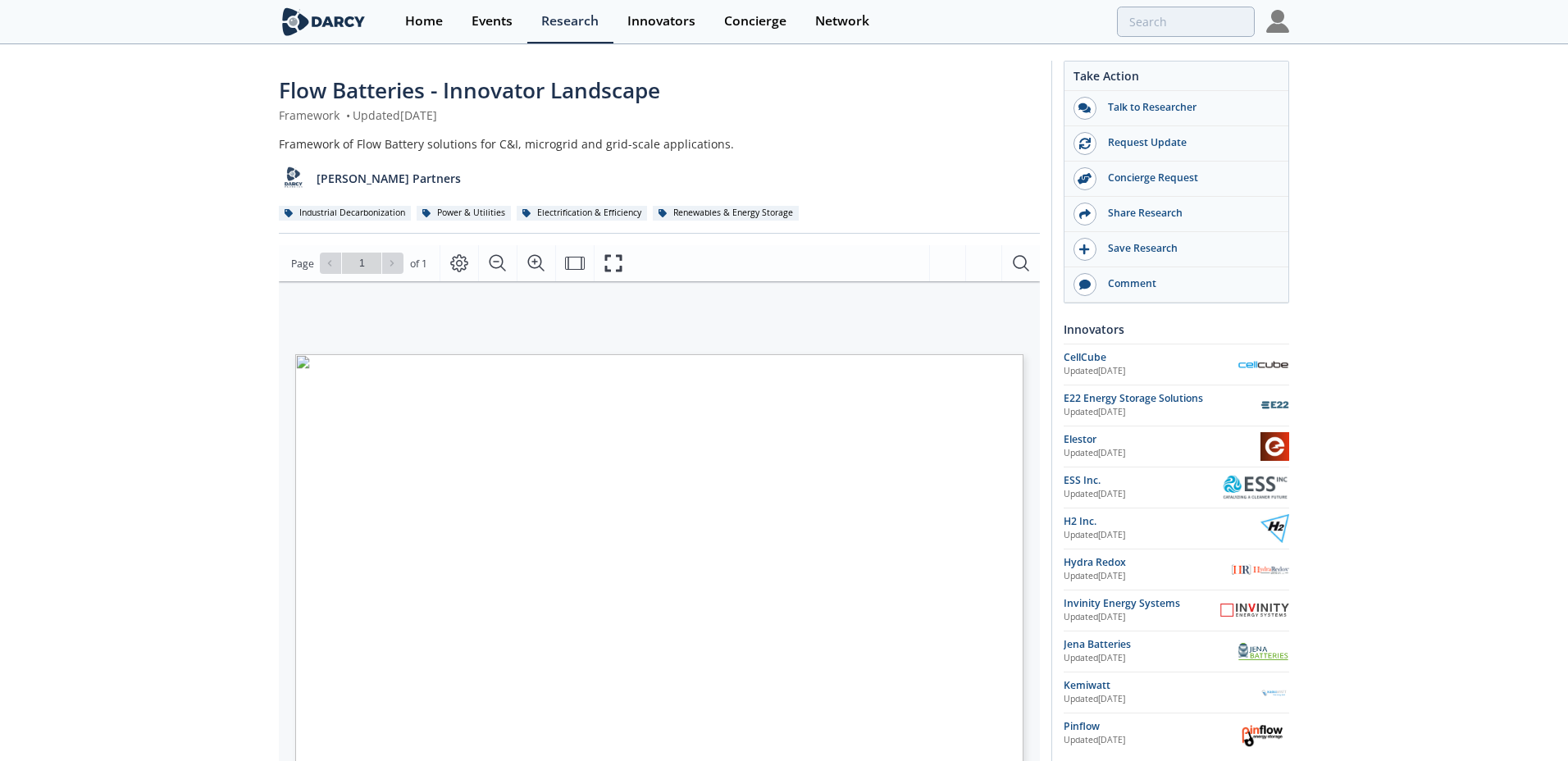 click at bounding box center [1387, 834] 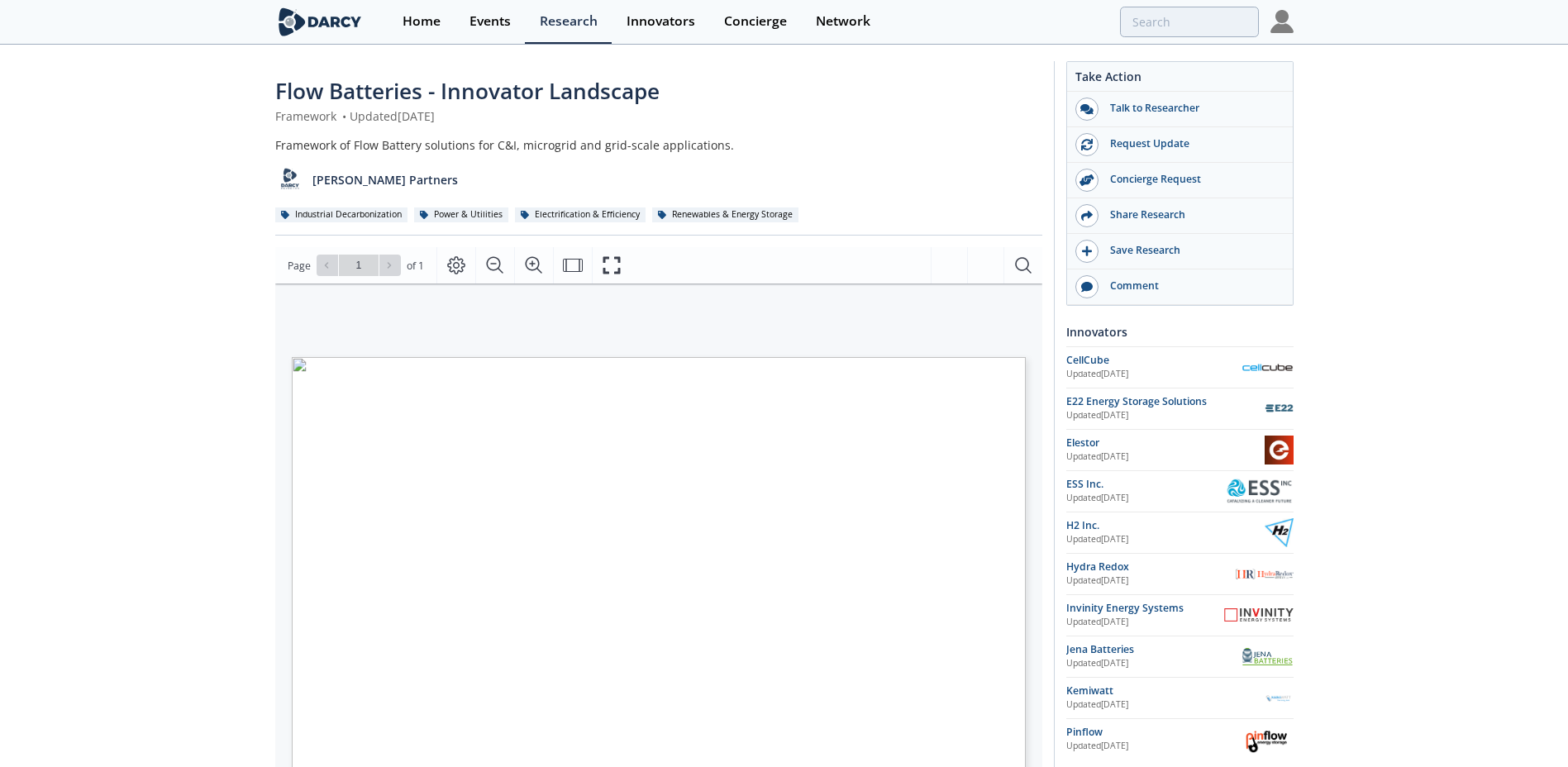 type on "vanadium flow battery" 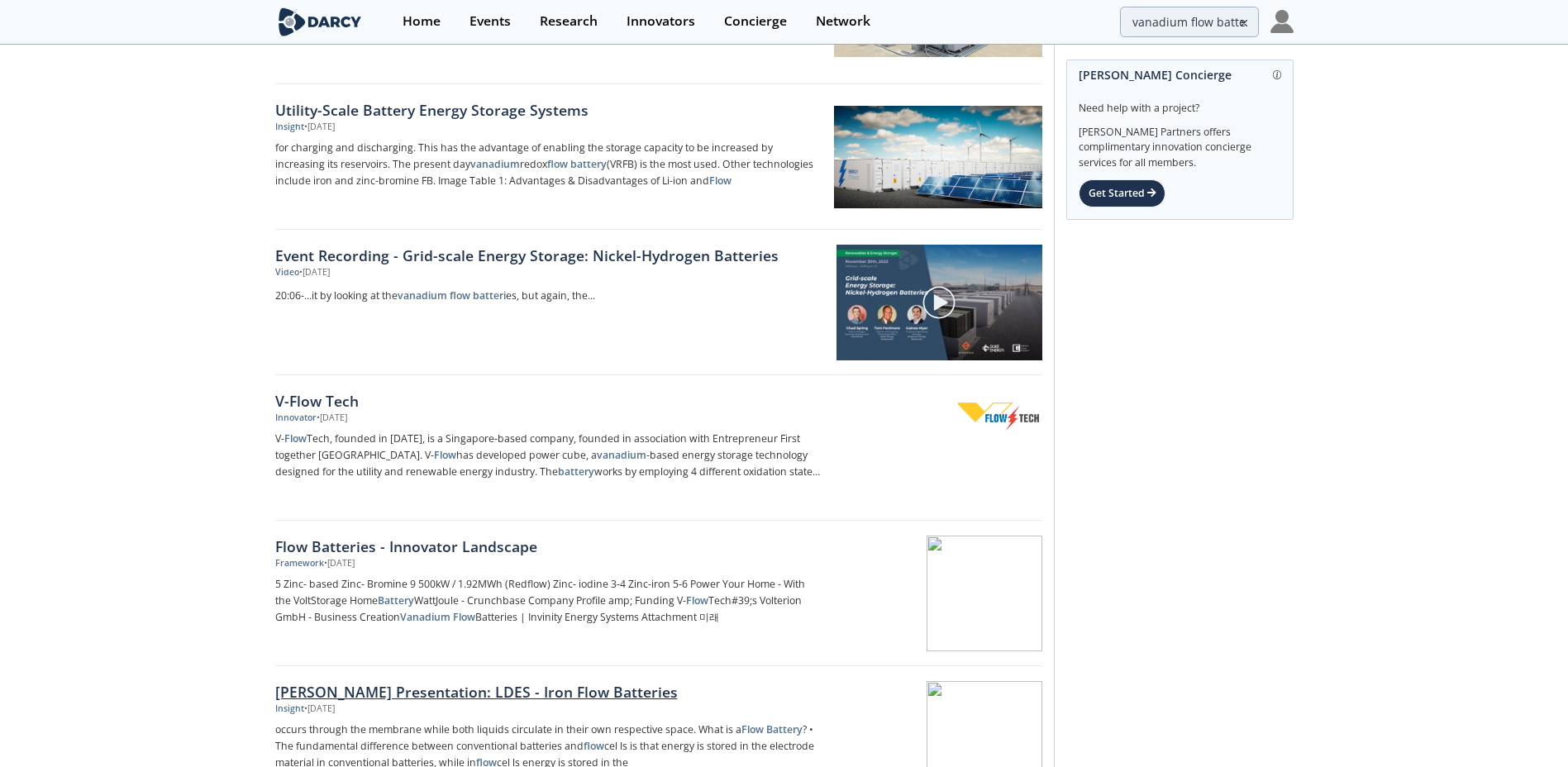 scroll, scrollTop: 0, scrollLeft: 0, axis: both 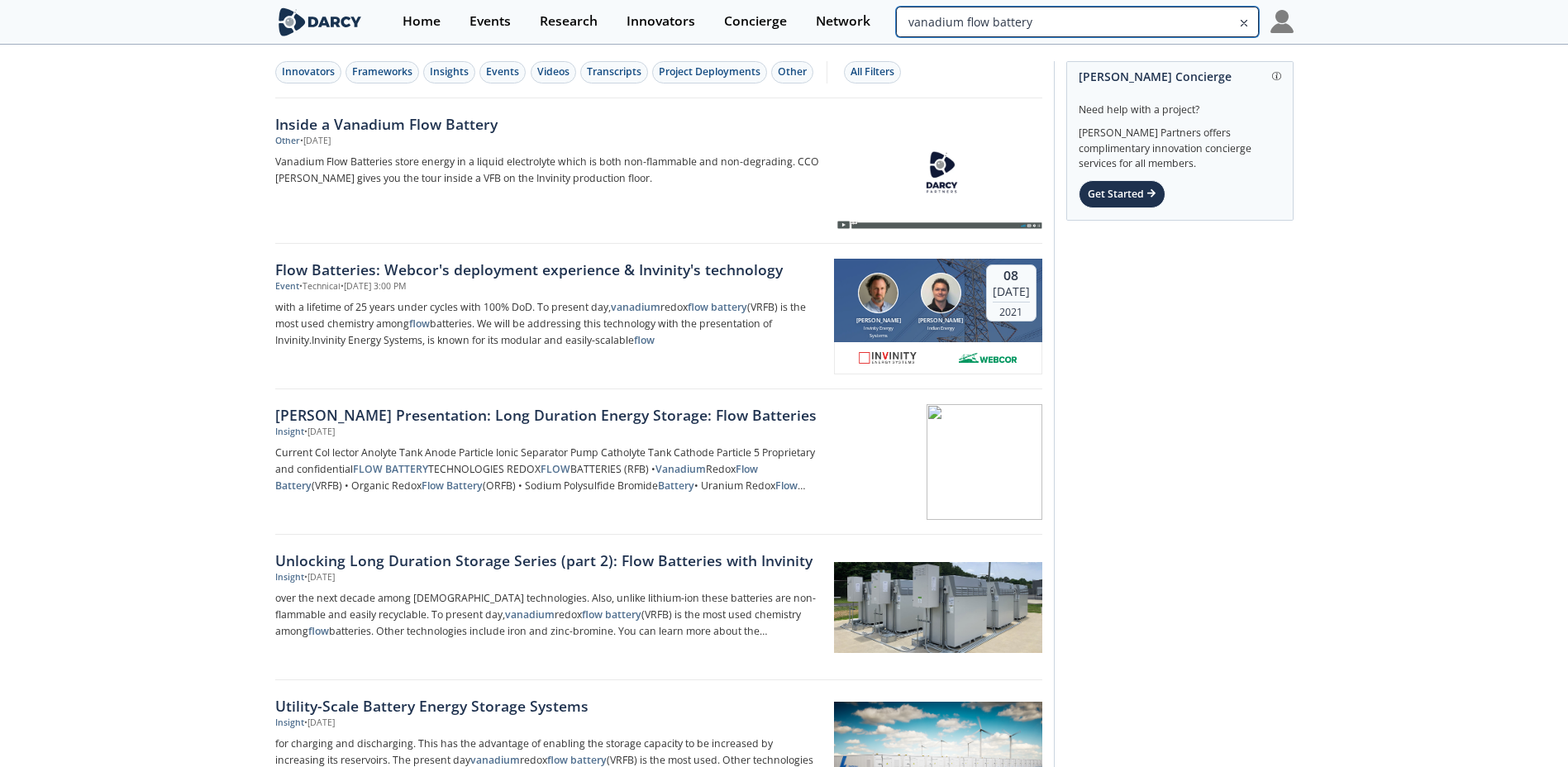 click on "vanadium flow battery" at bounding box center (1077, 21) 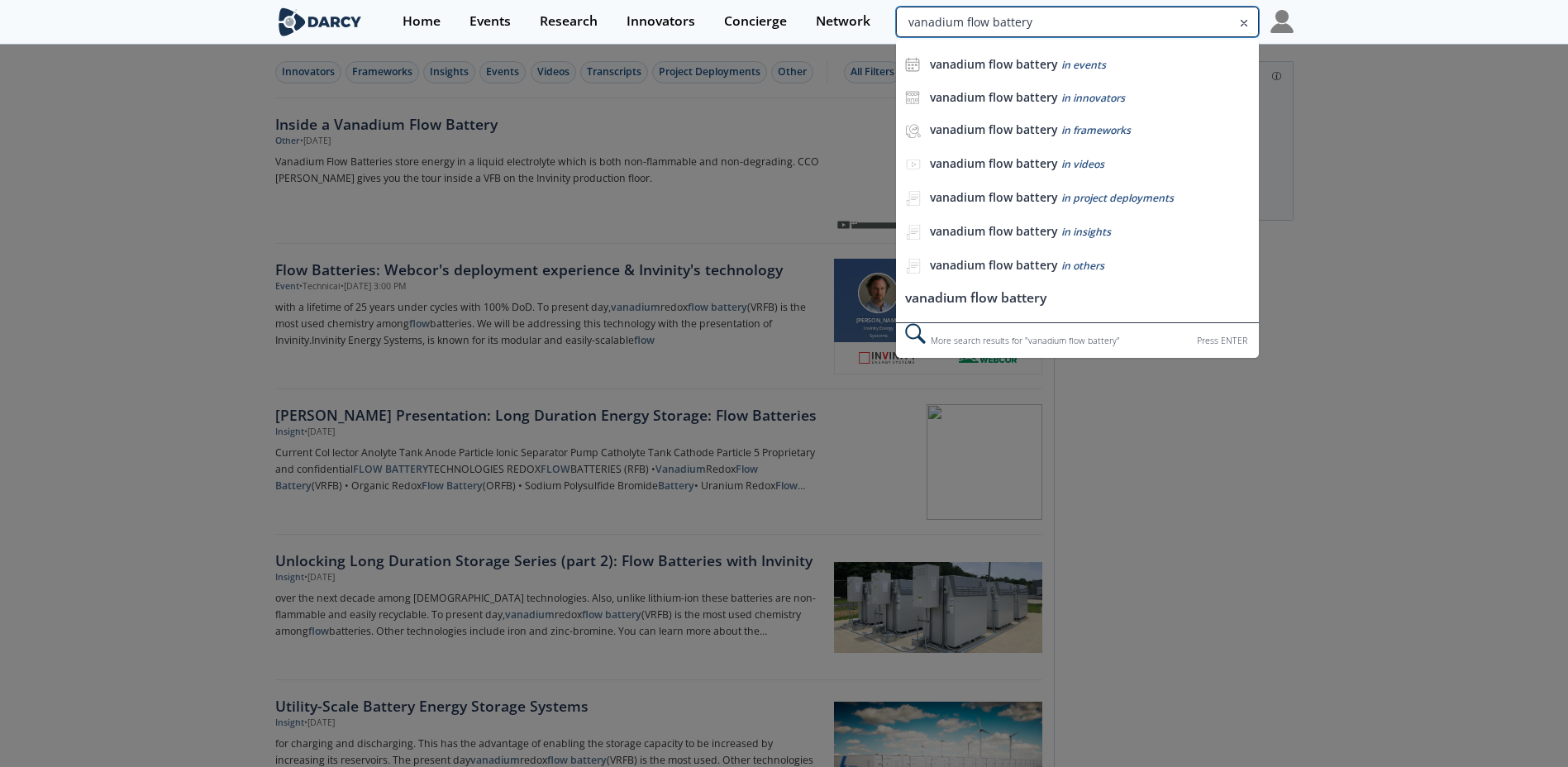 click on "vanadium flow battery" at bounding box center [1077, 21] 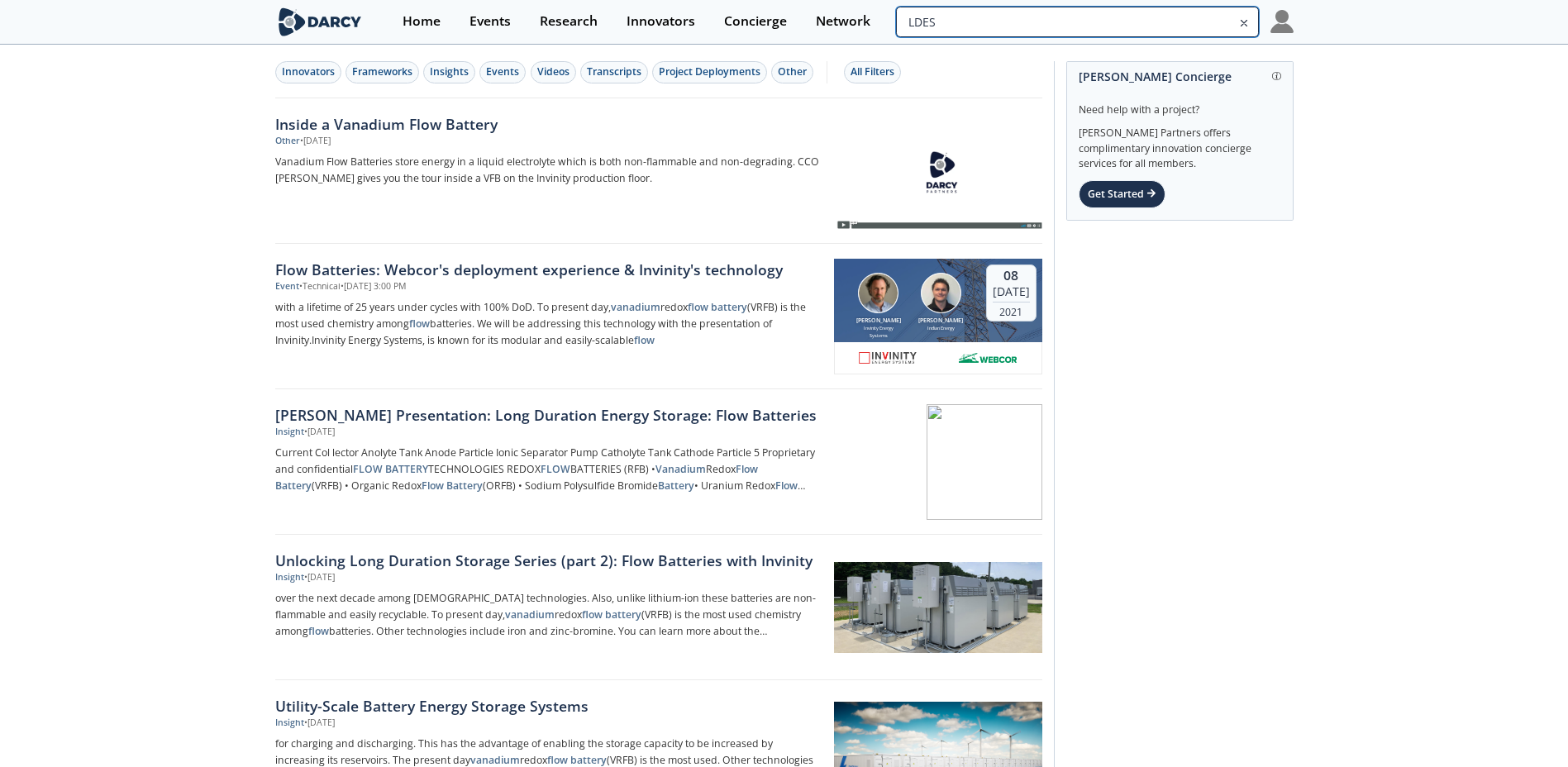 type on "LDES" 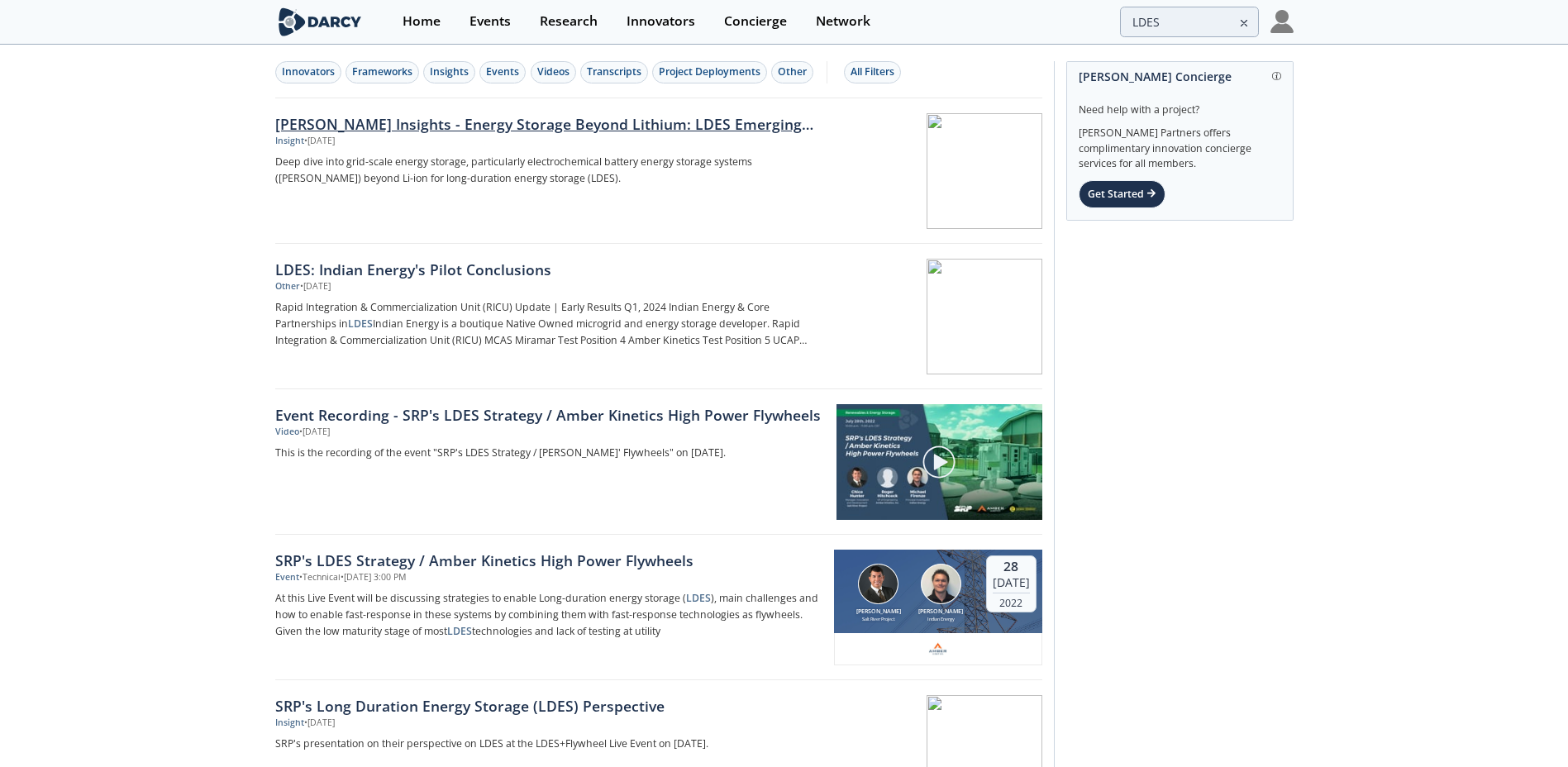 click on "[PERSON_NAME] Insights - Energy Storage Beyond Lithium: LDES Emerging Battery Chemistries" at bounding box center [549, 124] 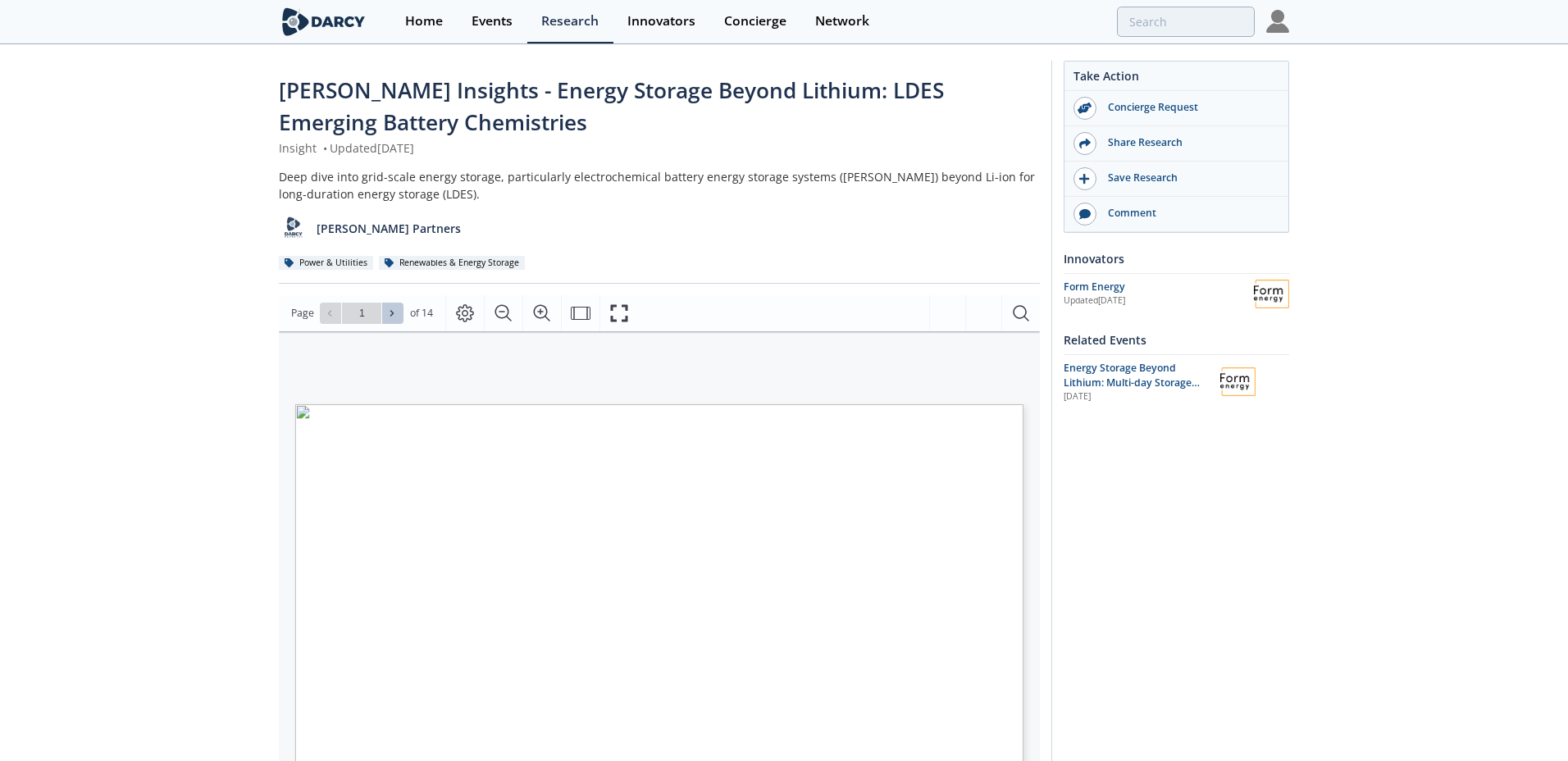 click 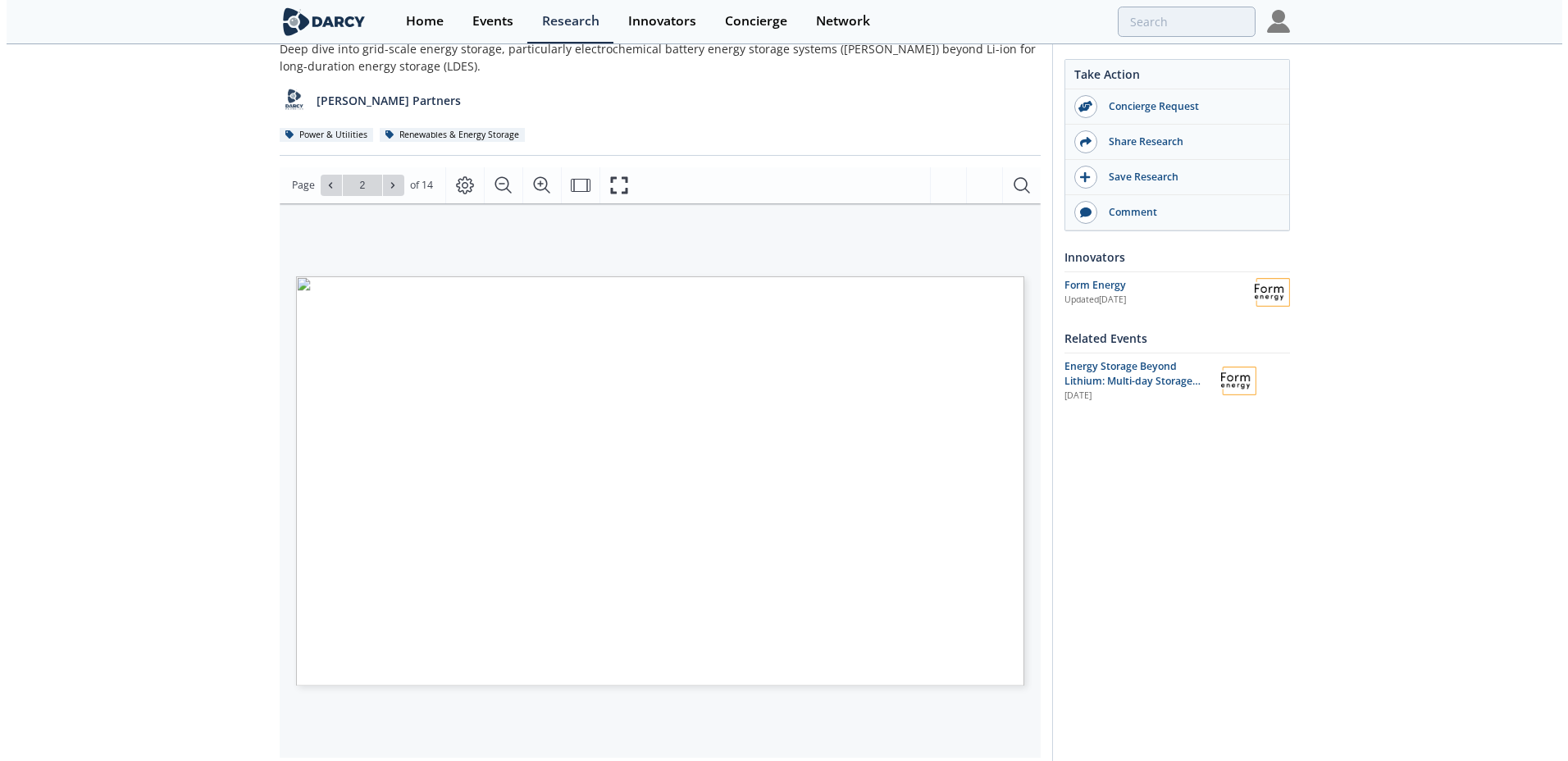 scroll, scrollTop: 129, scrollLeft: 0, axis: vertical 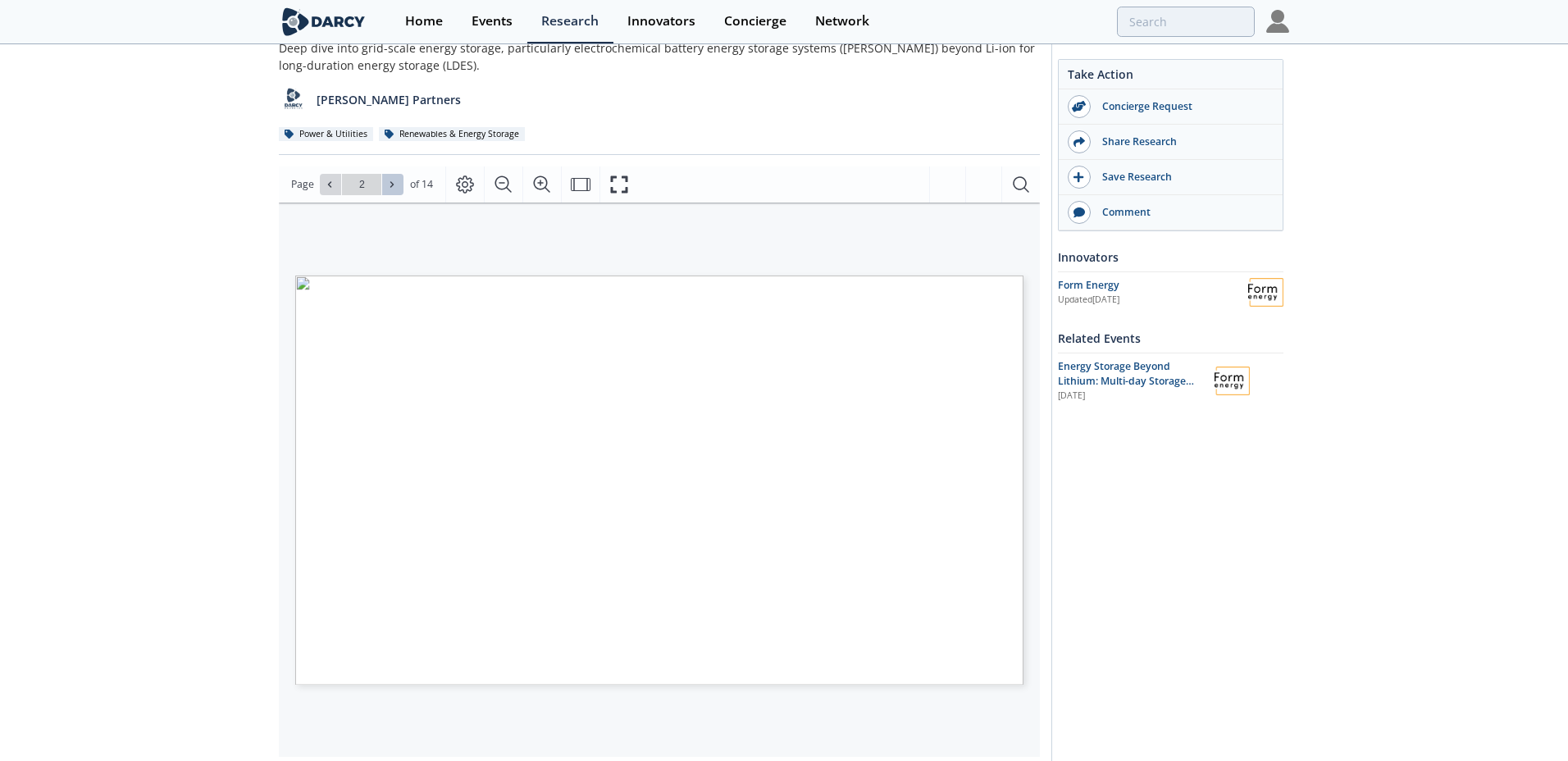 click at bounding box center (393, 185) 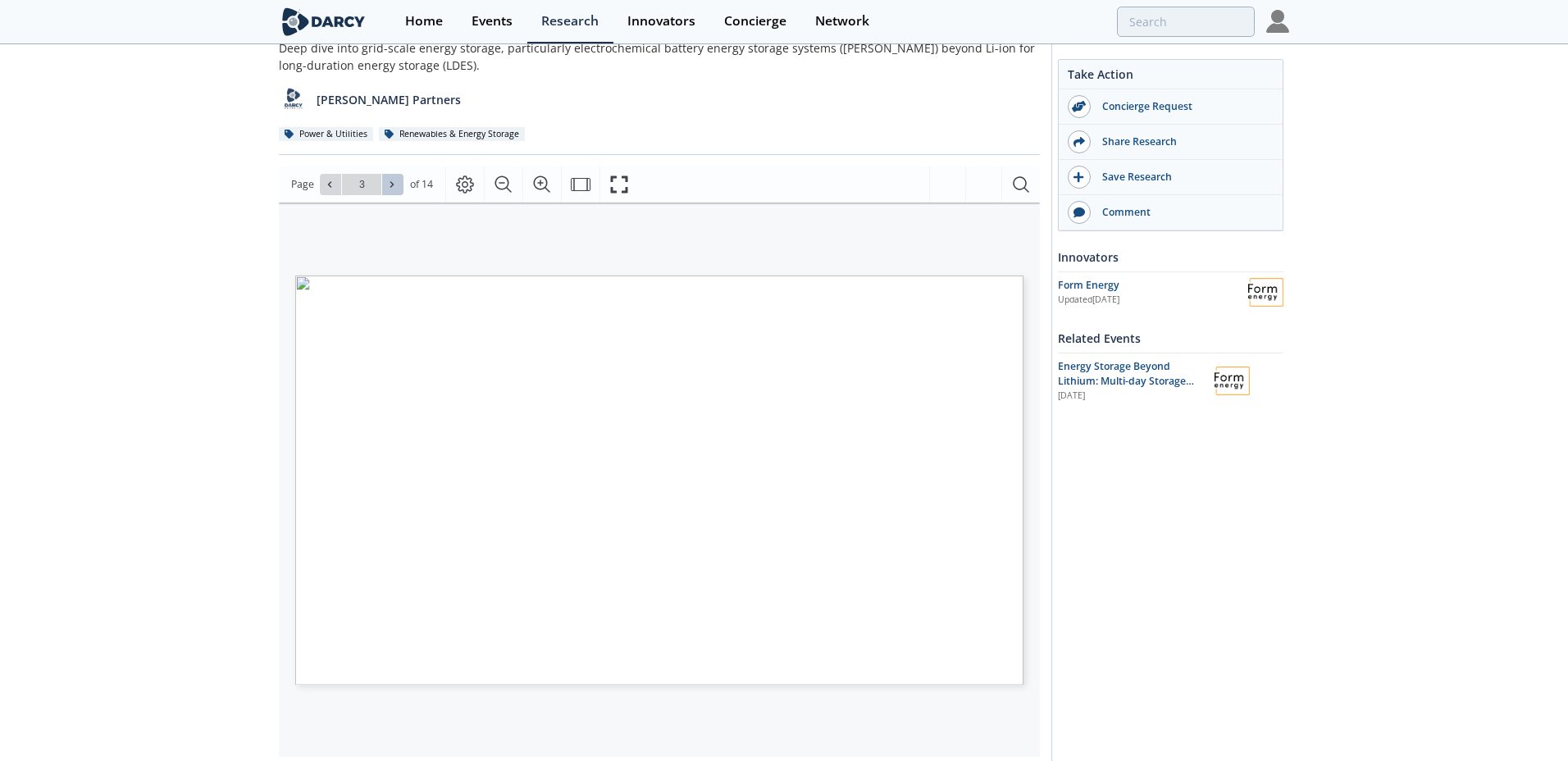 click at bounding box center [393, 185] 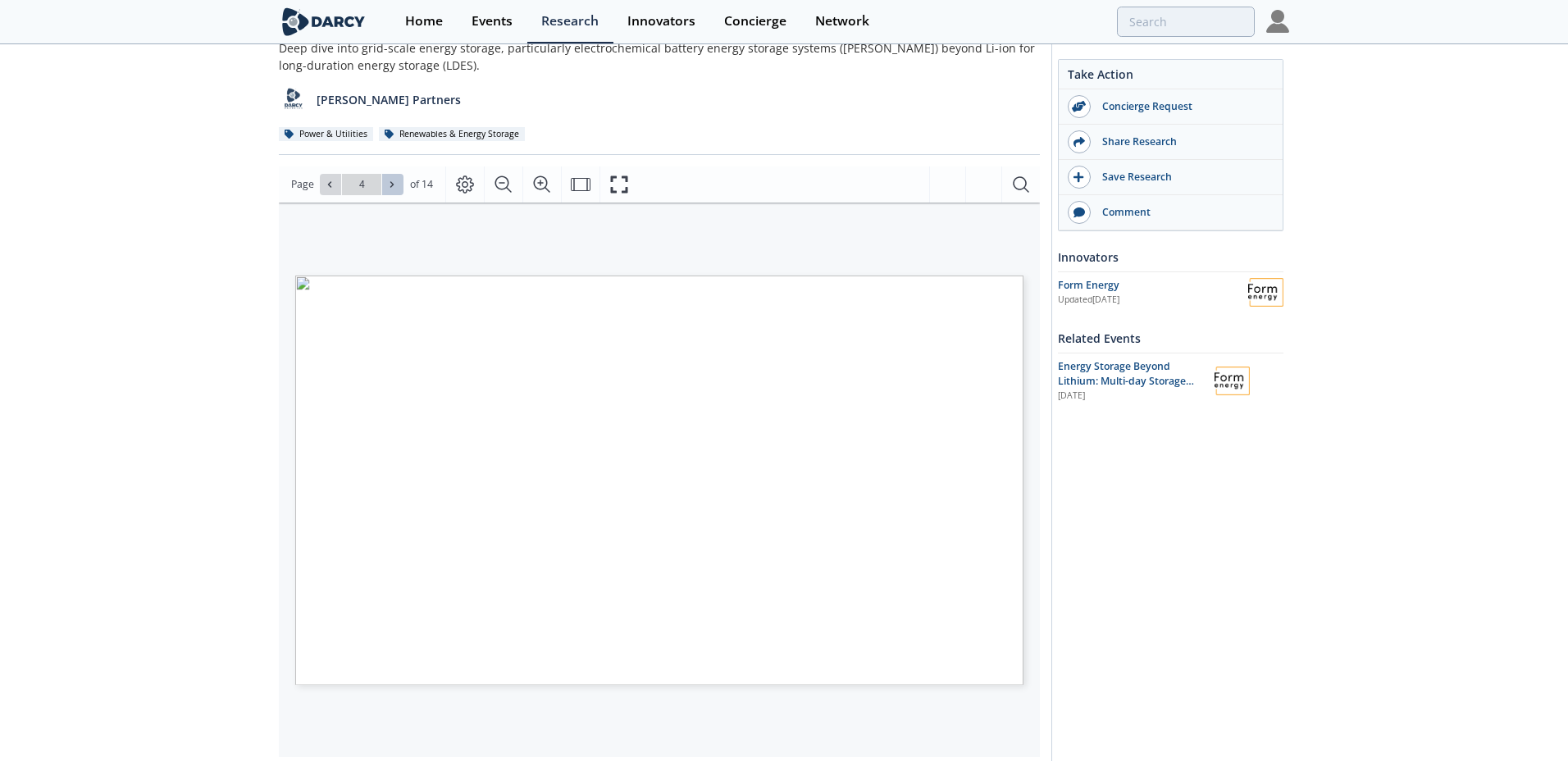 click at bounding box center [393, 185] 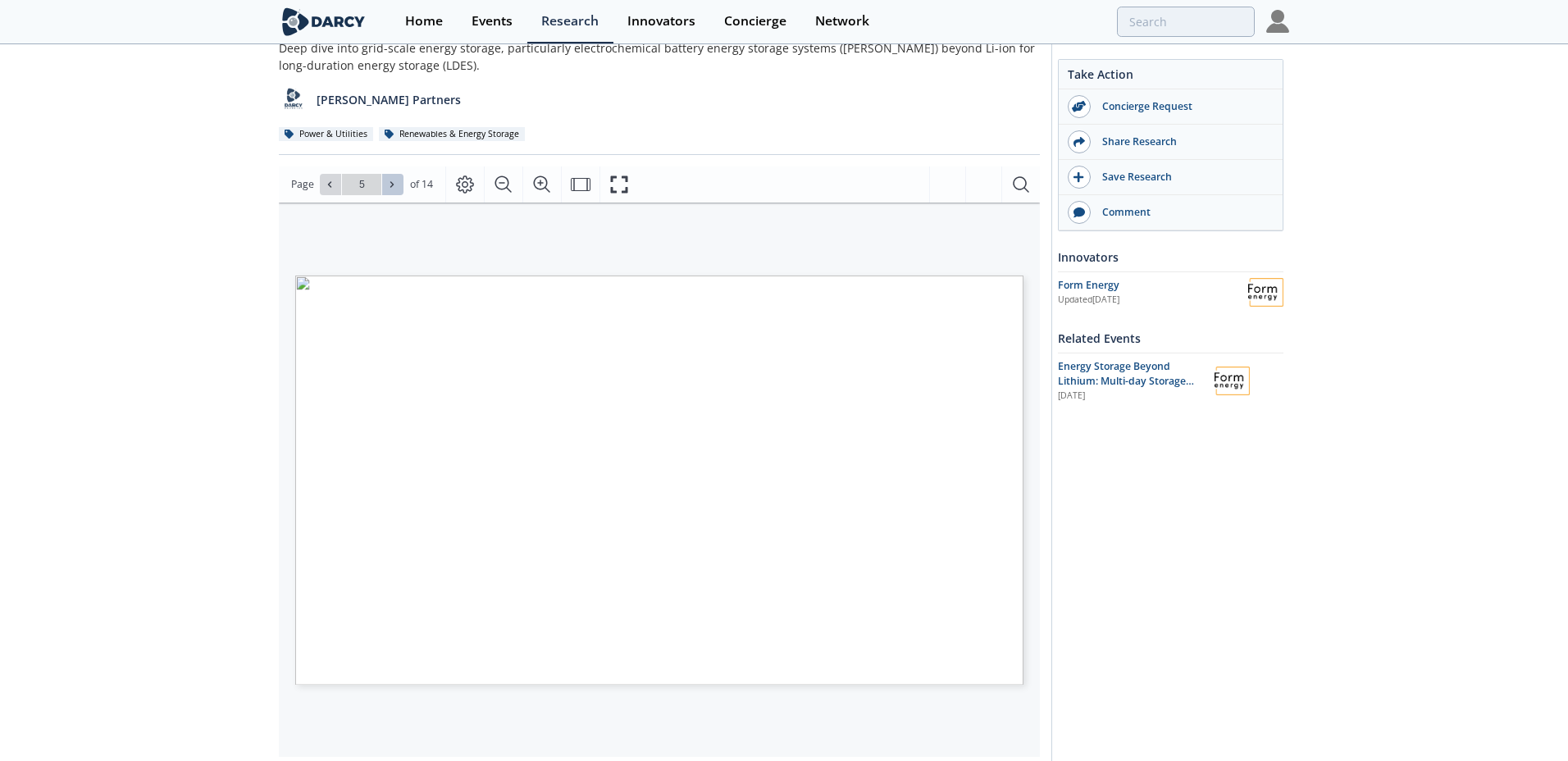 click at bounding box center (393, 185) 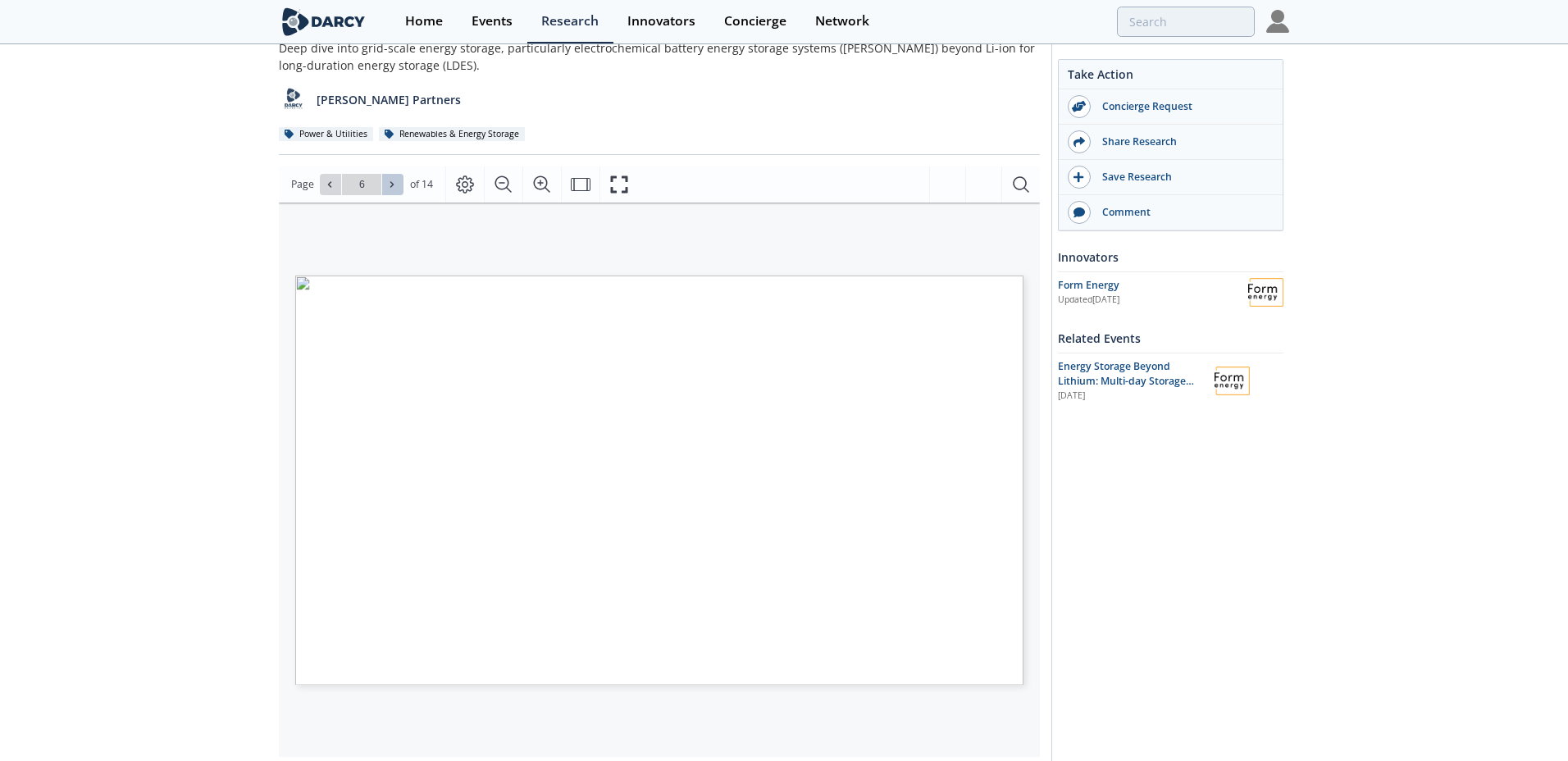 click at bounding box center [393, 185] 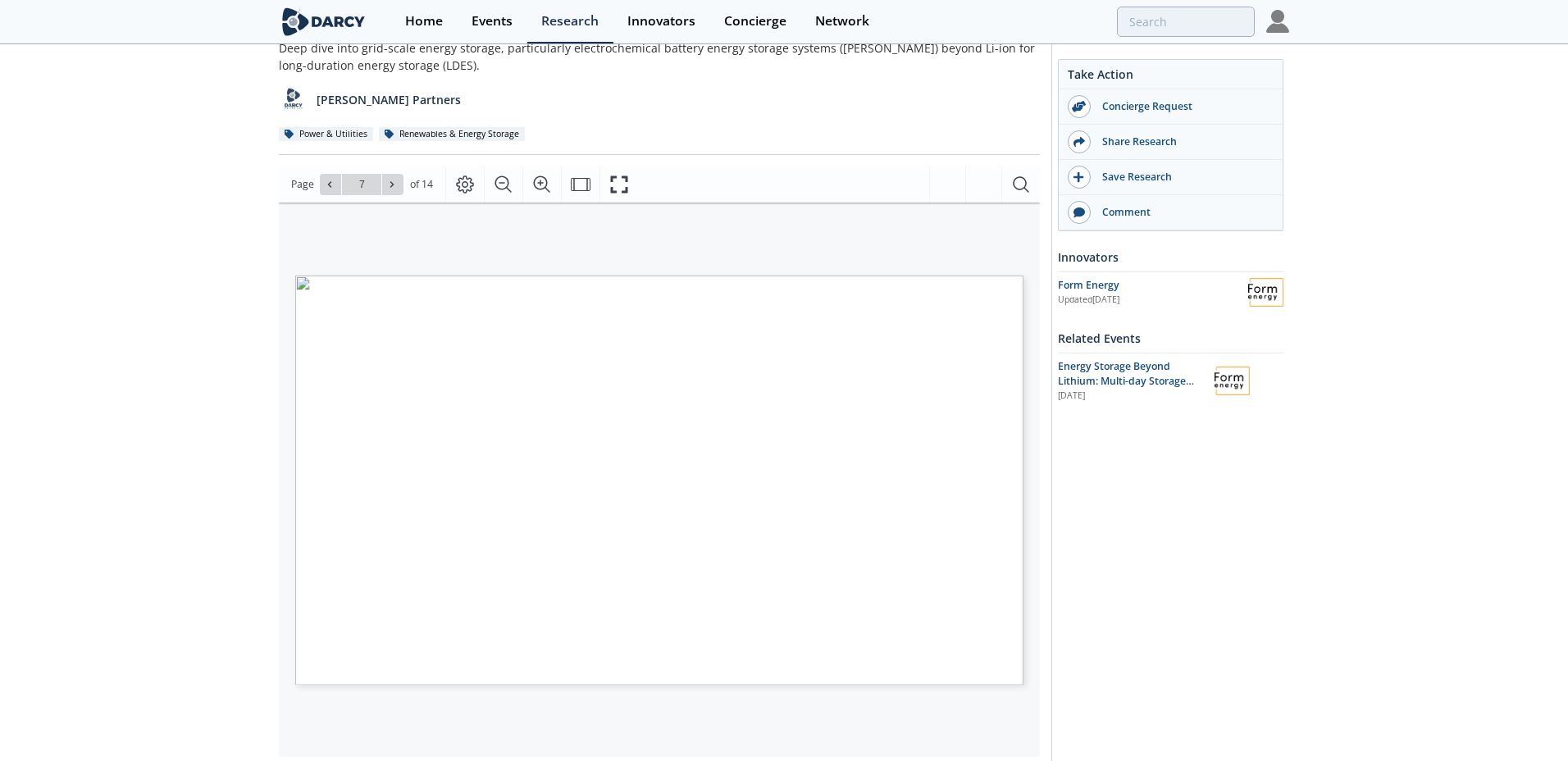 click at bounding box center [393, 185] 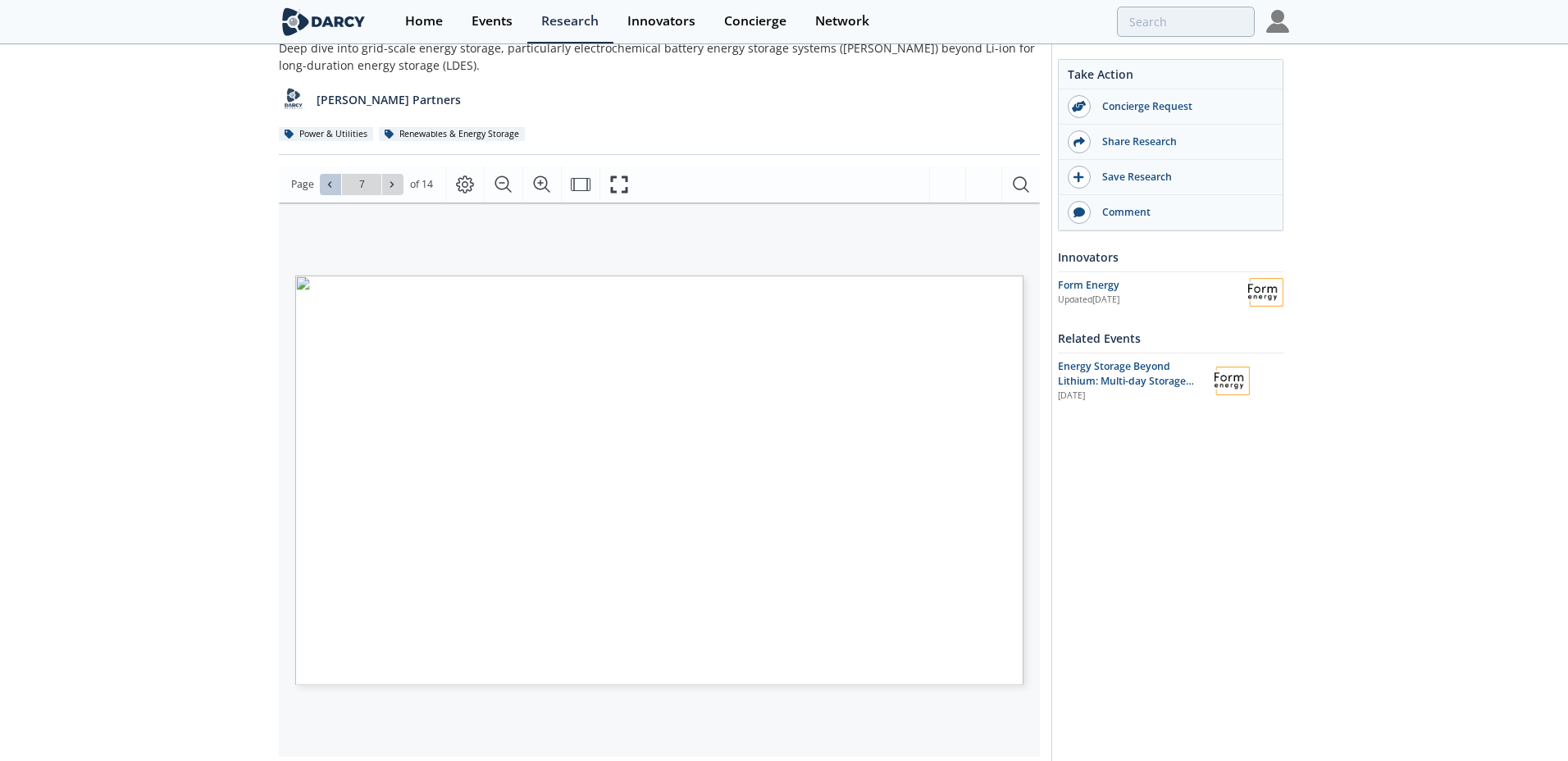 click at bounding box center [330, 185] 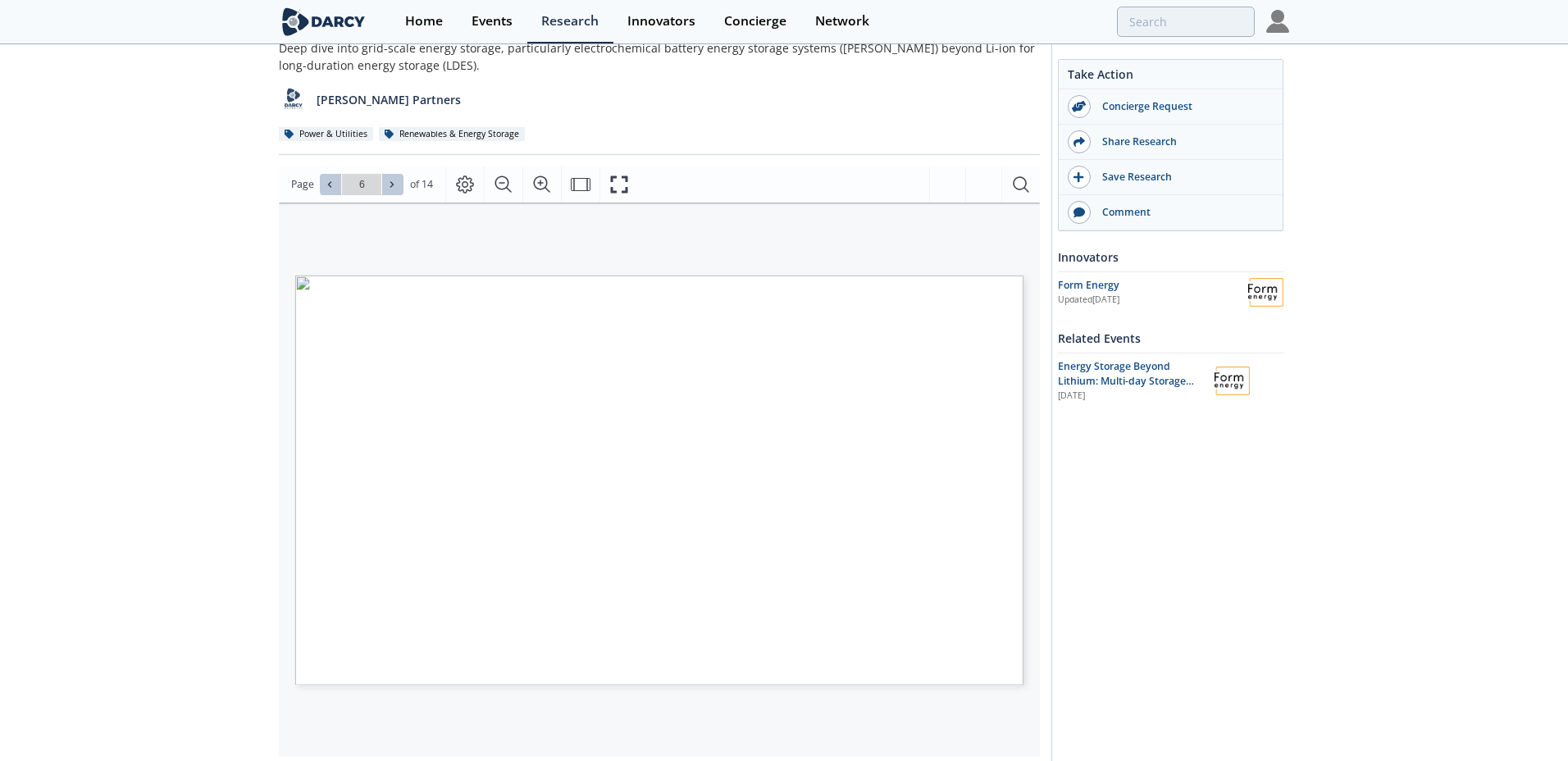 click 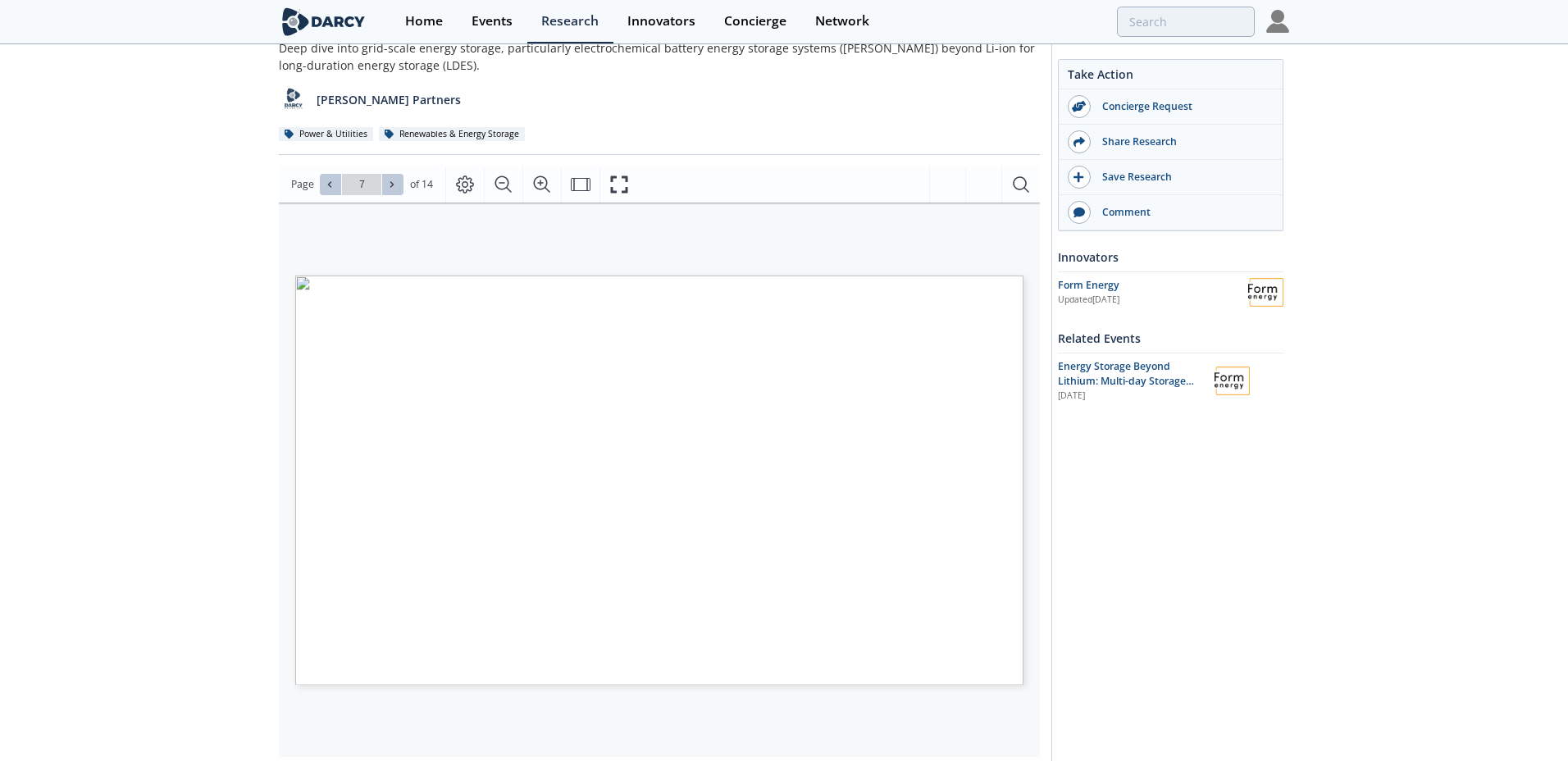 click 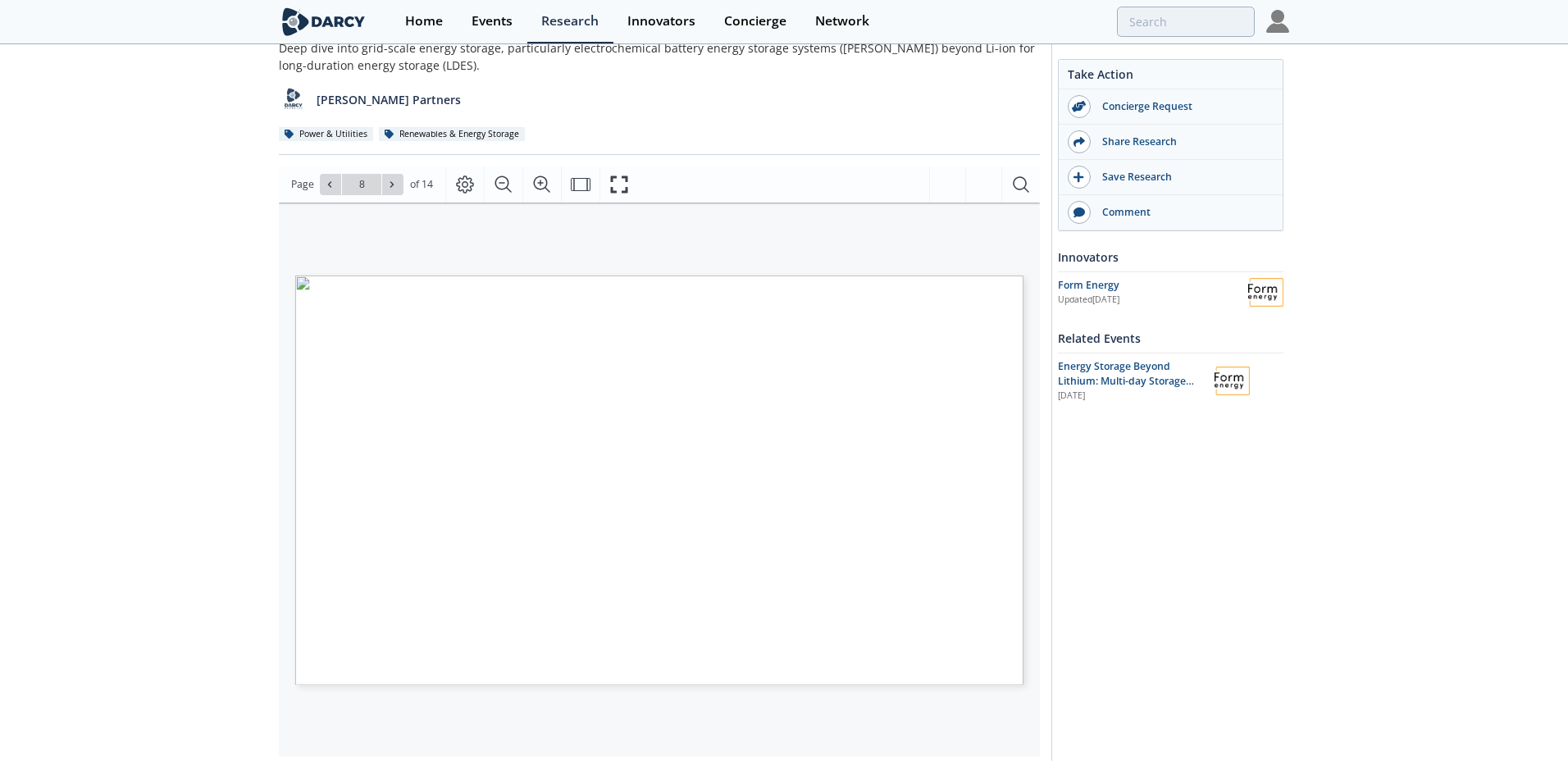 click on "NREL USAID Energy Storage Primer" at bounding box center (432, 670) 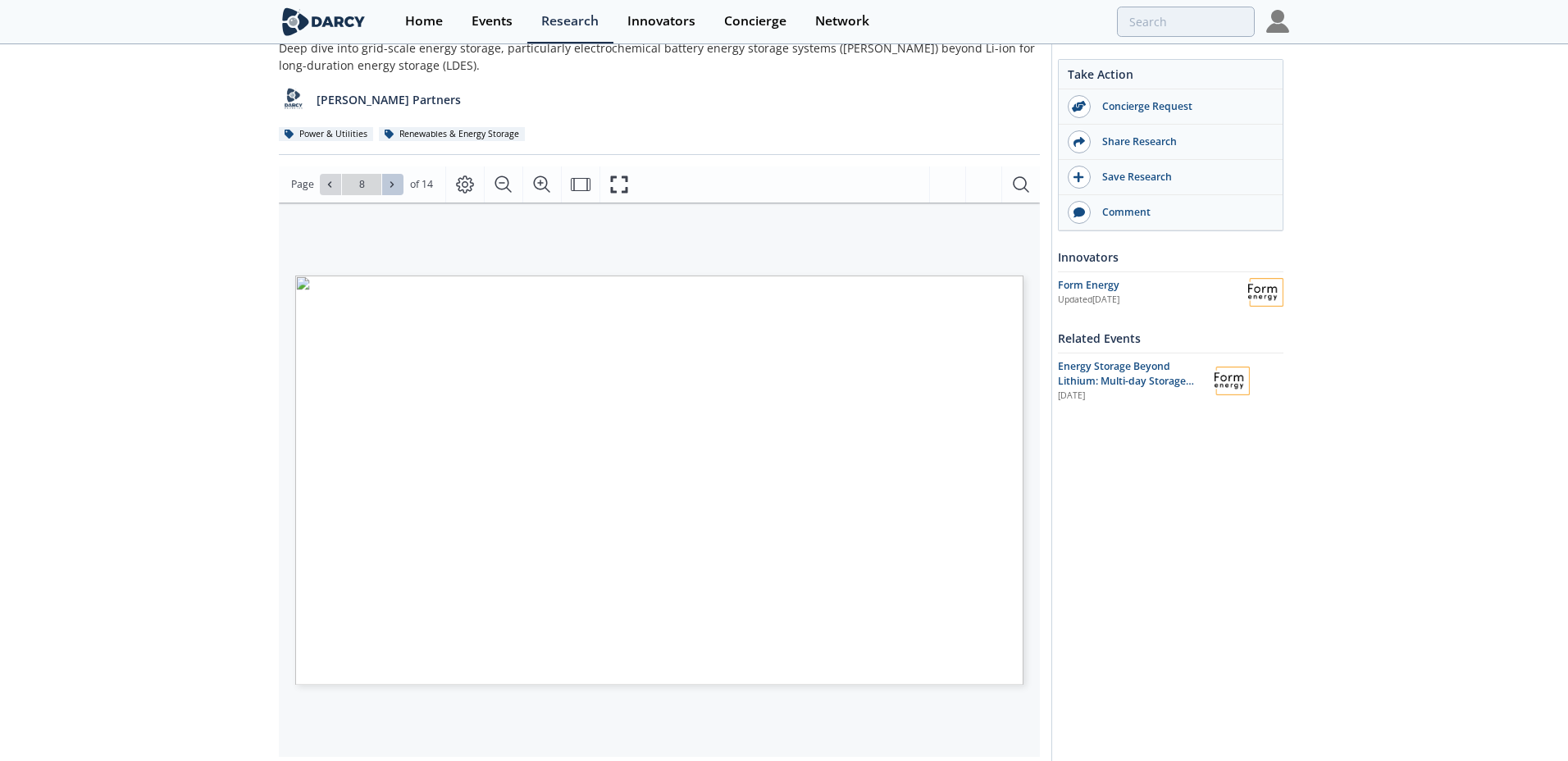 click 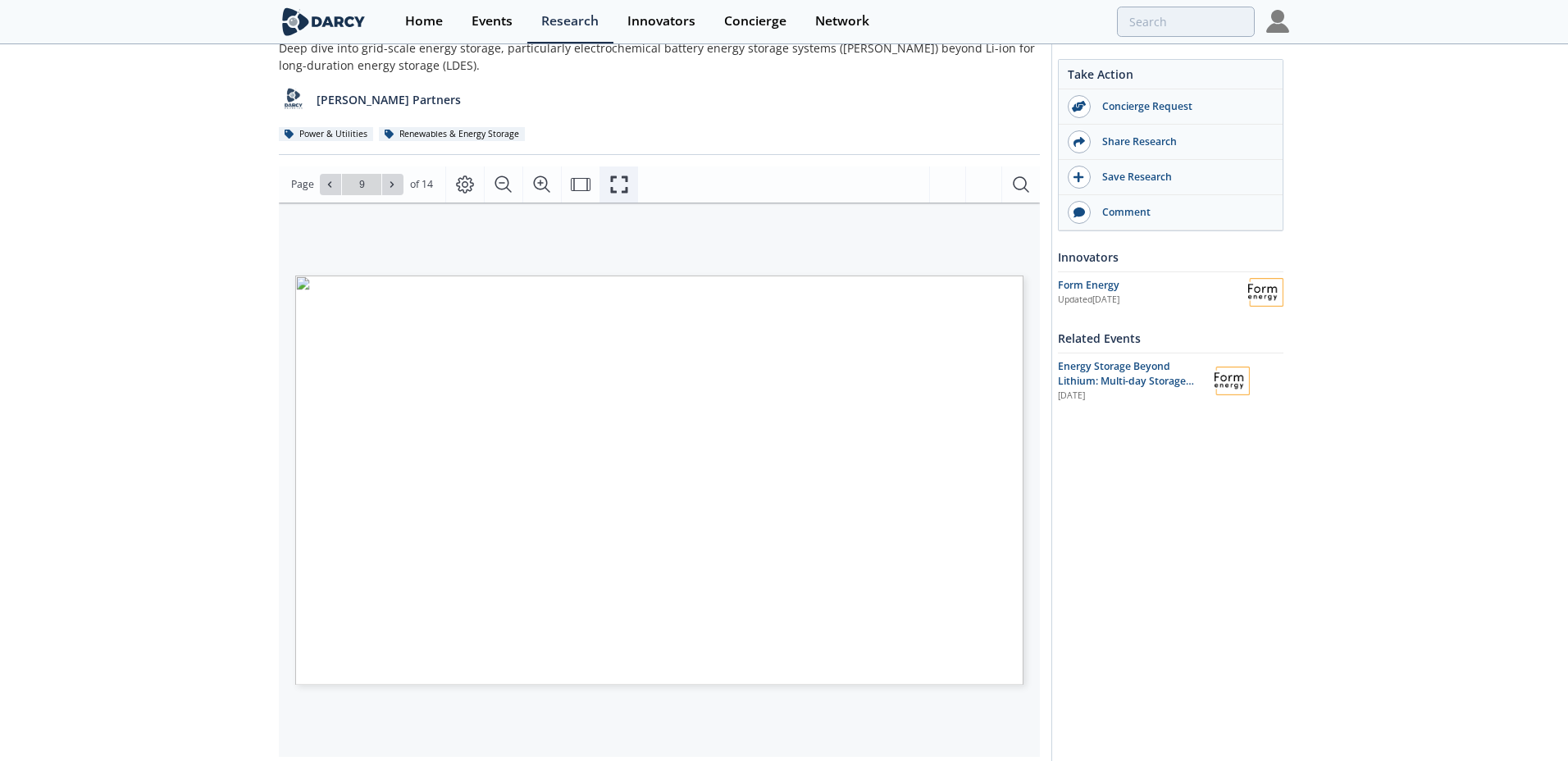 click at bounding box center [618, 185] 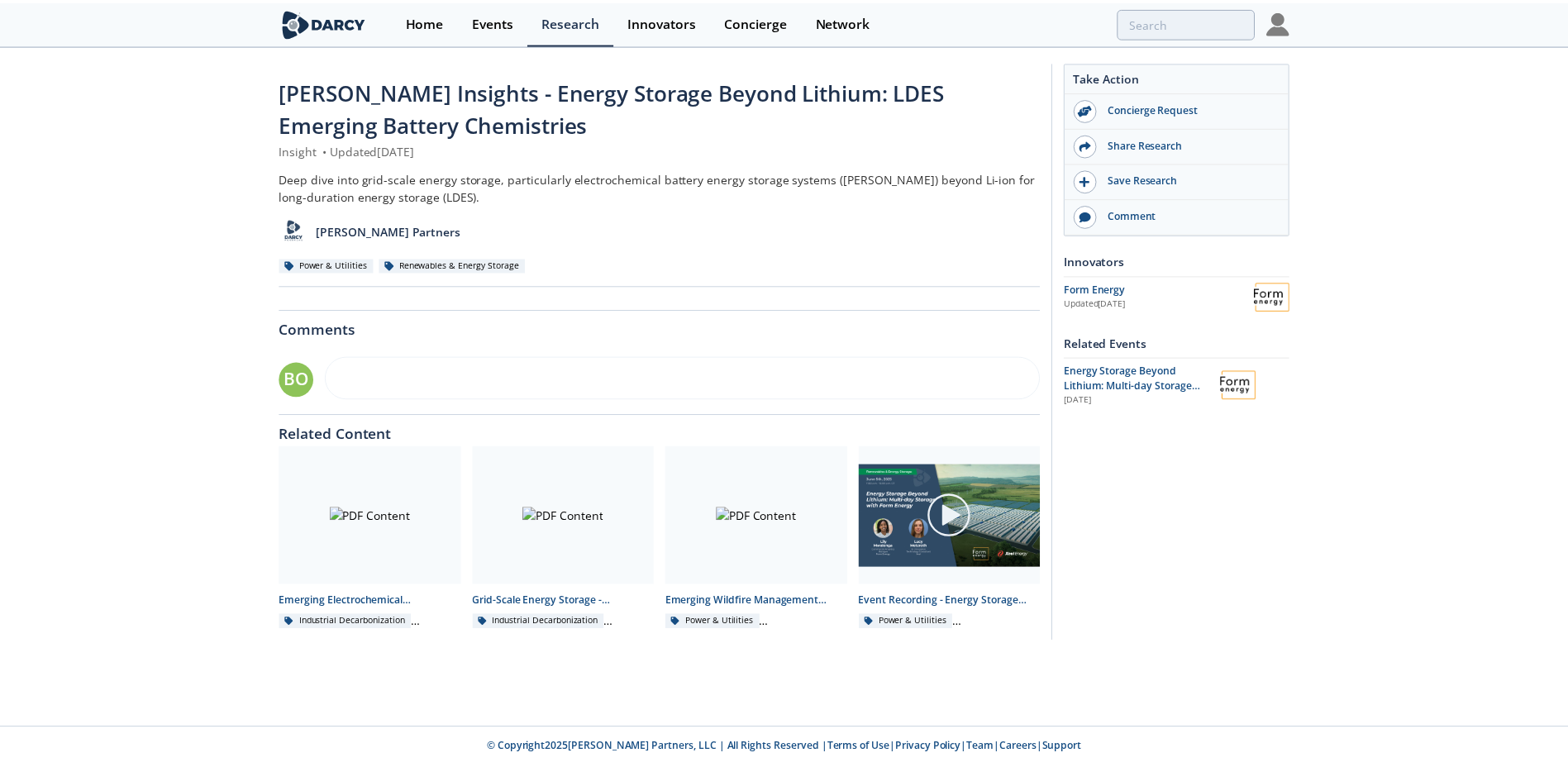 scroll, scrollTop: 0, scrollLeft: 0, axis: both 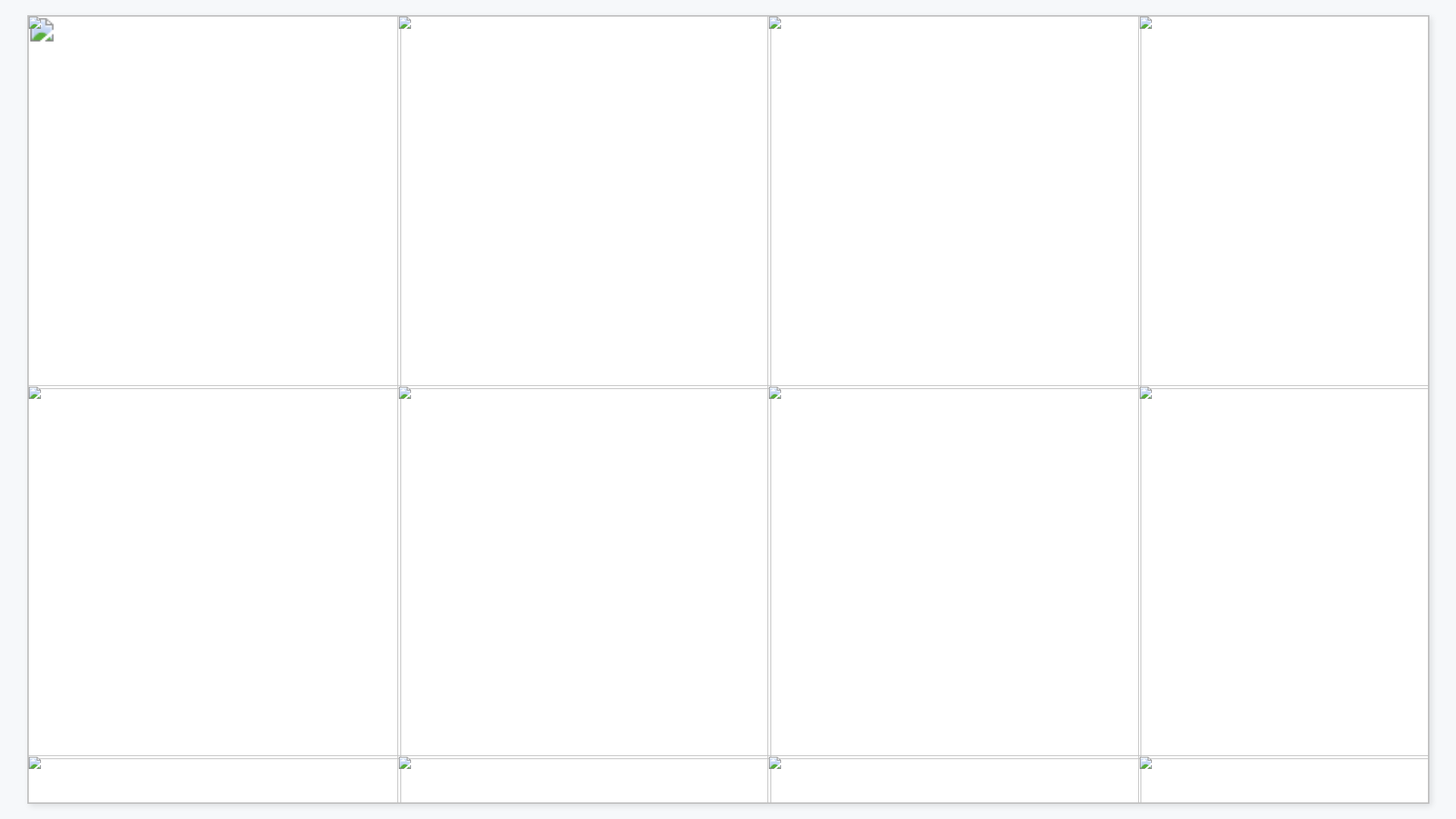 click on "Flow batteries" at bounding box center (490, 679) 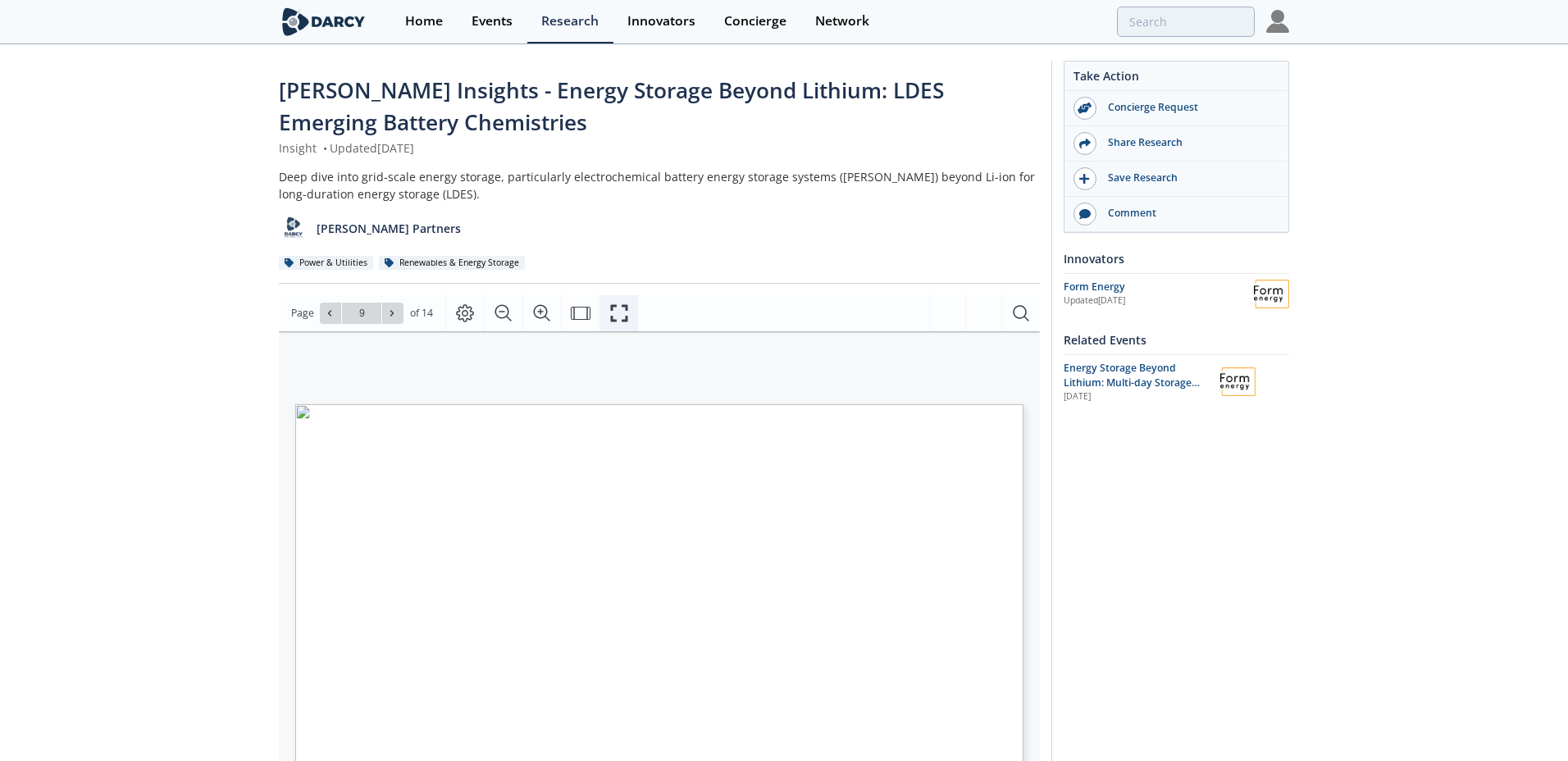 click 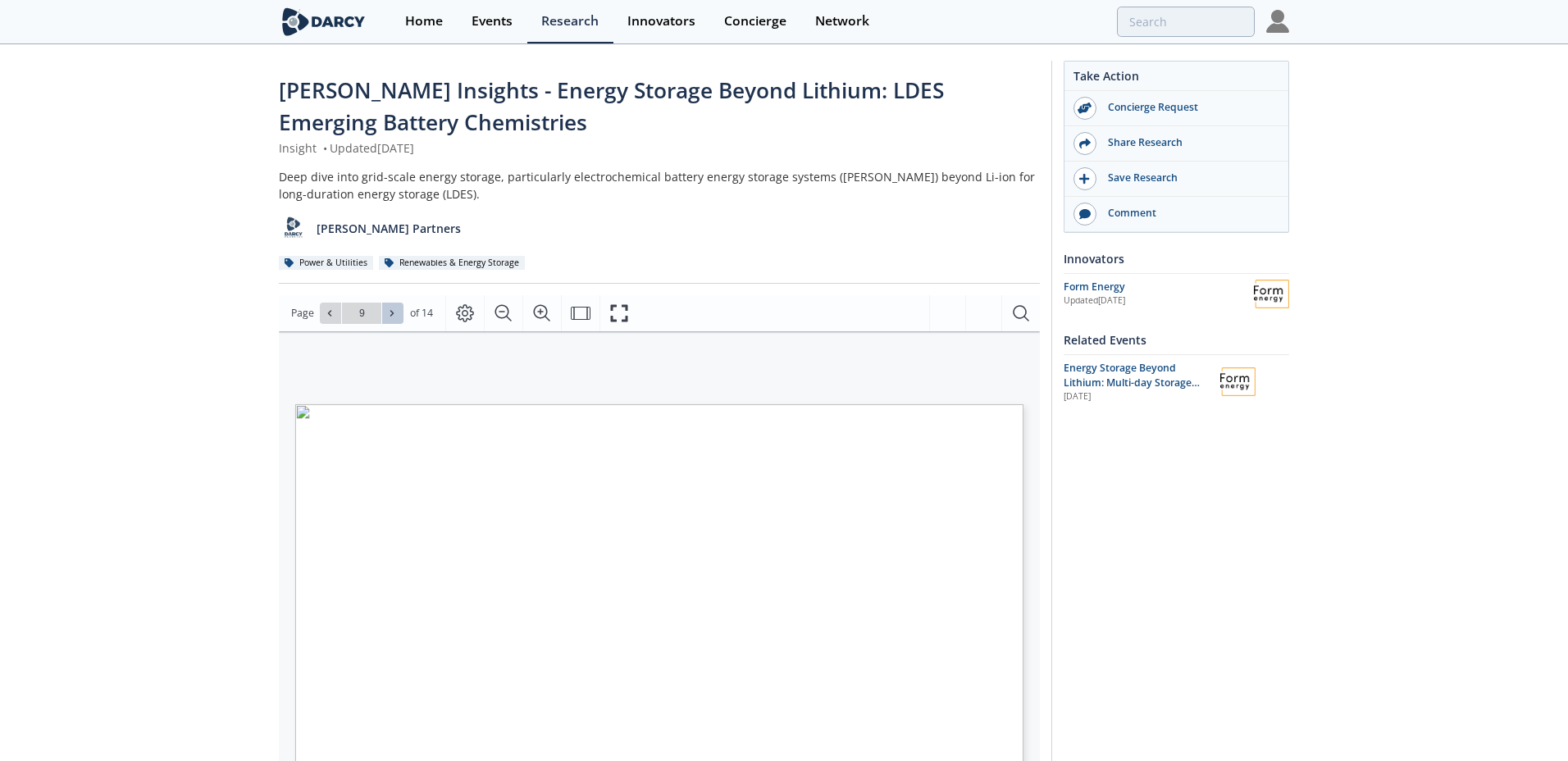 click at bounding box center (393, 313) 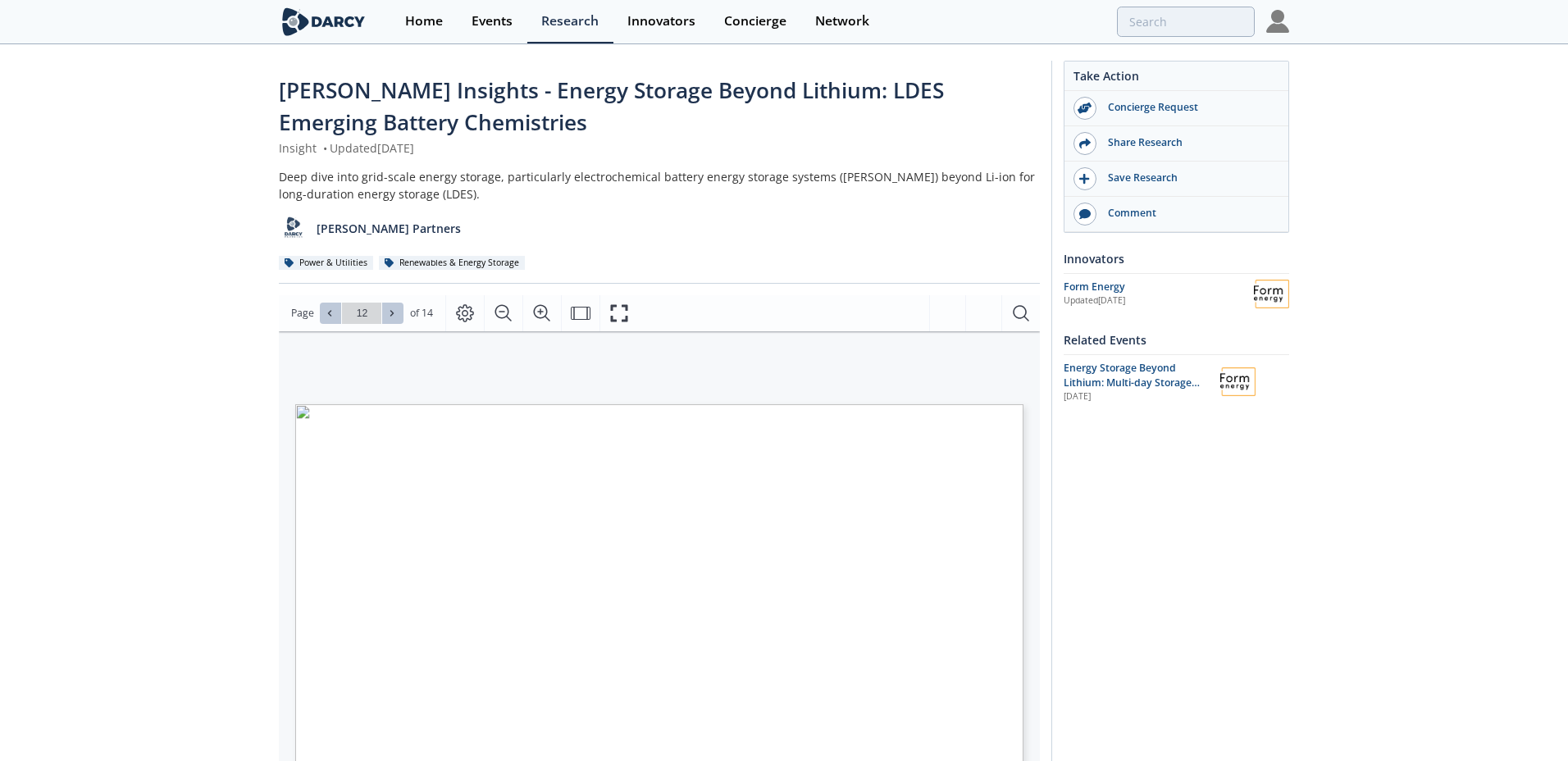 click 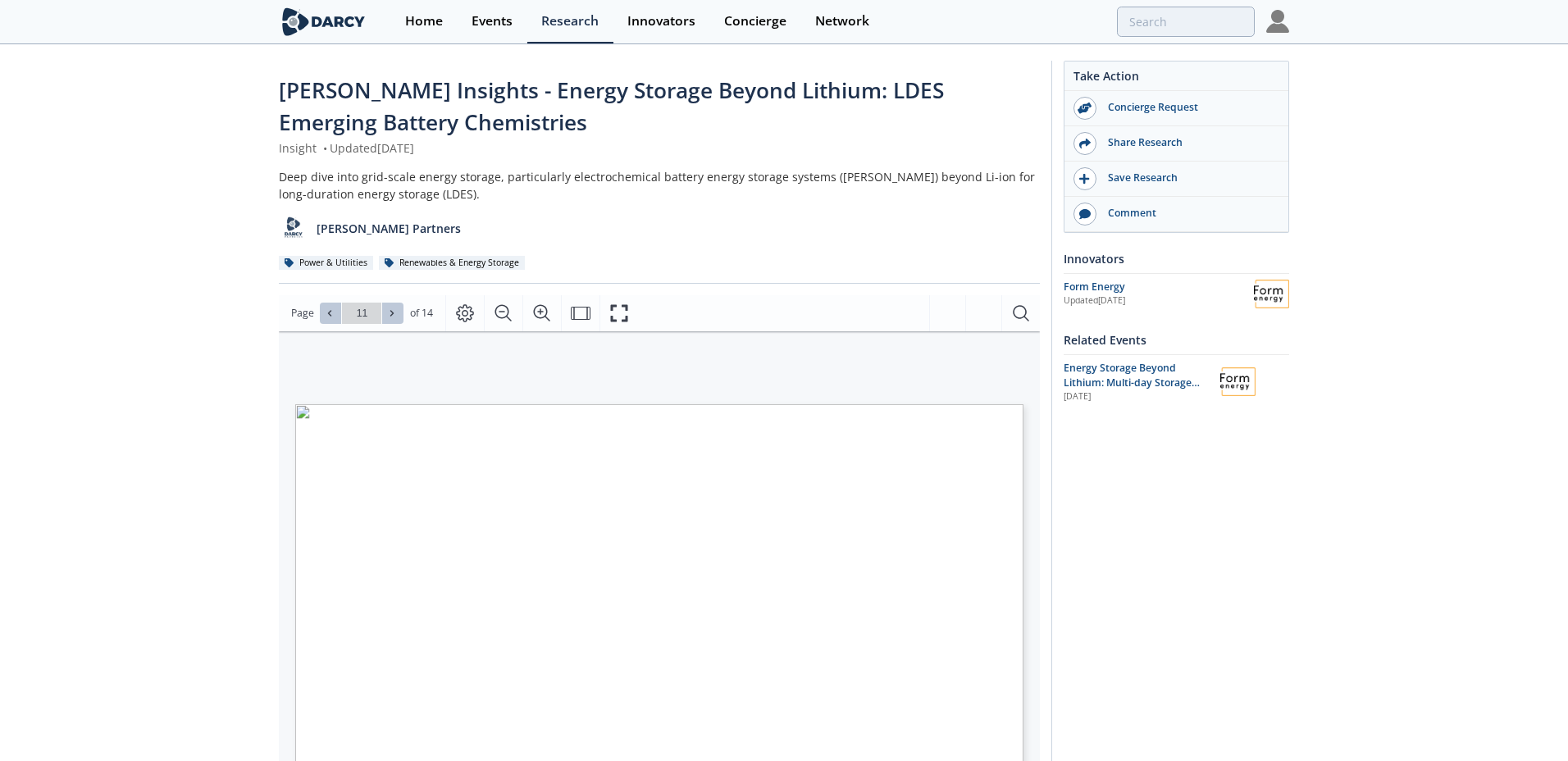 click 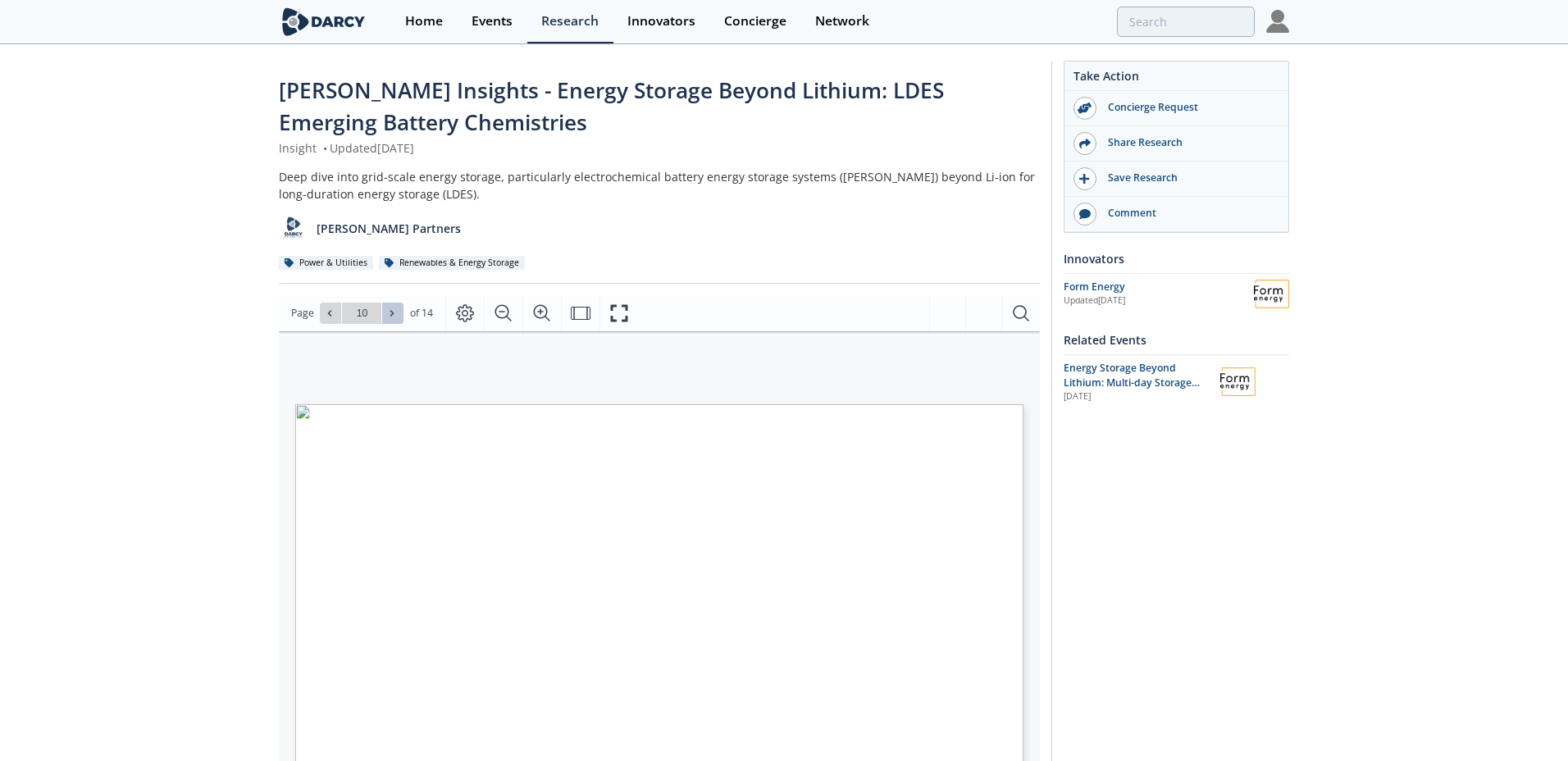 click 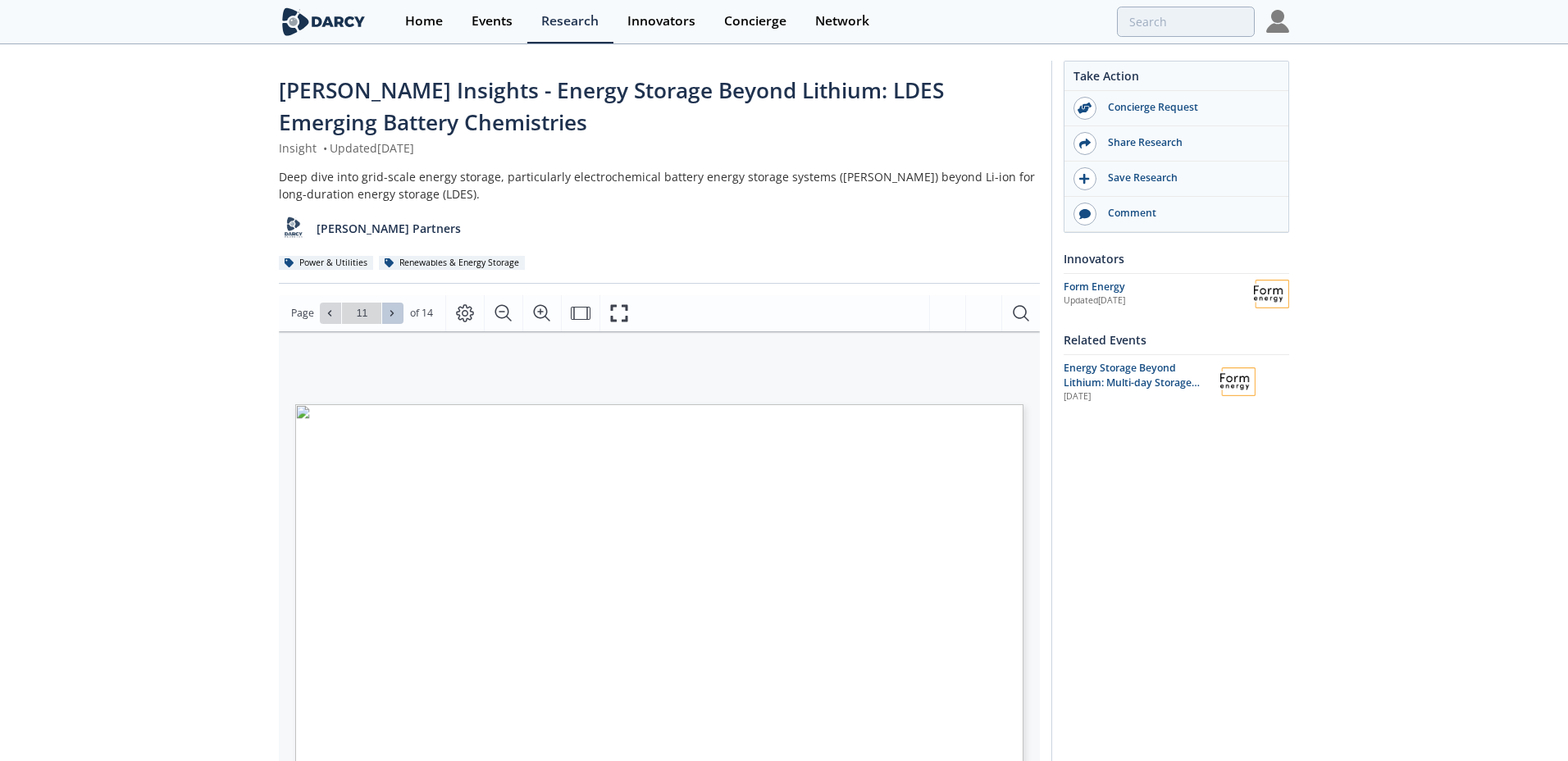 click 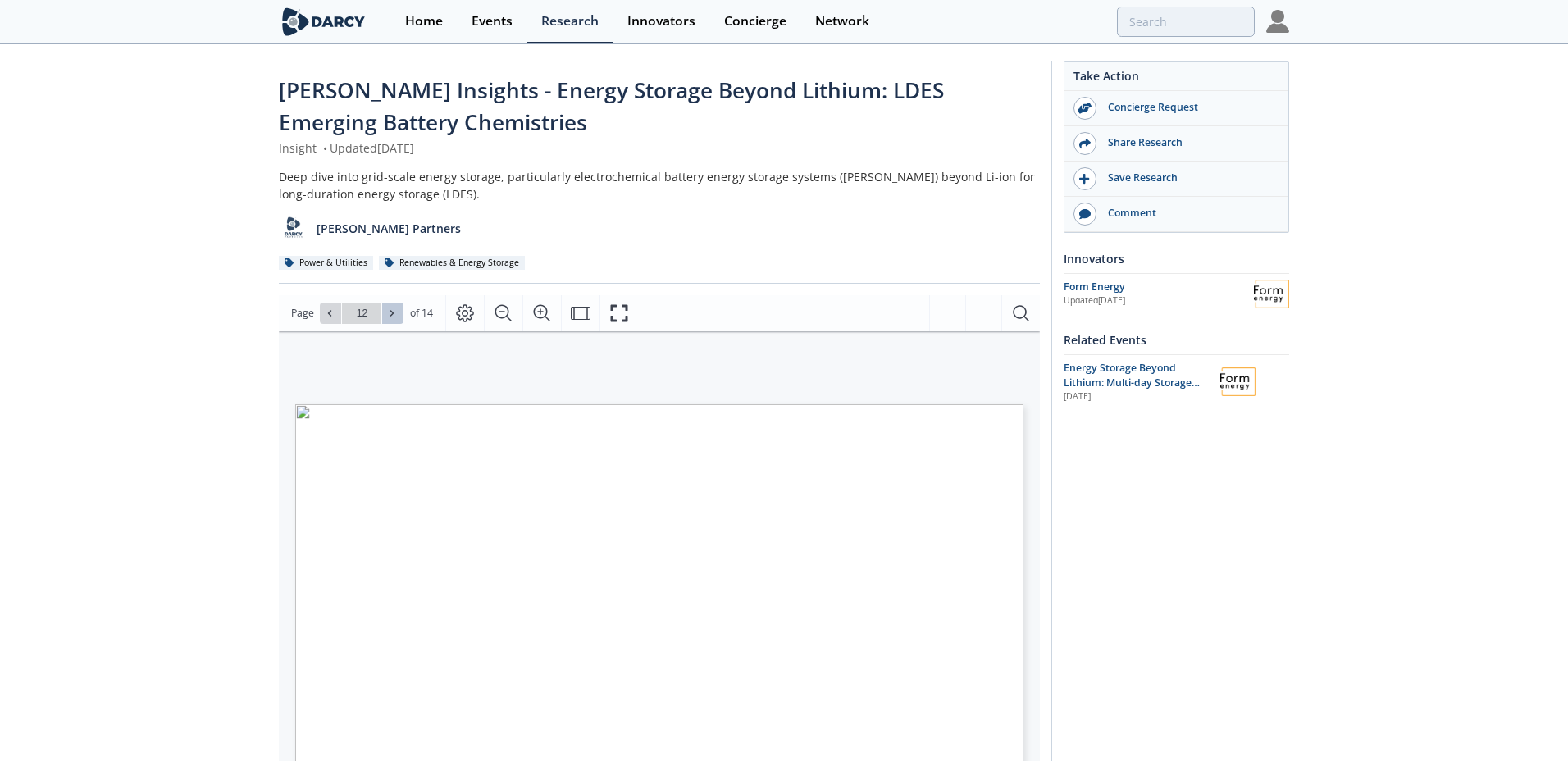 click 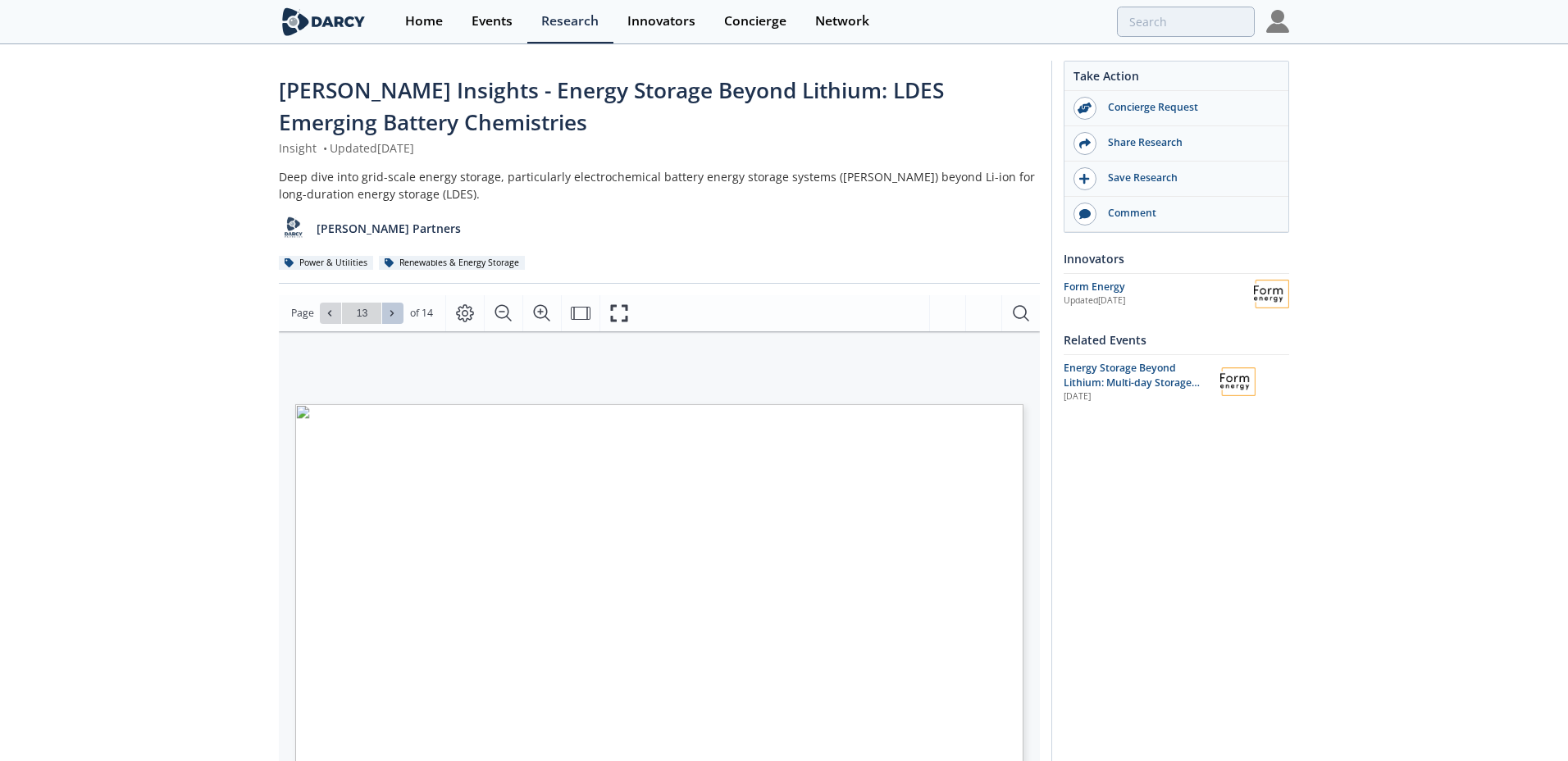 click 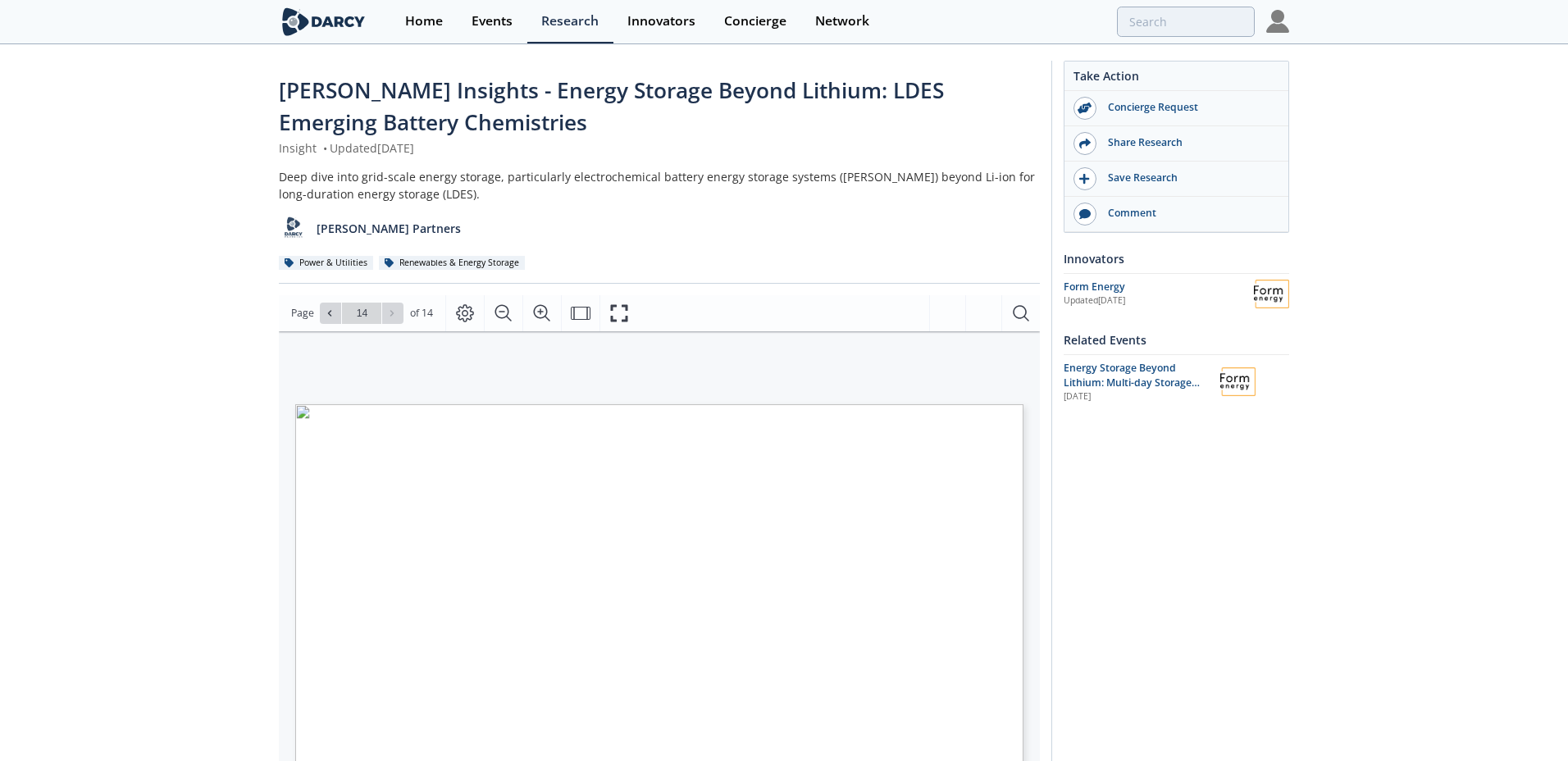 click on "Go to Page 14" at bounding box center [362, 313] 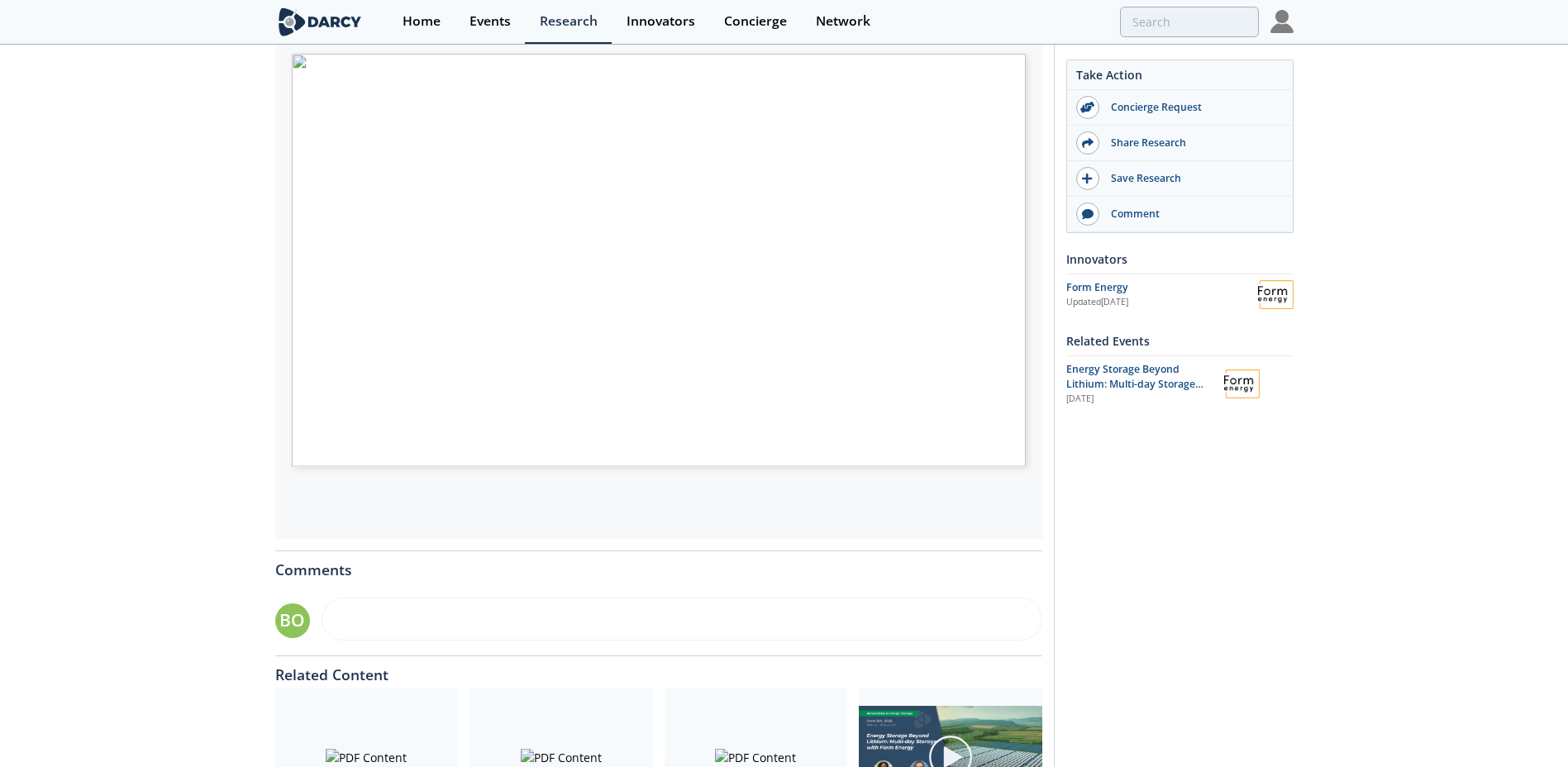 scroll, scrollTop: 531, scrollLeft: 0, axis: vertical 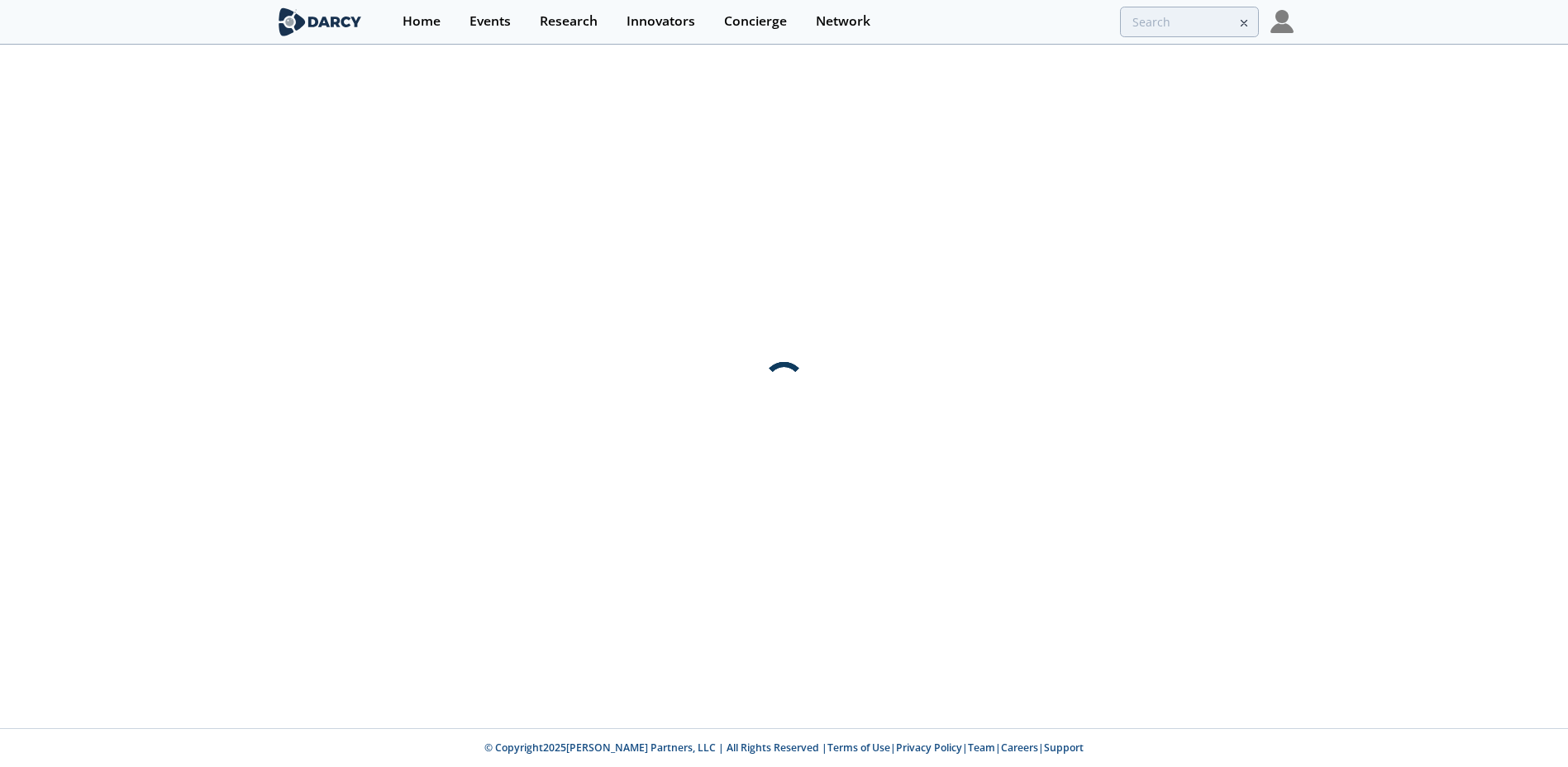 type on "LDES" 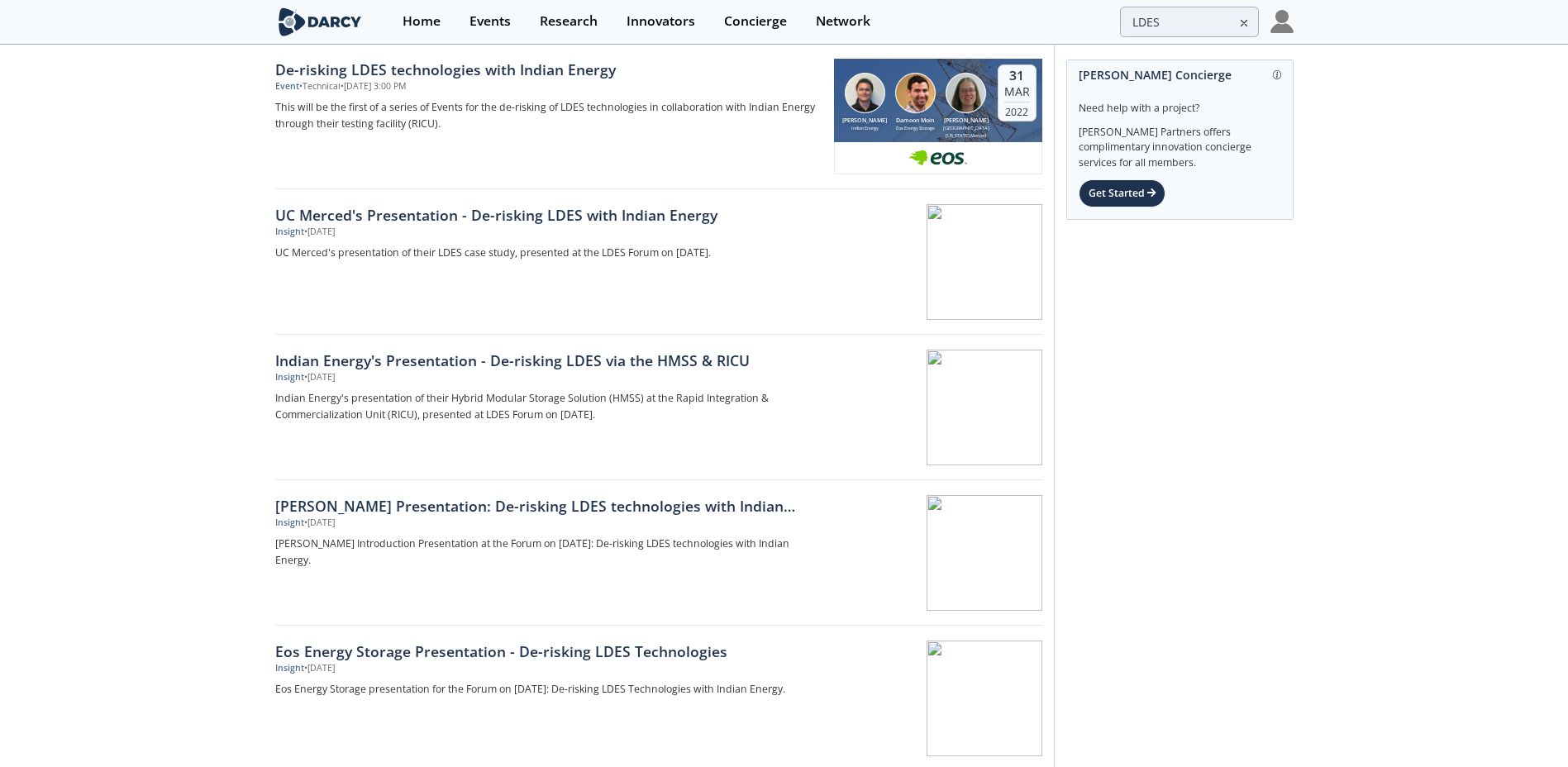 scroll, scrollTop: 2344, scrollLeft: 0, axis: vertical 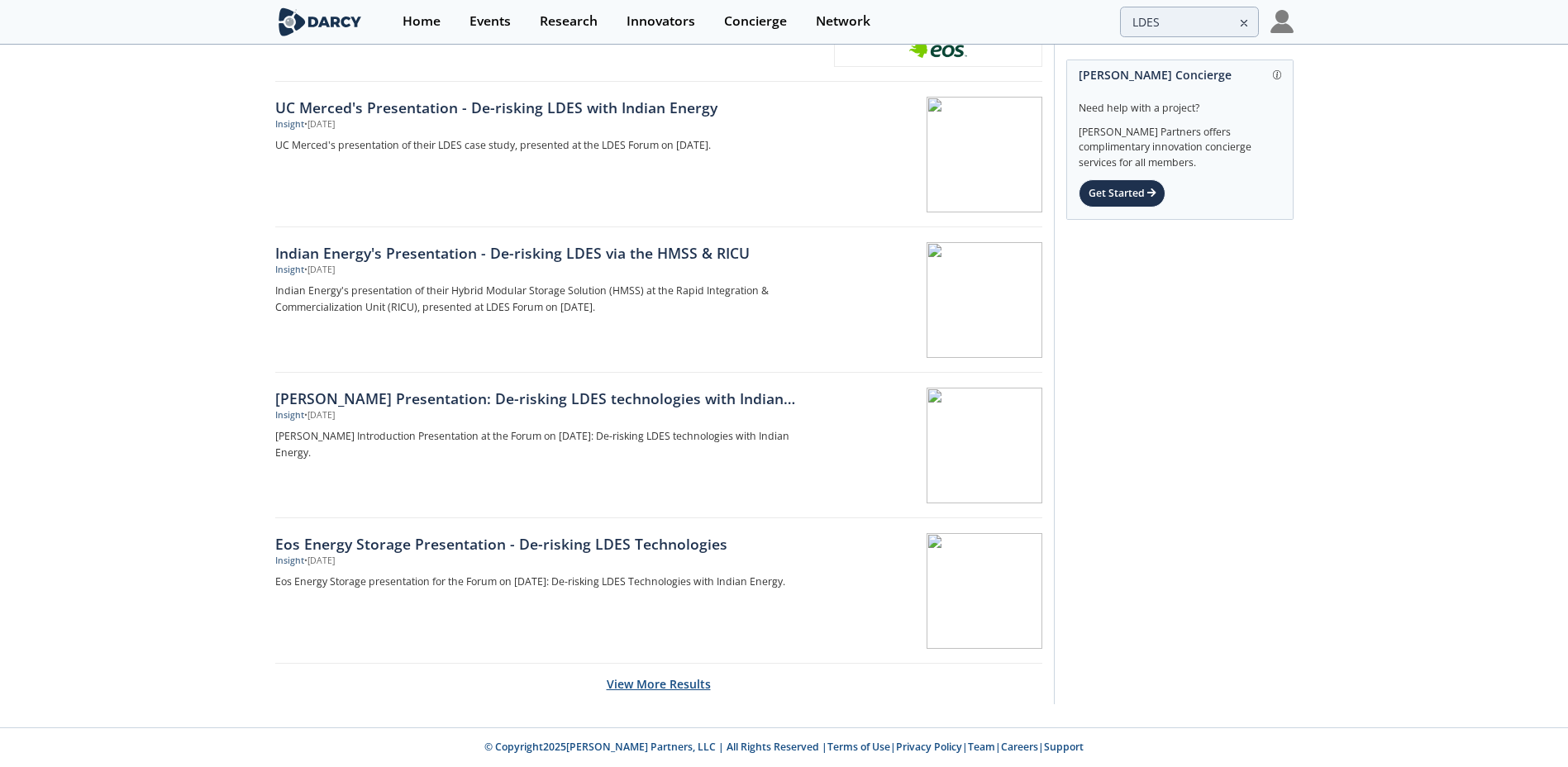 click on "View More Results" at bounding box center (659, 684) 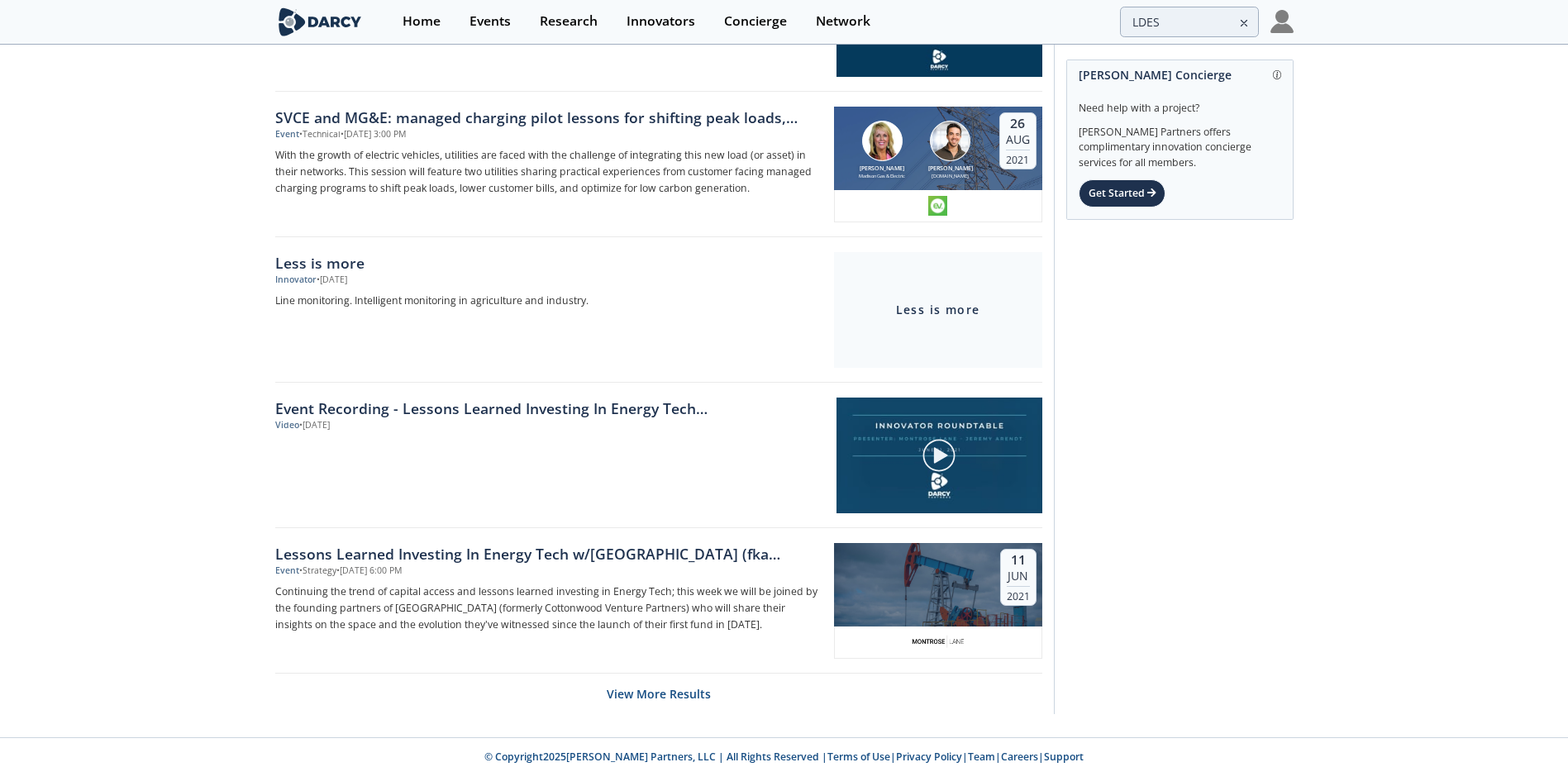 scroll, scrollTop: 5253, scrollLeft: 0, axis: vertical 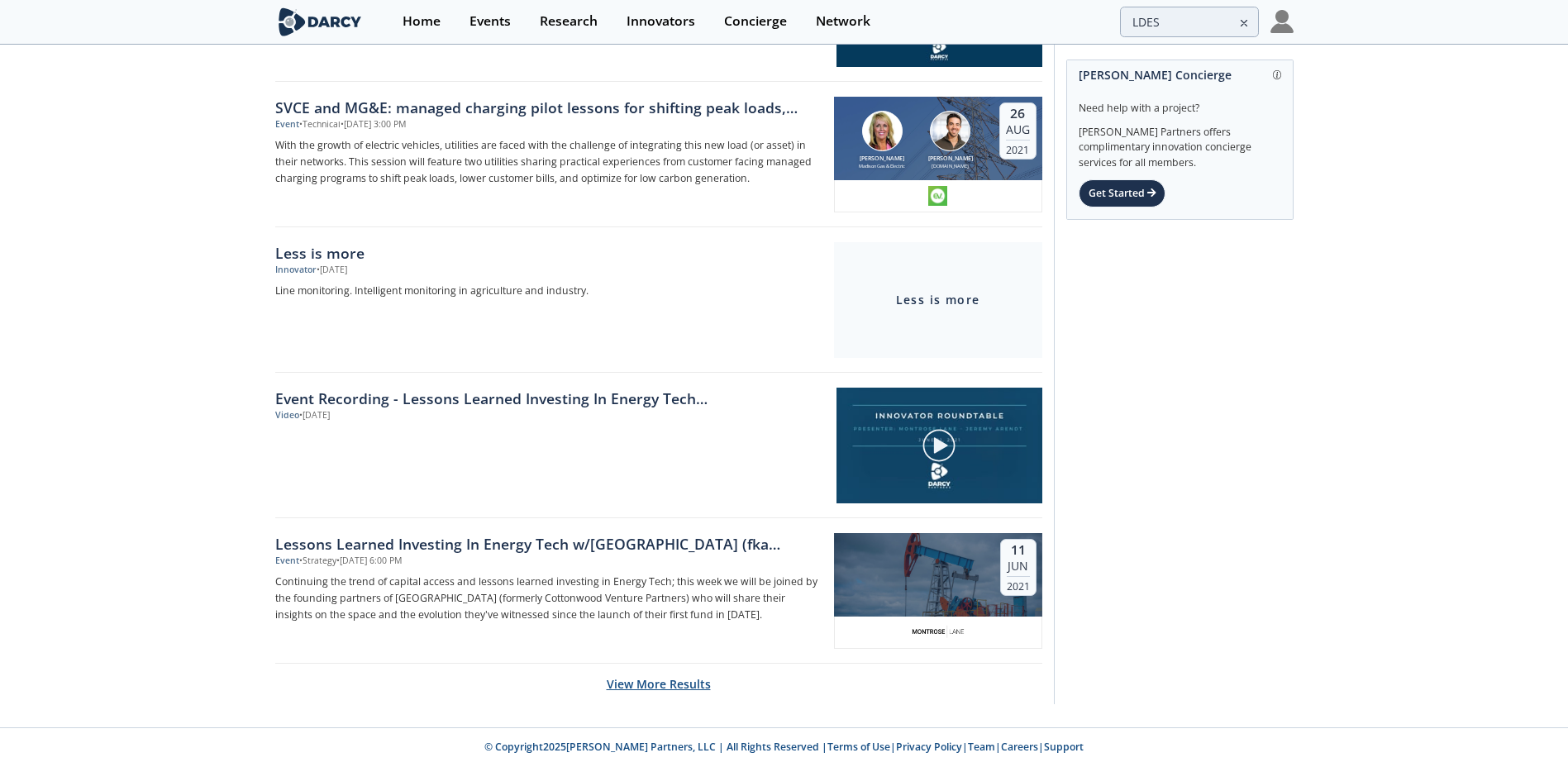 click on "View More Results" at bounding box center [659, 684] 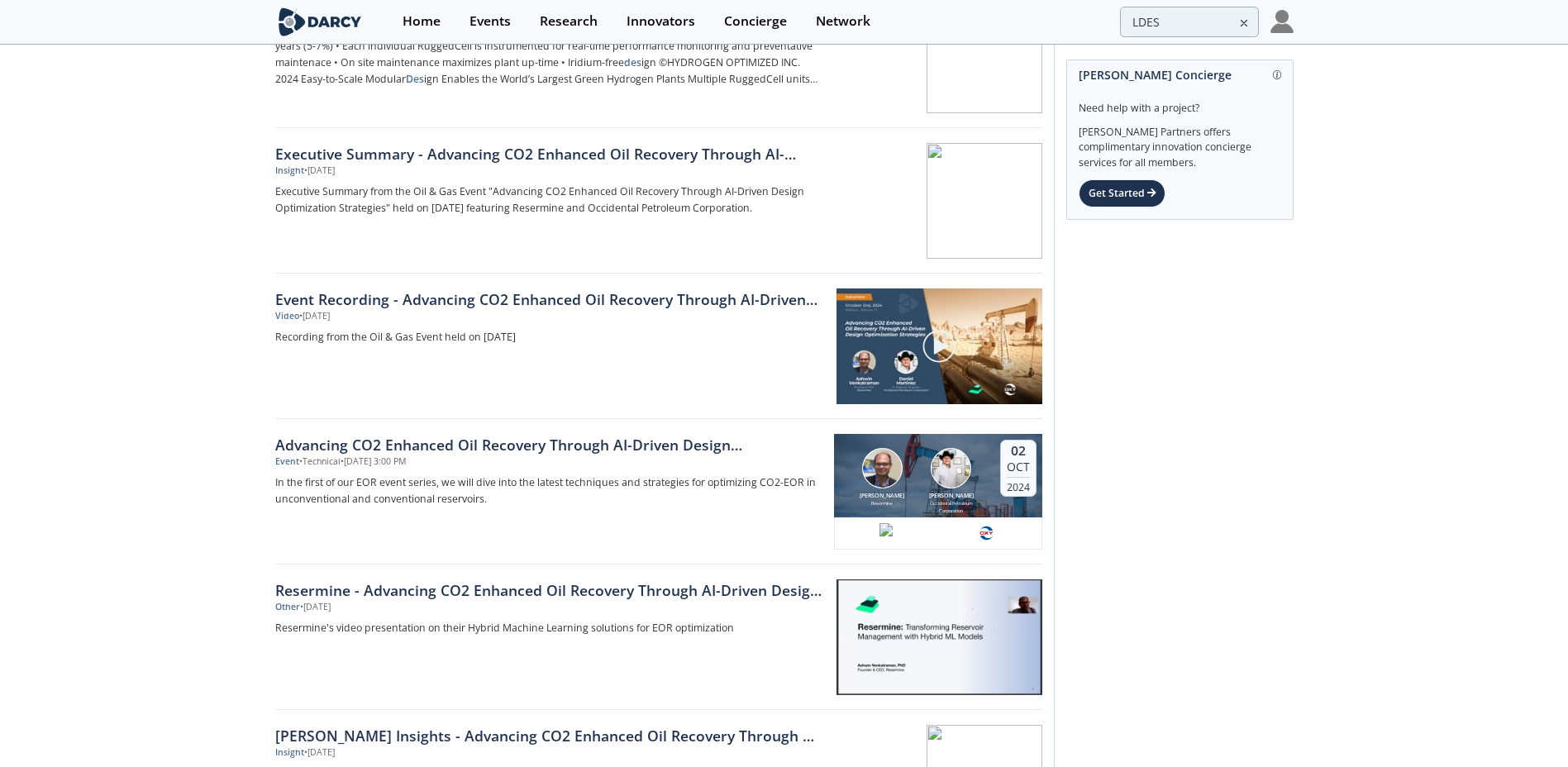scroll, scrollTop: 7852, scrollLeft: 0, axis: vertical 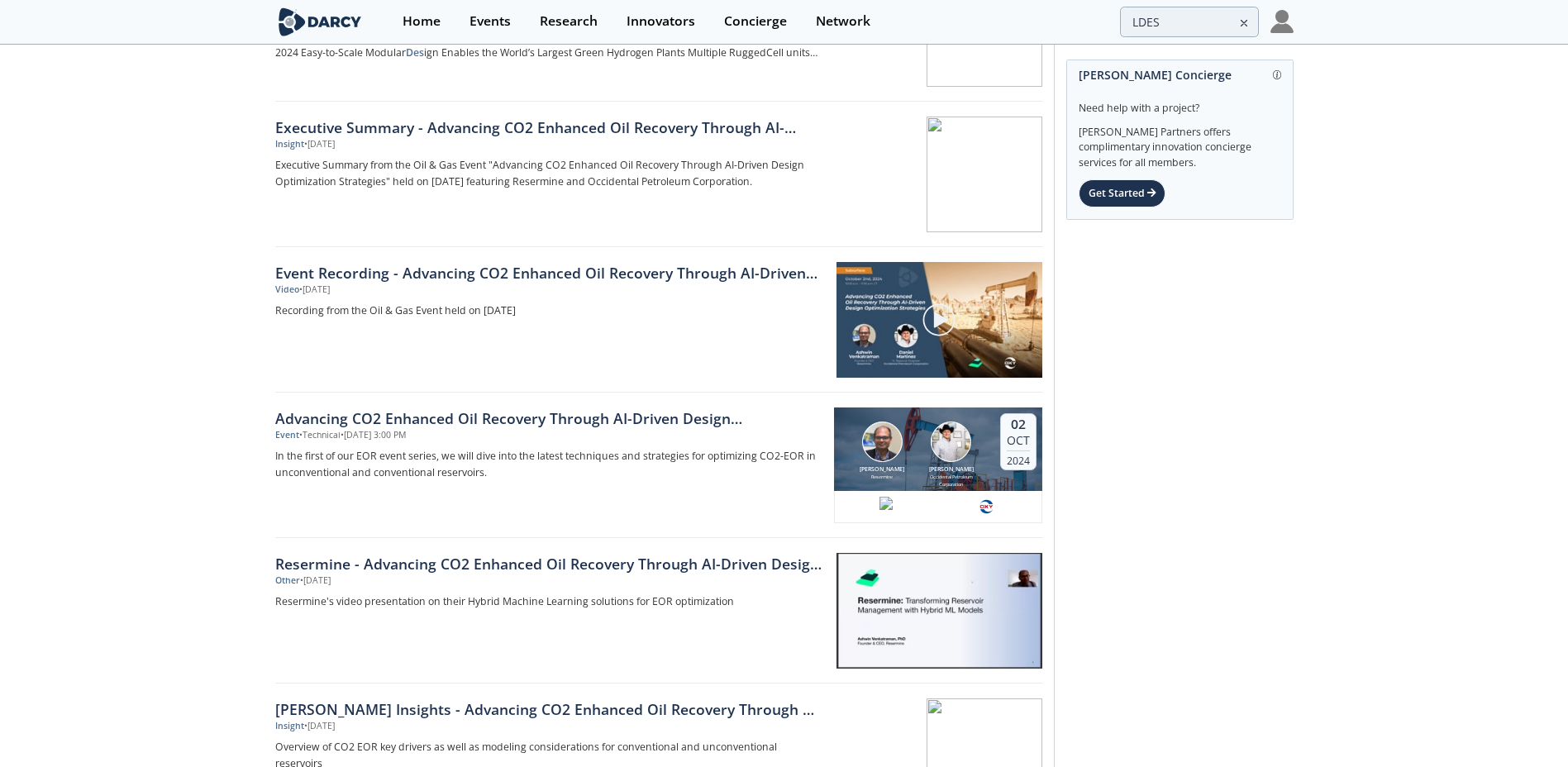 click on "Advancing CO2 Enhanced Oil Recovery Through AI-Driven Design Optimization Strategies
Event
•  Technical  •  [DATE] 3:00 PM
In the first of our EOR event series, we will dive into the latest techniques and strategies for optimizing CO2-EOR in unconventional and conventional reservoirs." at bounding box center (555, 465) 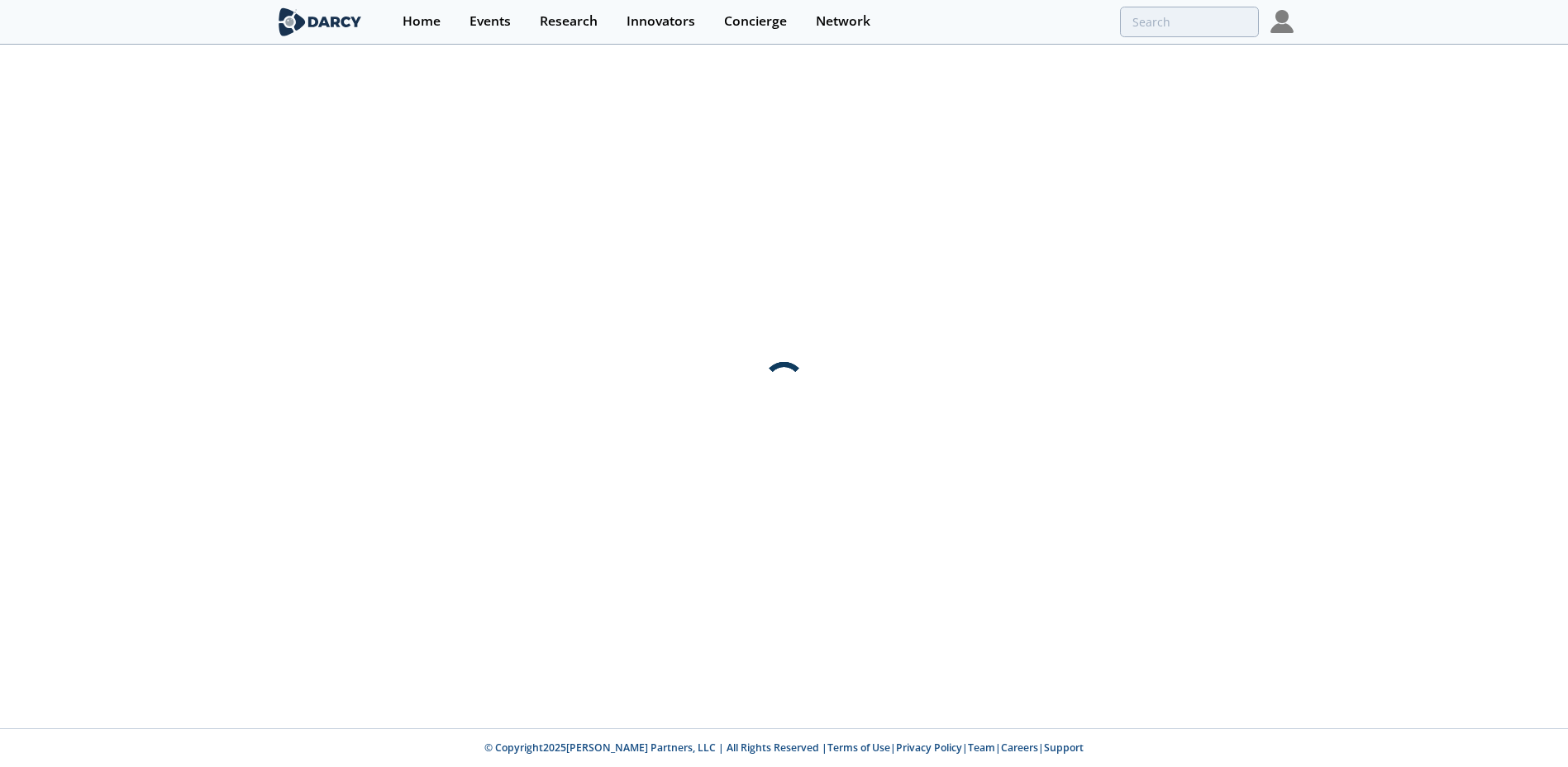 scroll, scrollTop: 0, scrollLeft: 0, axis: both 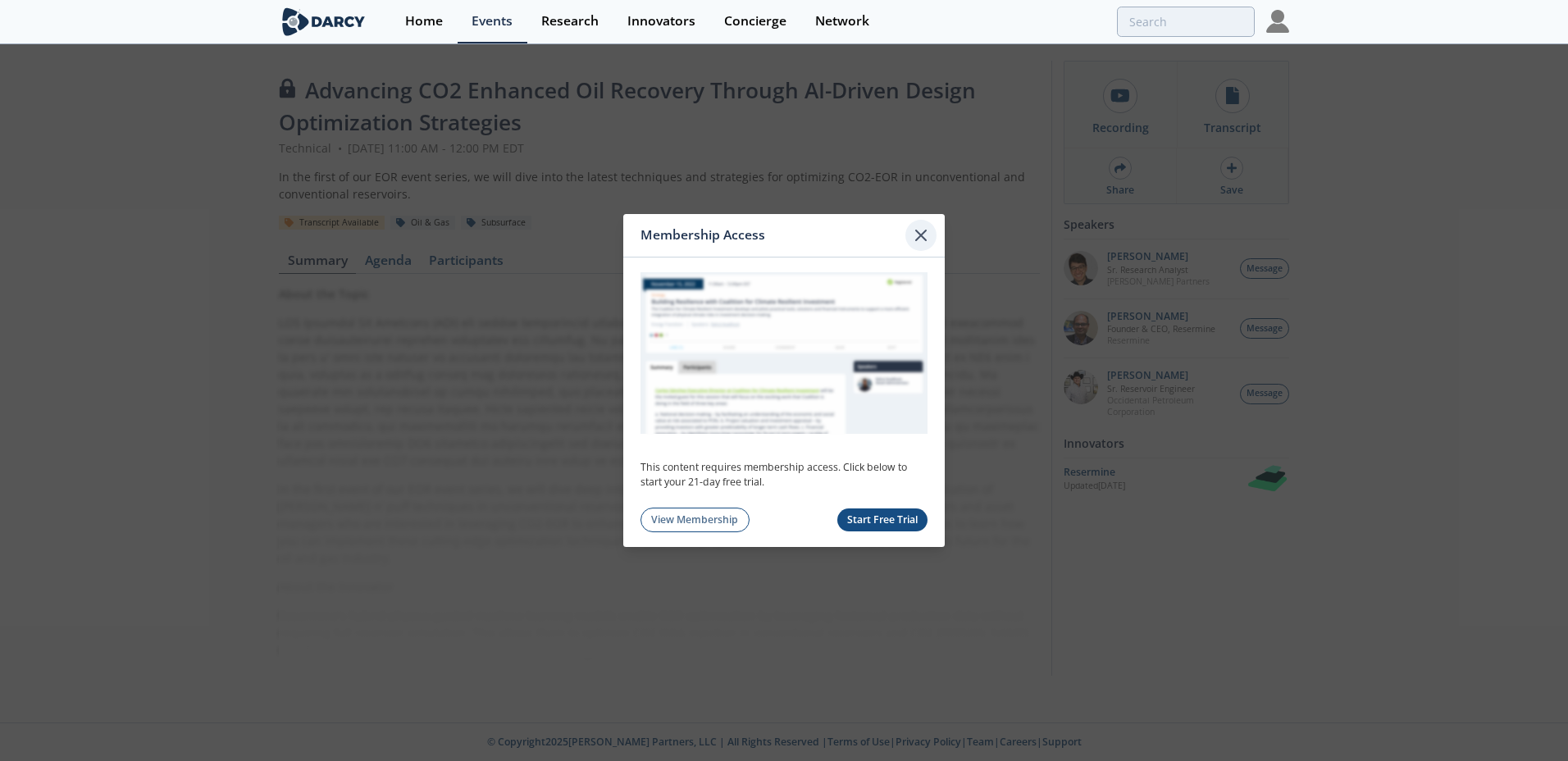 click 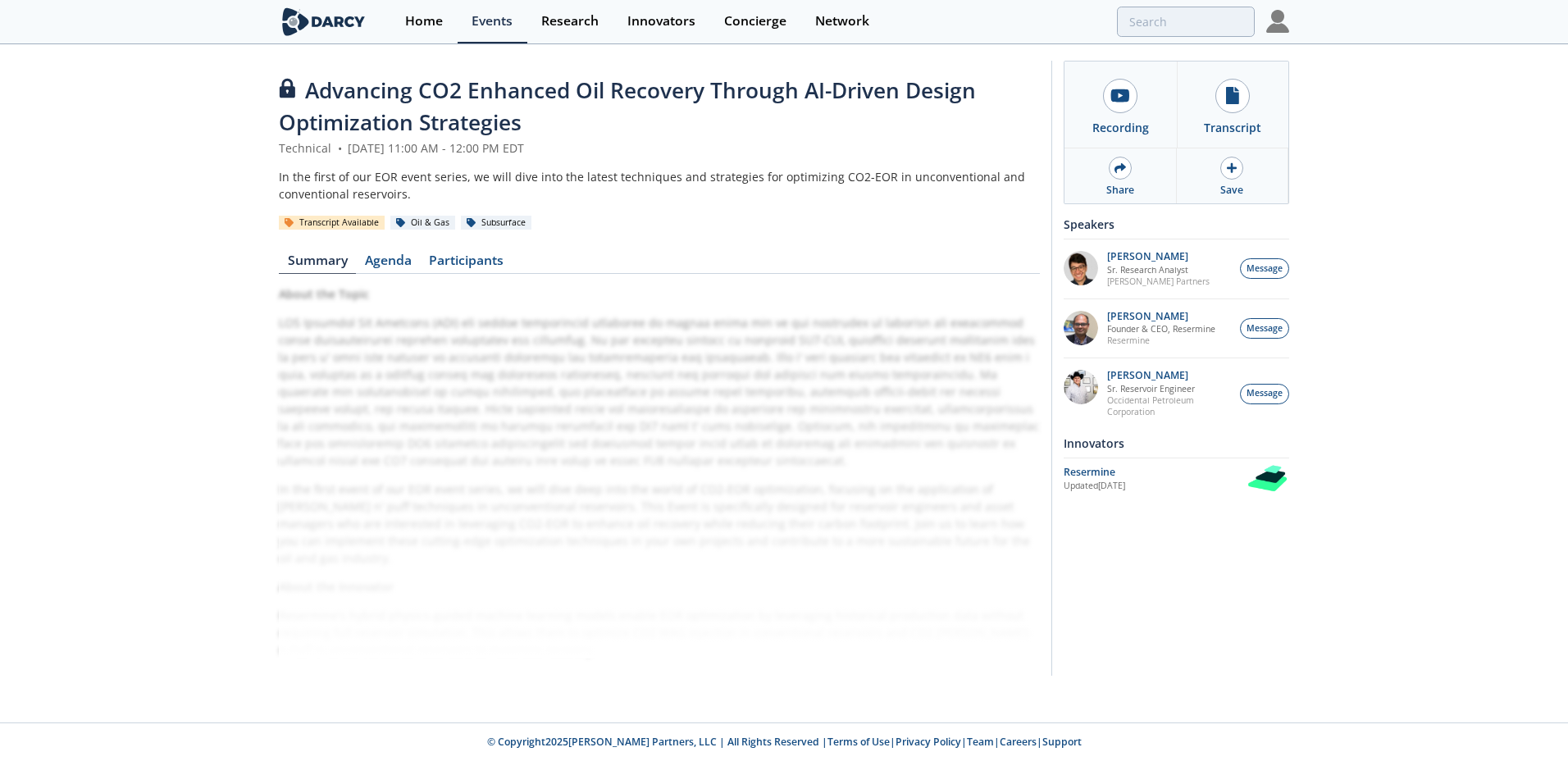 type on "LDES" 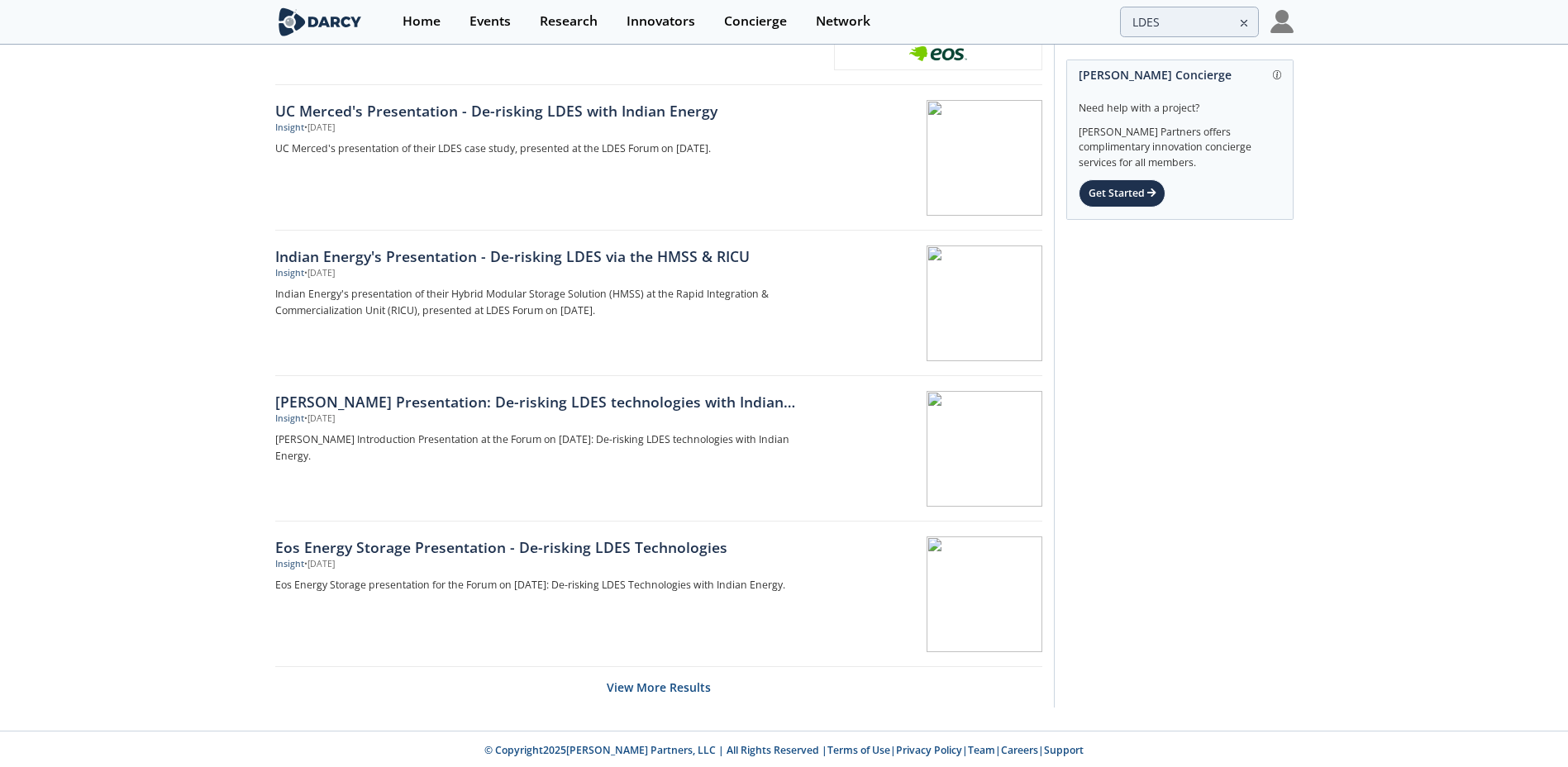 scroll, scrollTop: 2344, scrollLeft: 0, axis: vertical 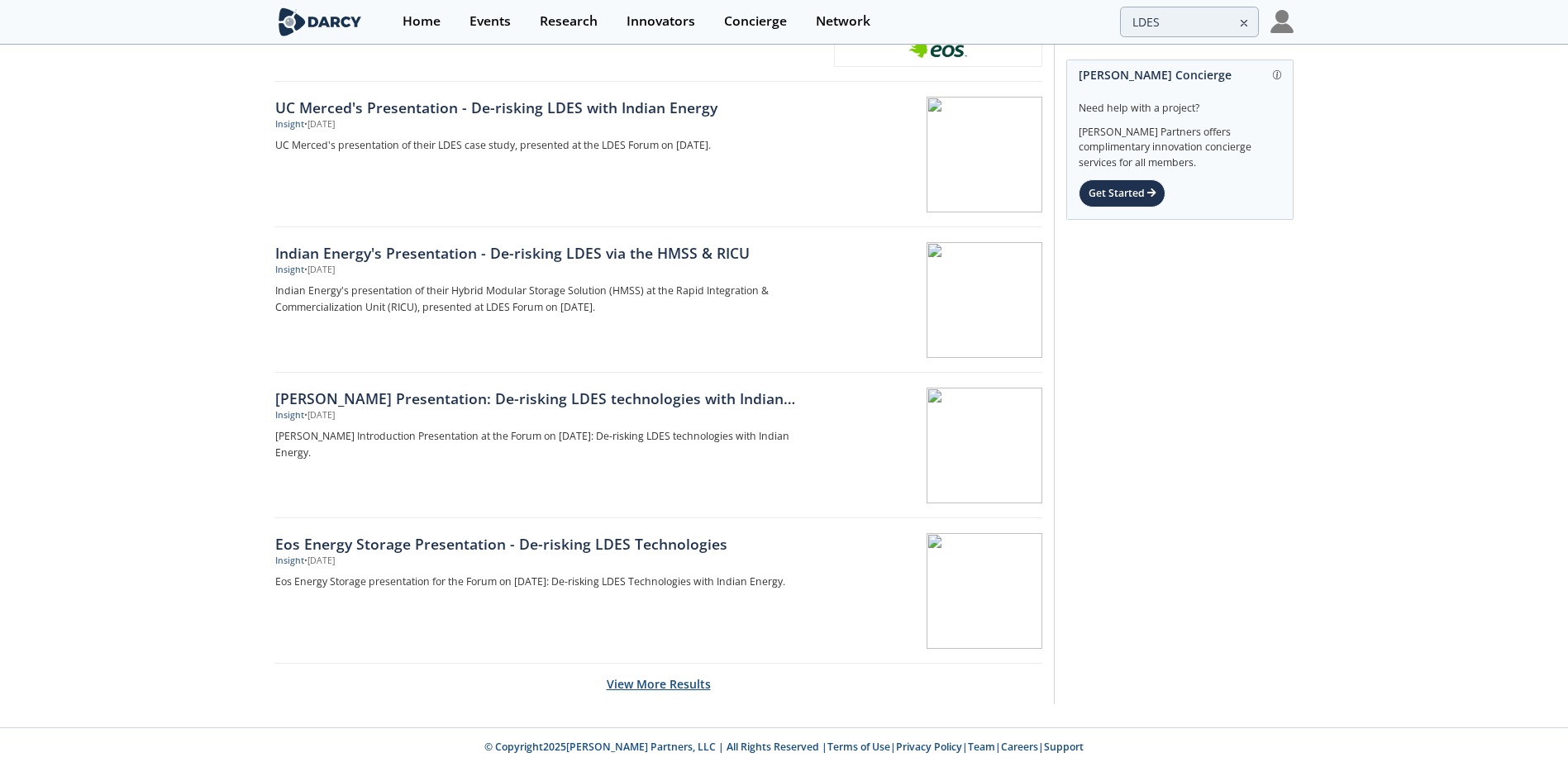 click on "View More Results" at bounding box center [659, 684] 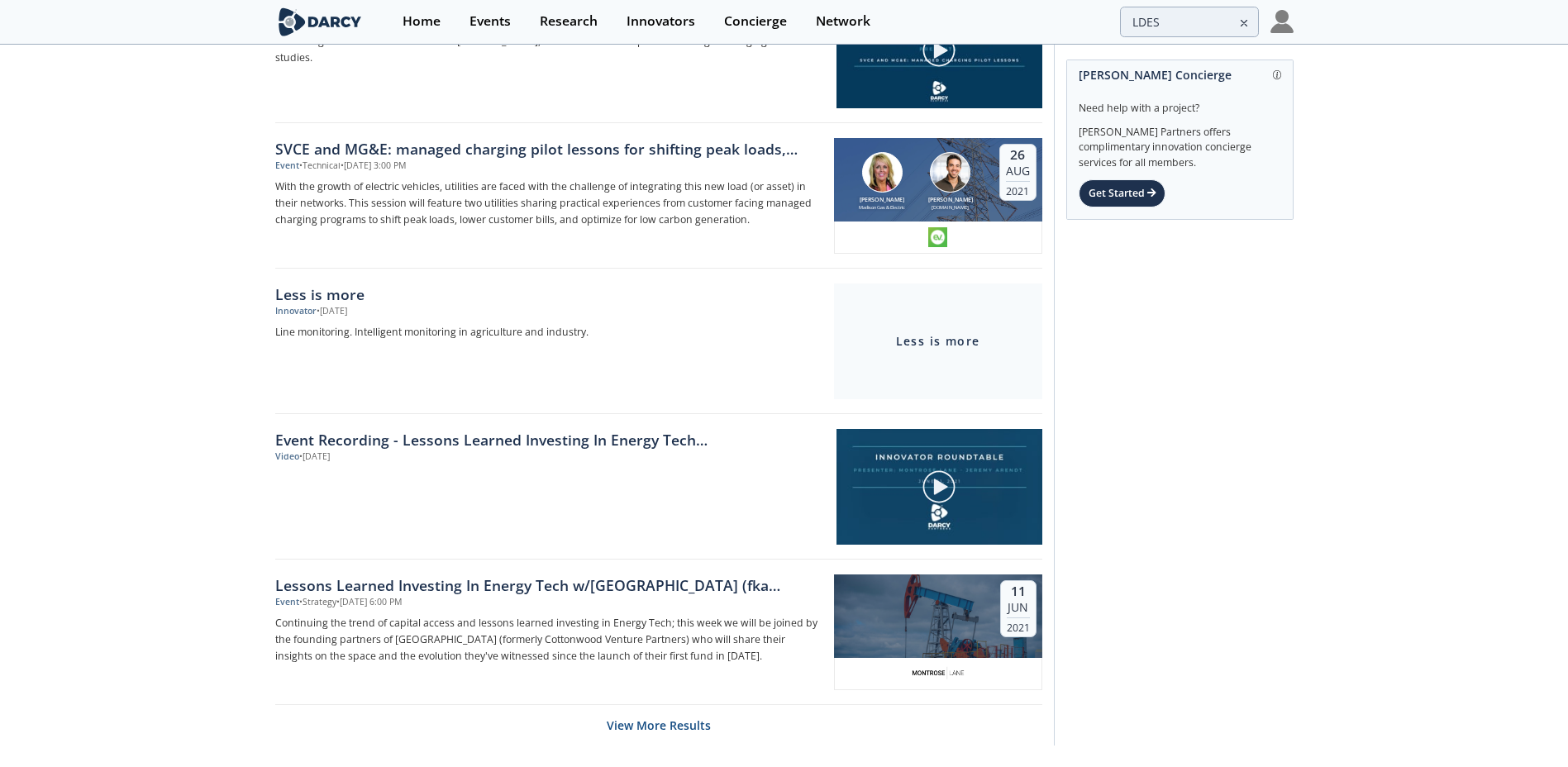 scroll, scrollTop: 5253, scrollLeft: 0, axis: vertical 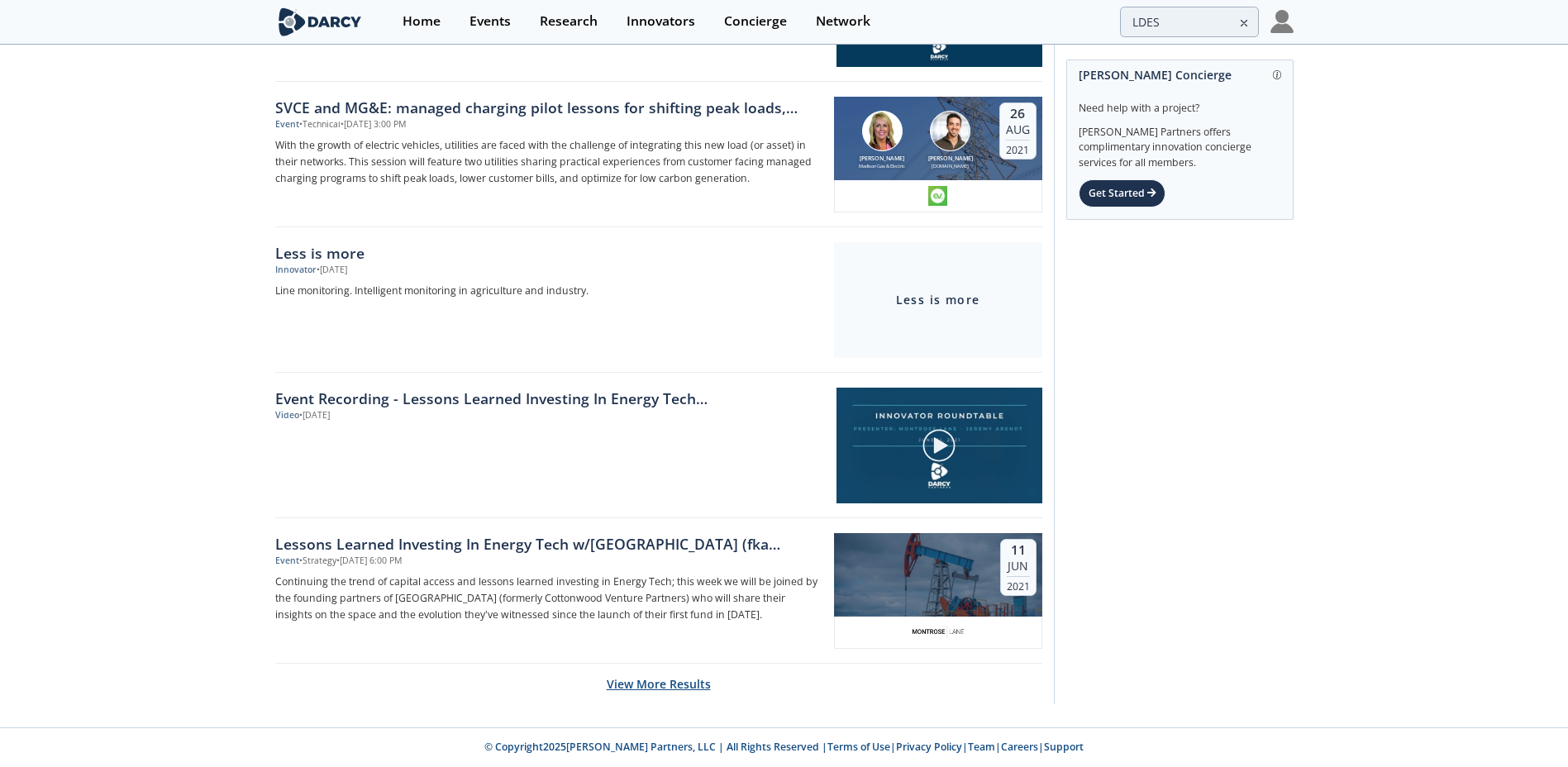 click on "View More Results" at bounding box center [659, 684] 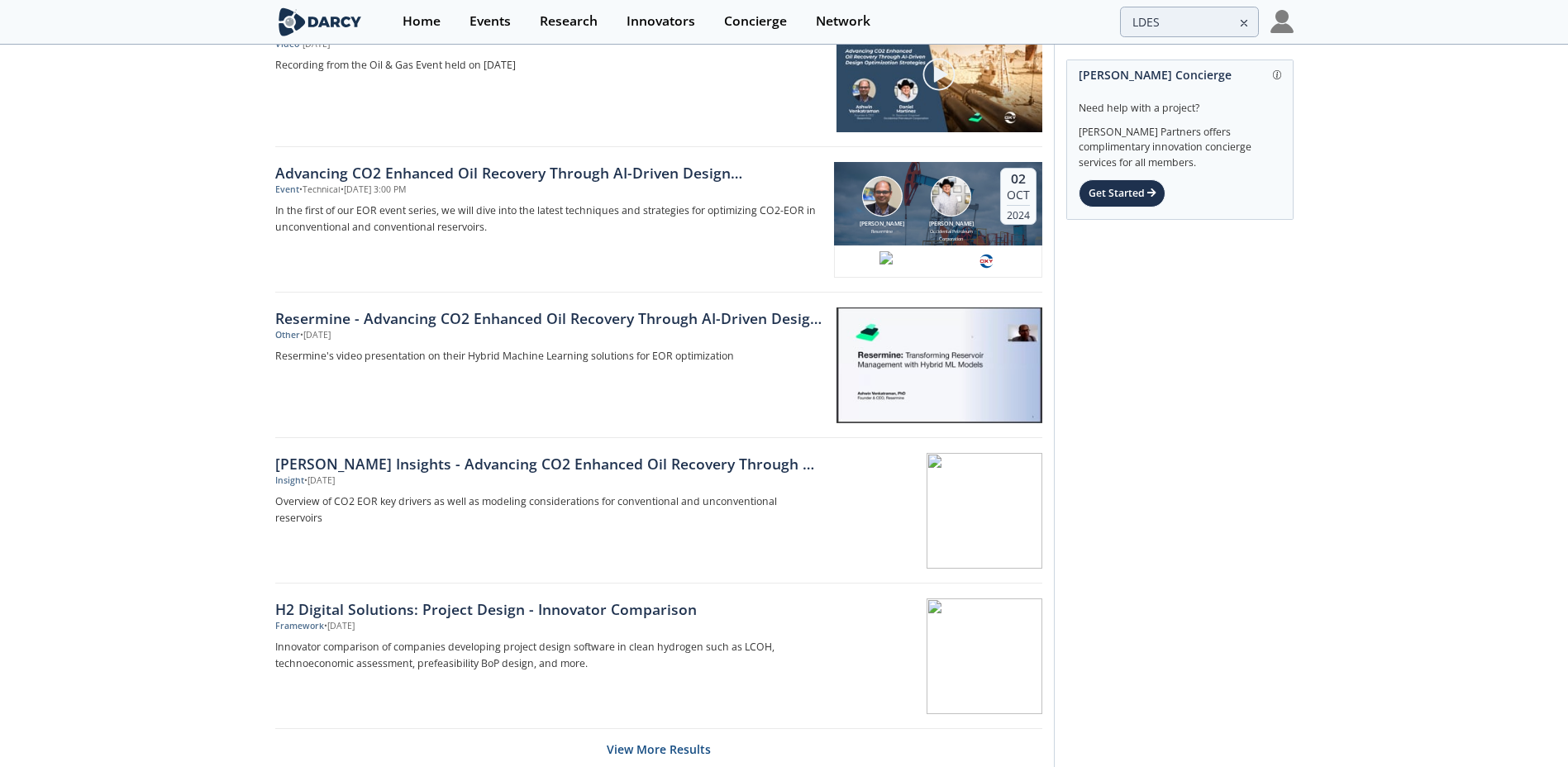 scroll, scrollTop: 8163, scrollLeft: 0, axis: vertical 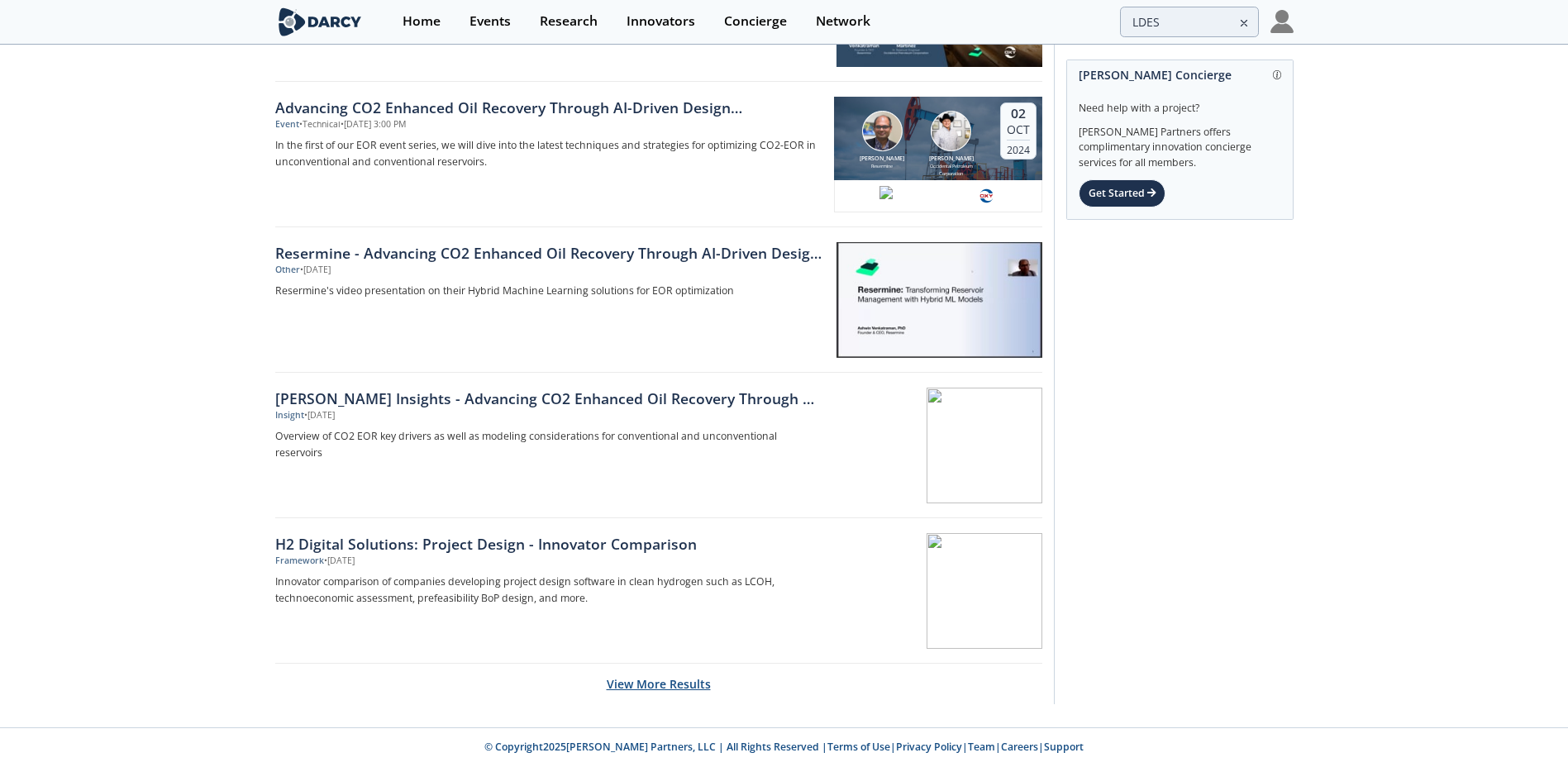 click on "View More Results" at bounding box center [659, 684] 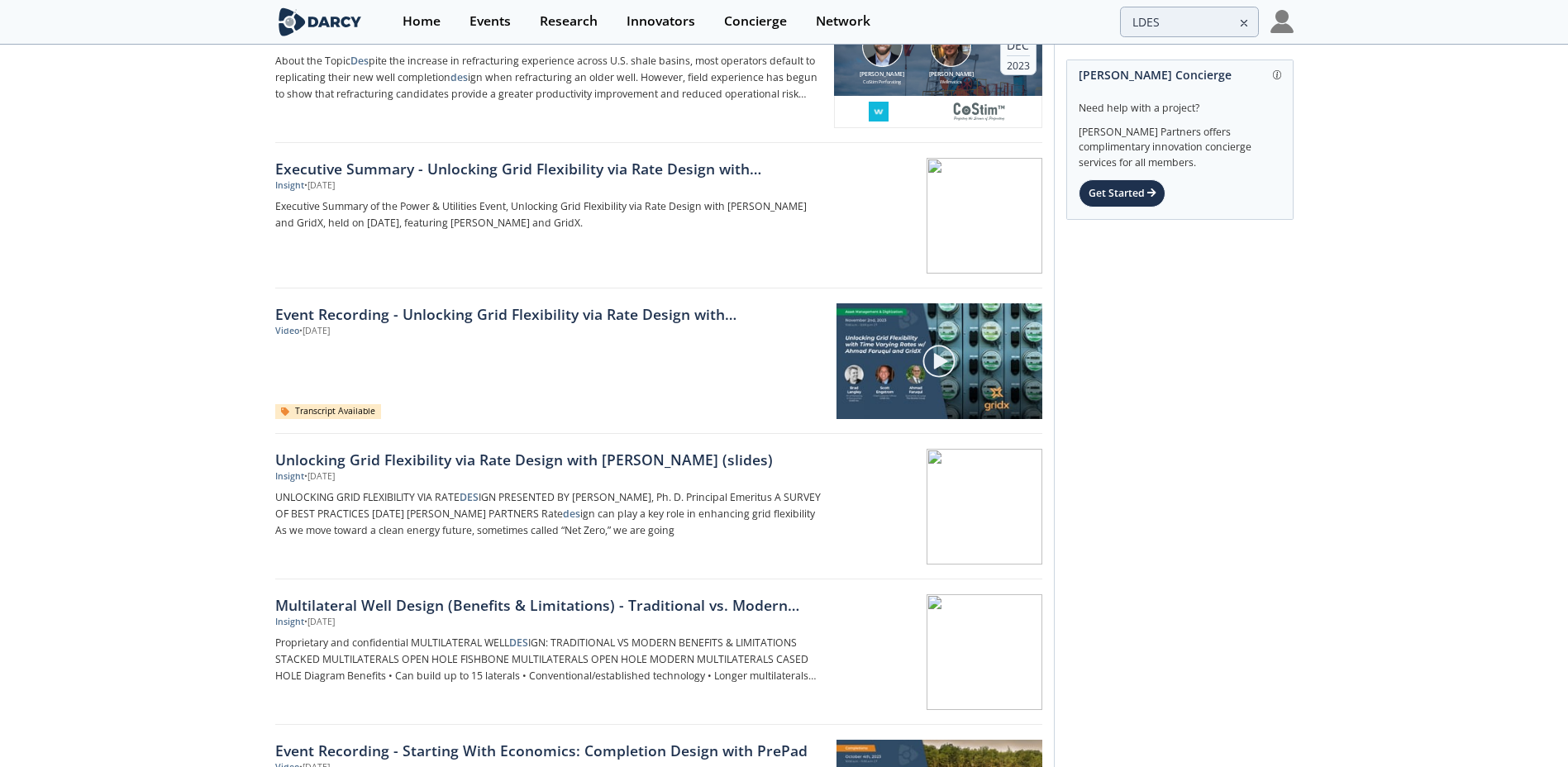 scroll, scrollTop: 10577, scrollLeft: 0, axis: vertical 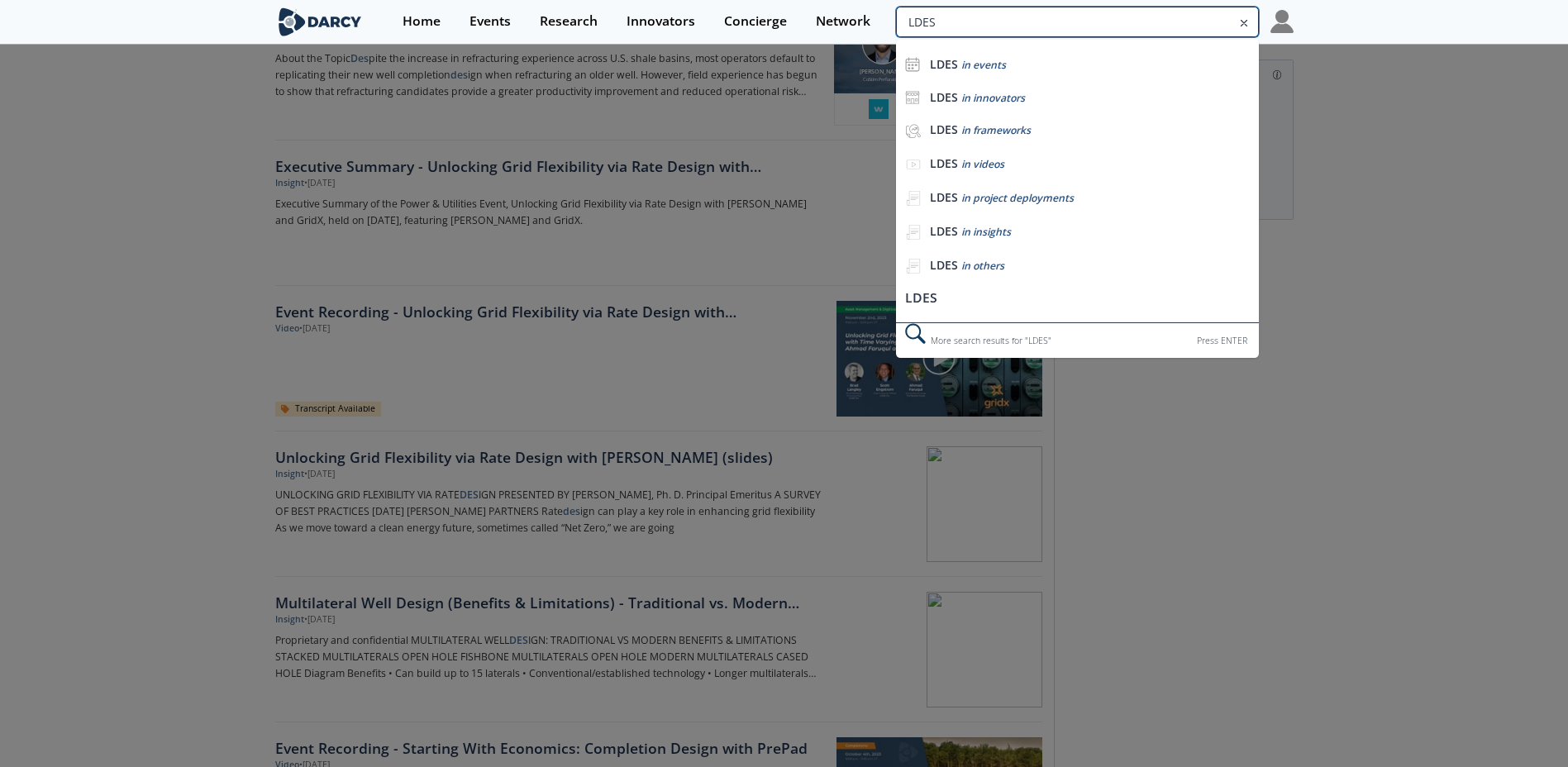 drag, startPoint x: 1167, startPoint y: 23, endPoint x: 889, endPoint y: 45, distance: 278.86914 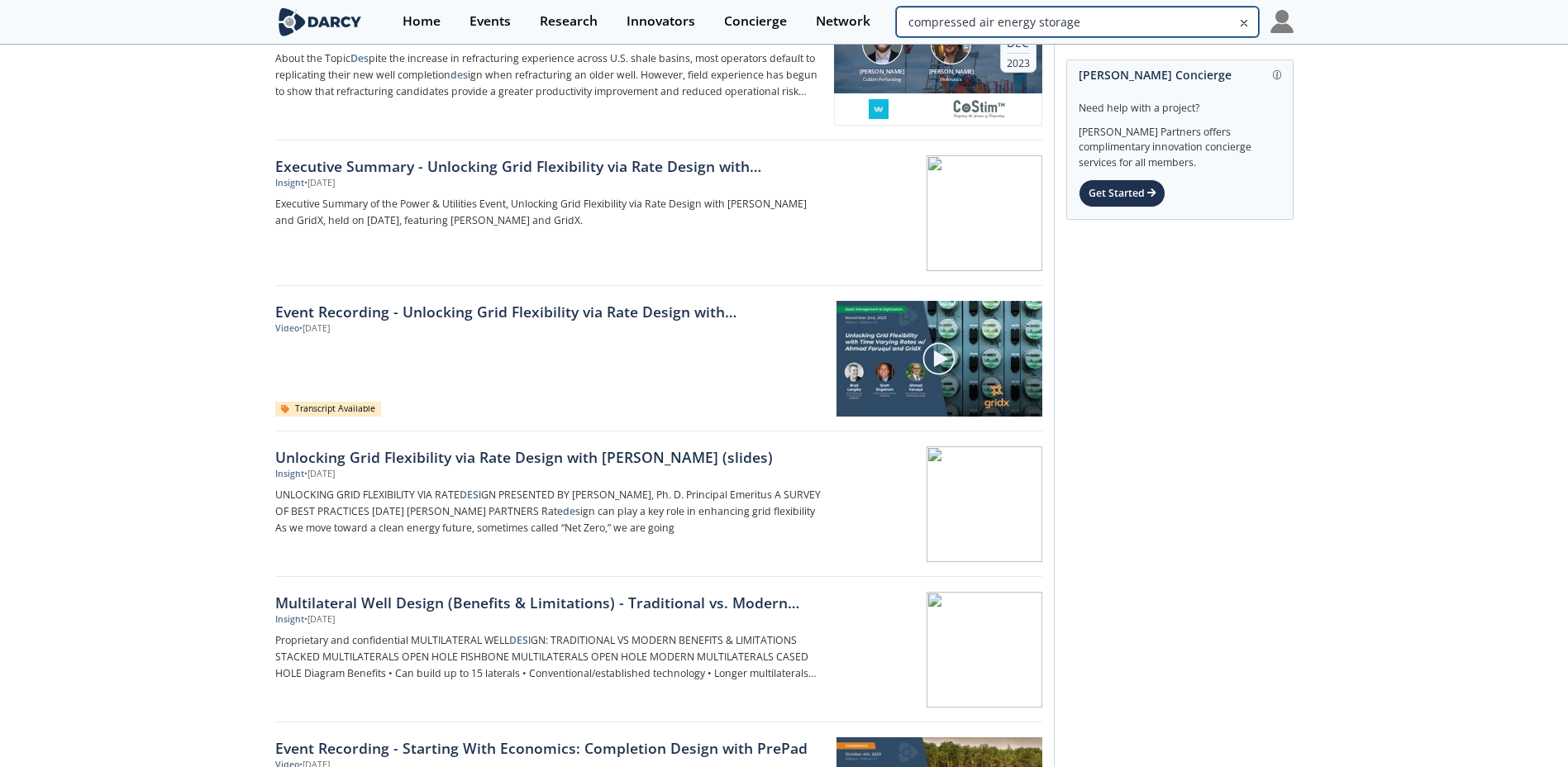 type on "compressed air energy storage" 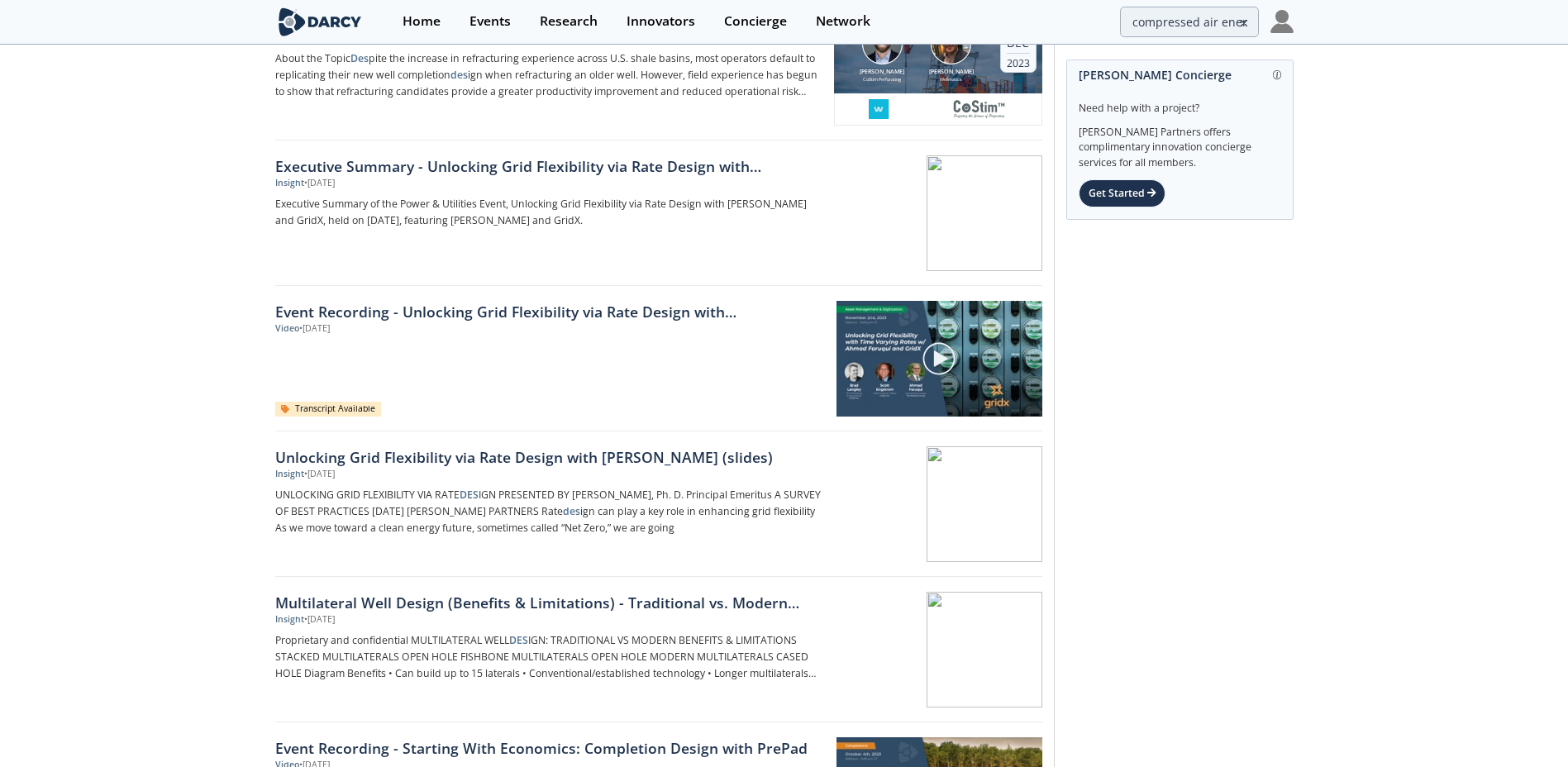 scroll, scrollTop: 0, scrollLeft: 0, axis: both 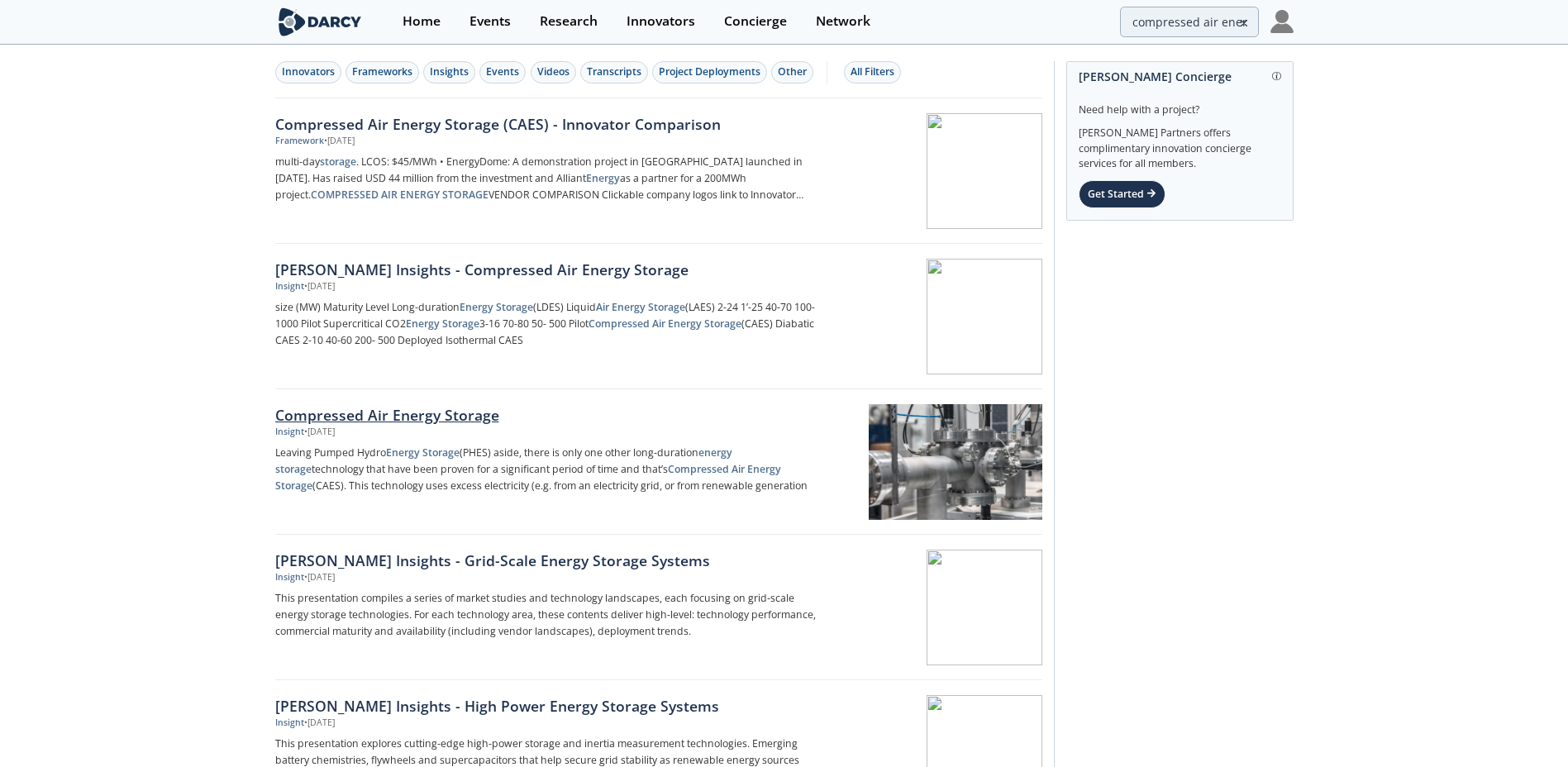 click on "Compressed Air Energy Storage" at bounding box center [549, 415] 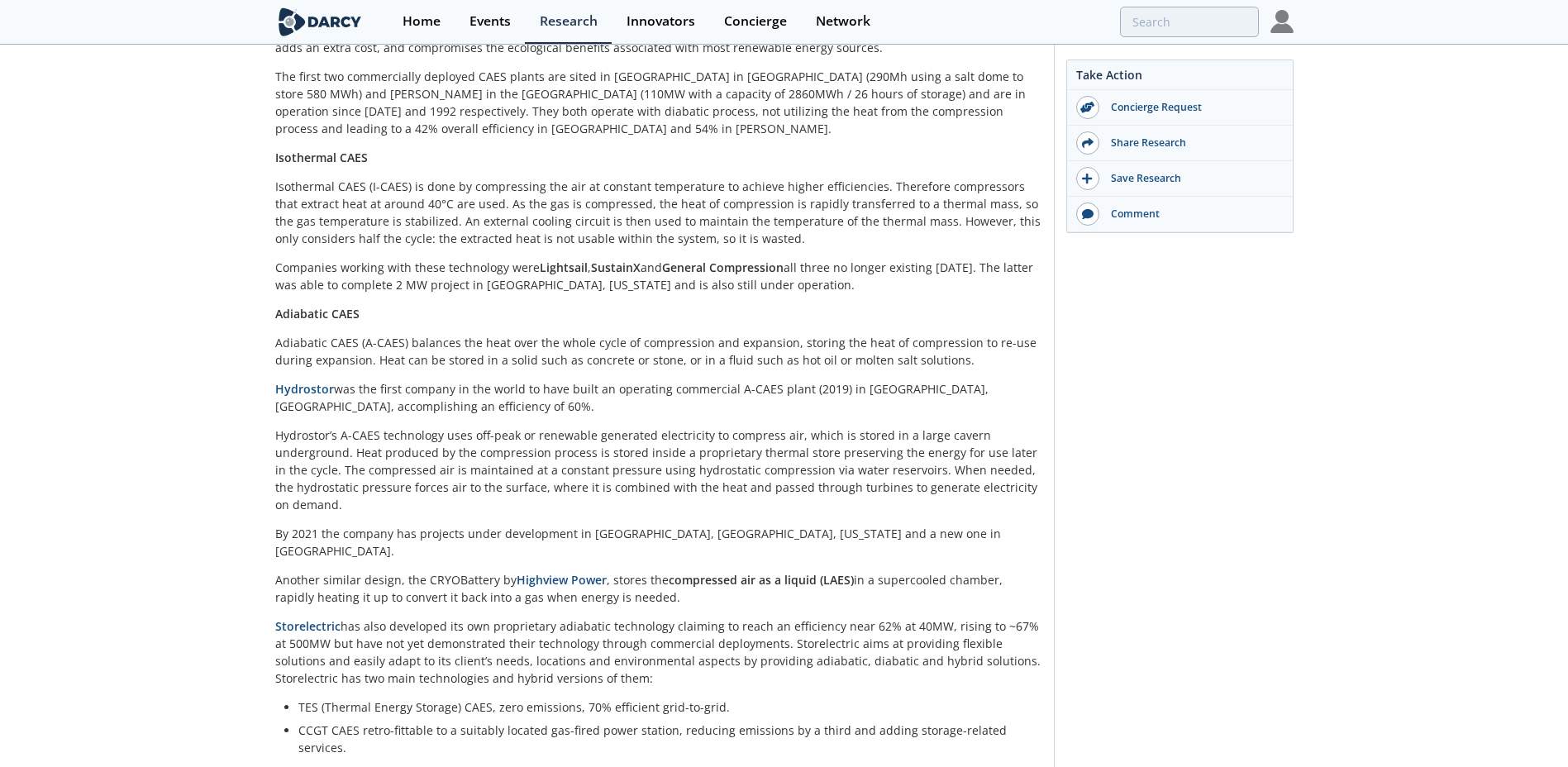scroll, scrollTop: 569, scrollLeft: 0, axis: vertical 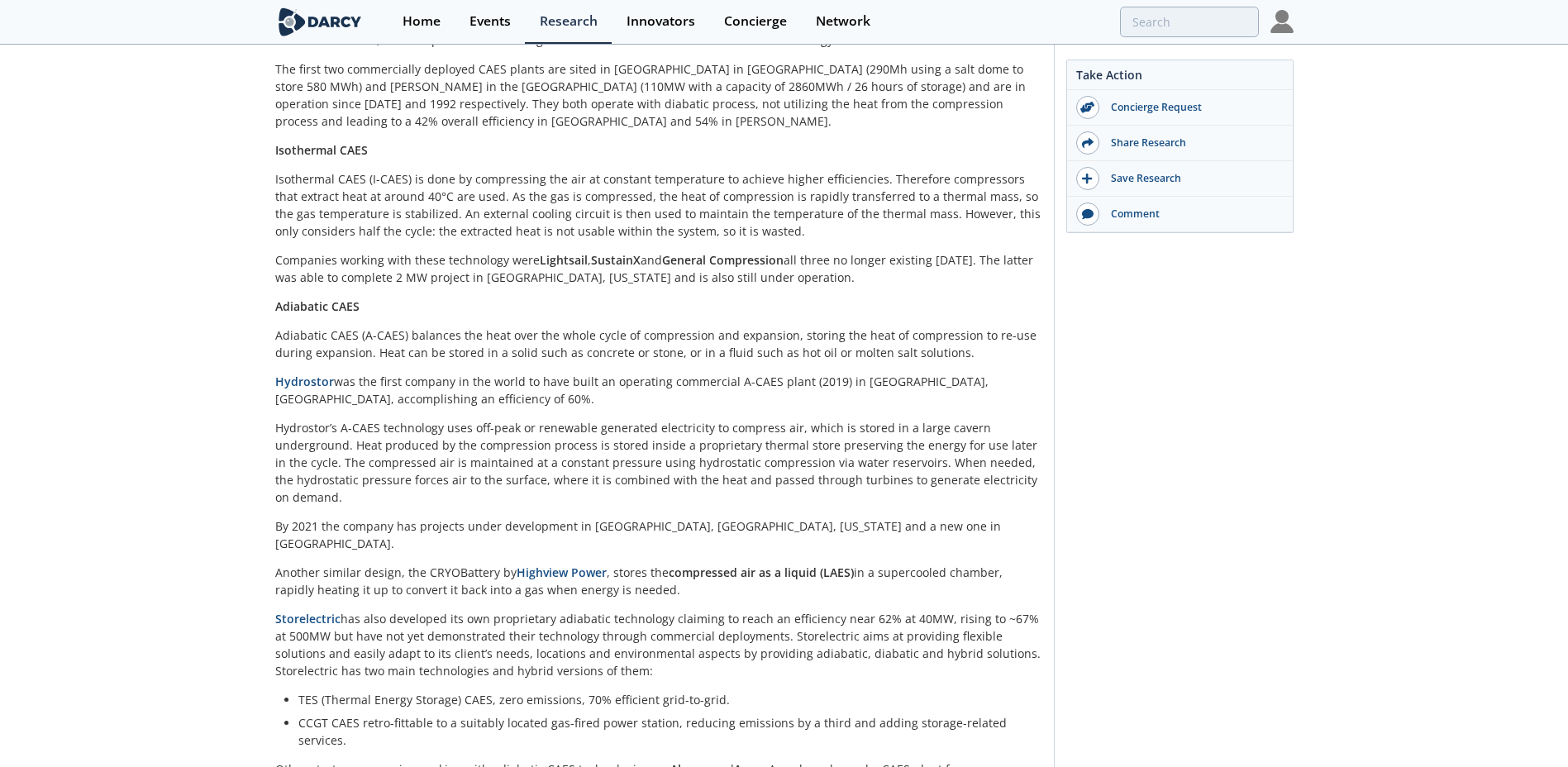 type on "compressed air energy storage" 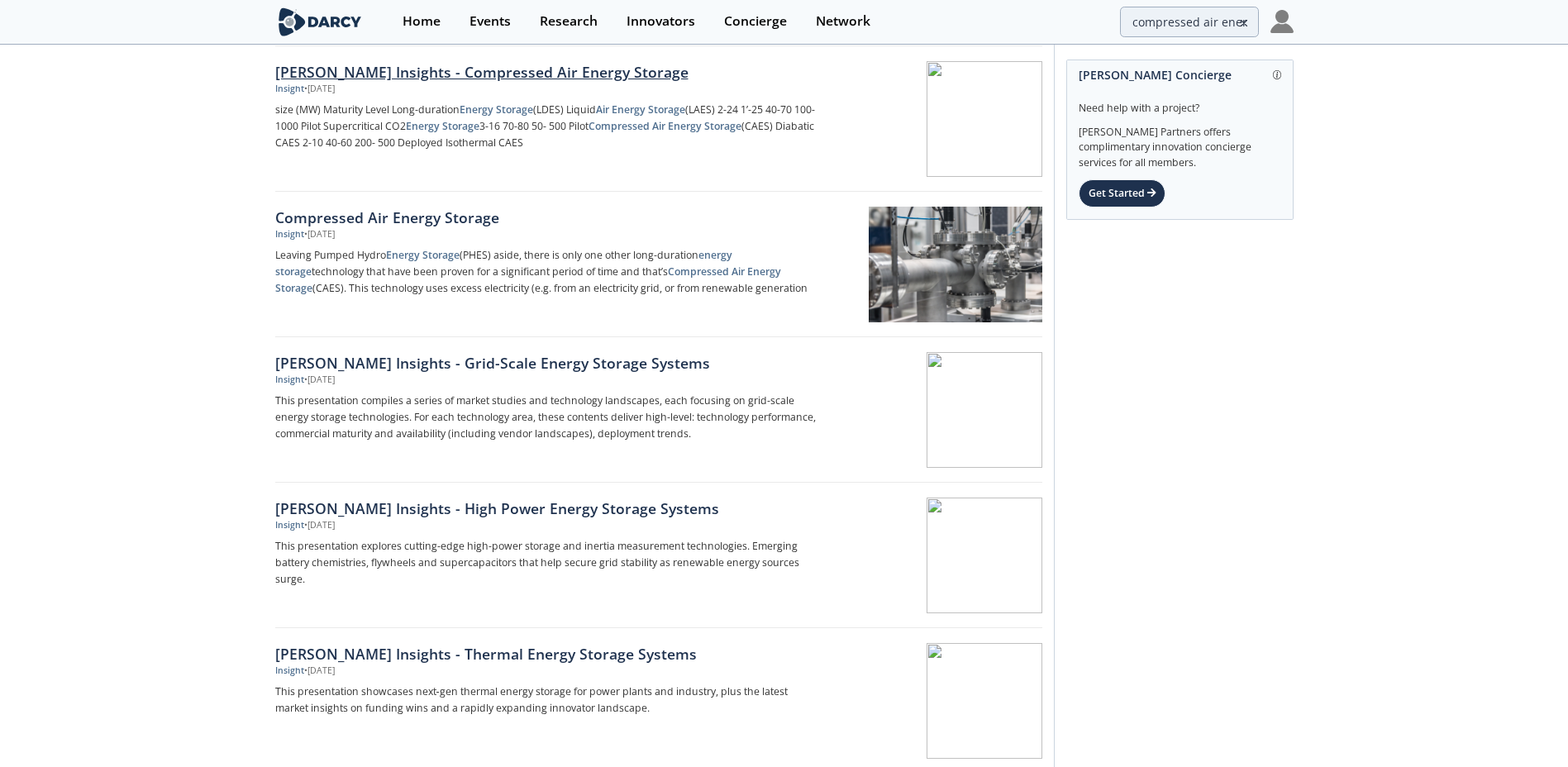 scroll, scrollTop: 198, scrollLeft: 0, axis: vertical 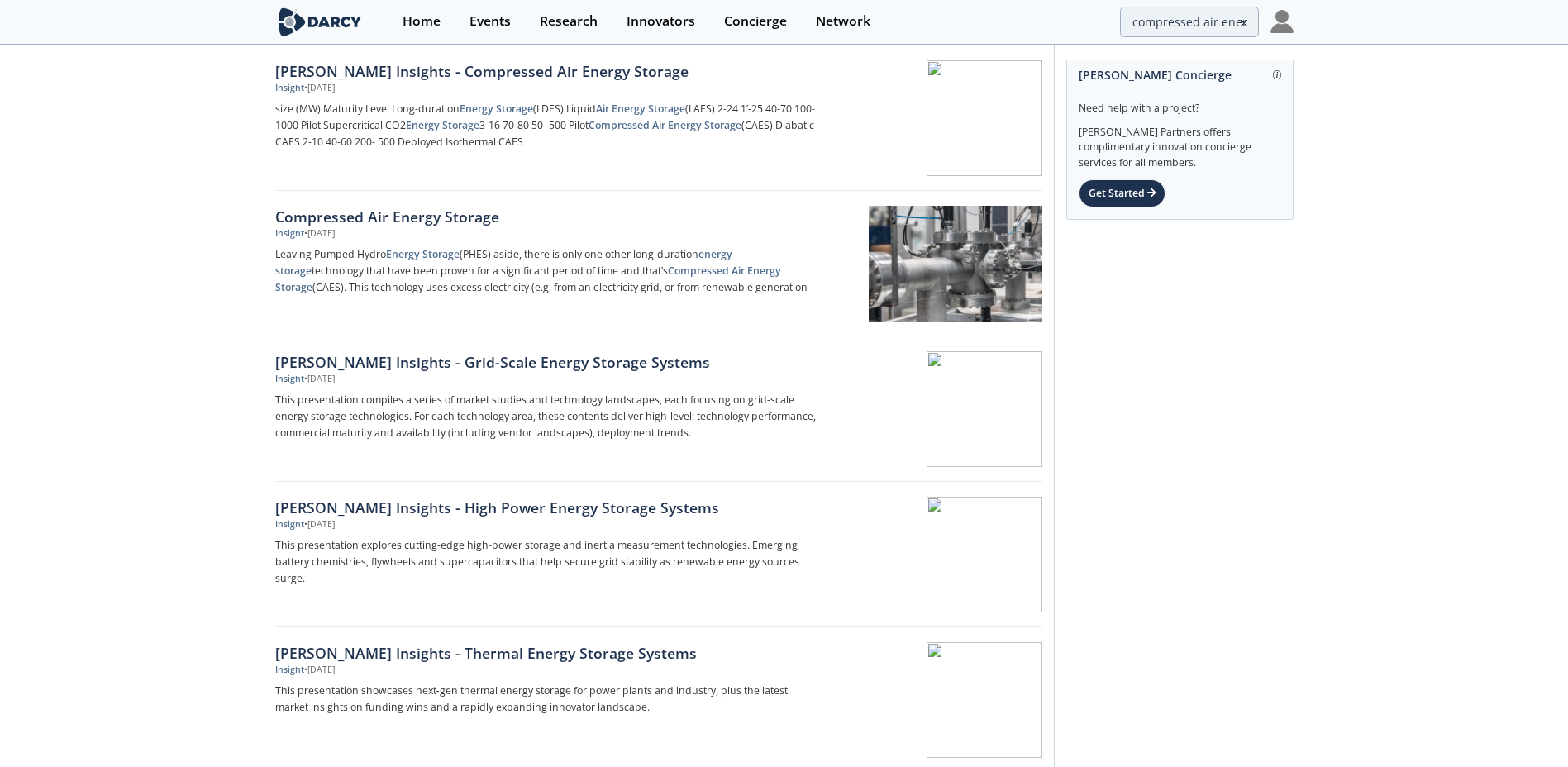 click on "[PERSON_NAME] Insights - Grid-Scale Energy Storage Systems" at bounding box center (549, 362) 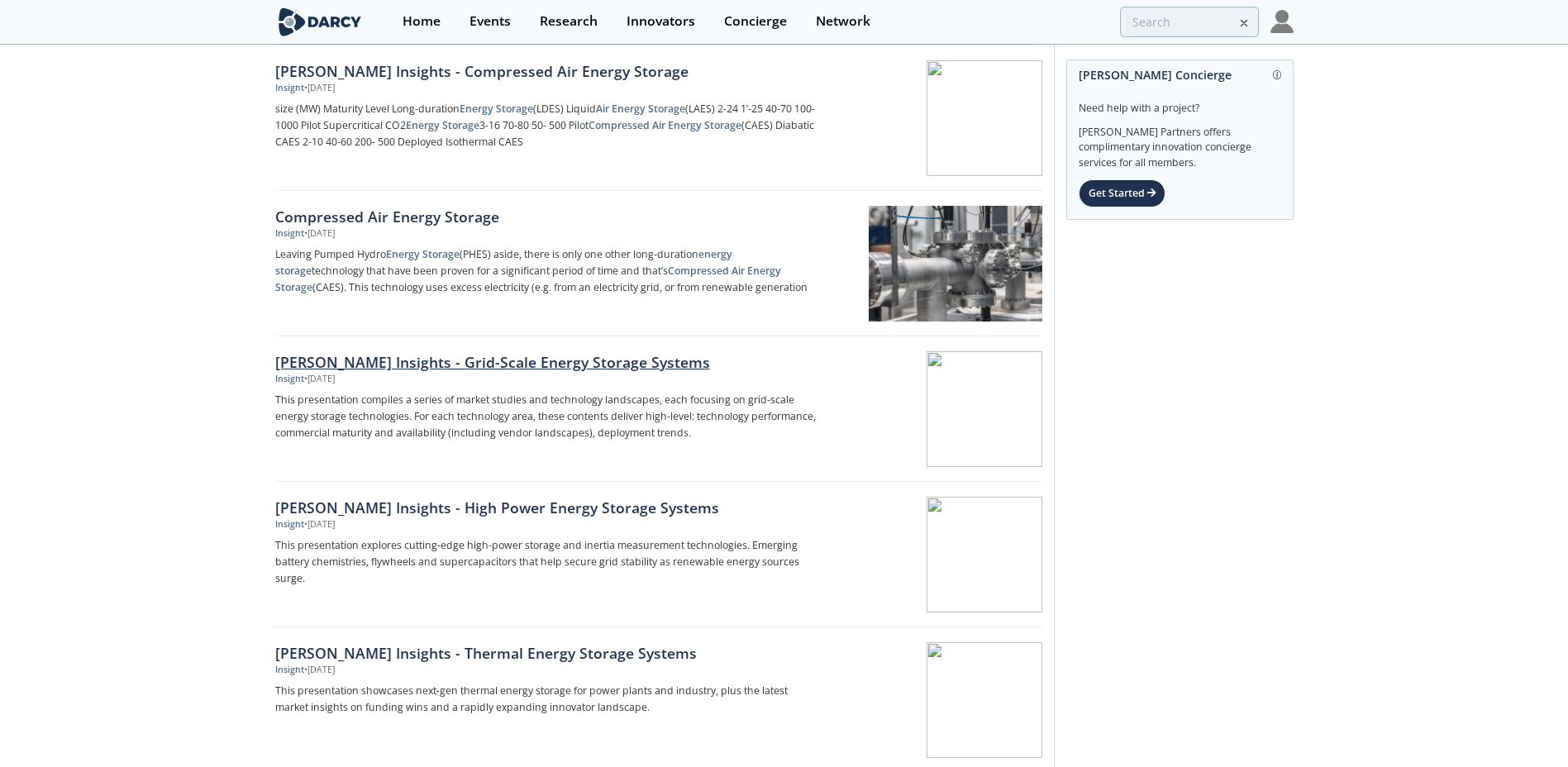 scroll, scrollTop: 0, scrollLeft: 0, axis: both 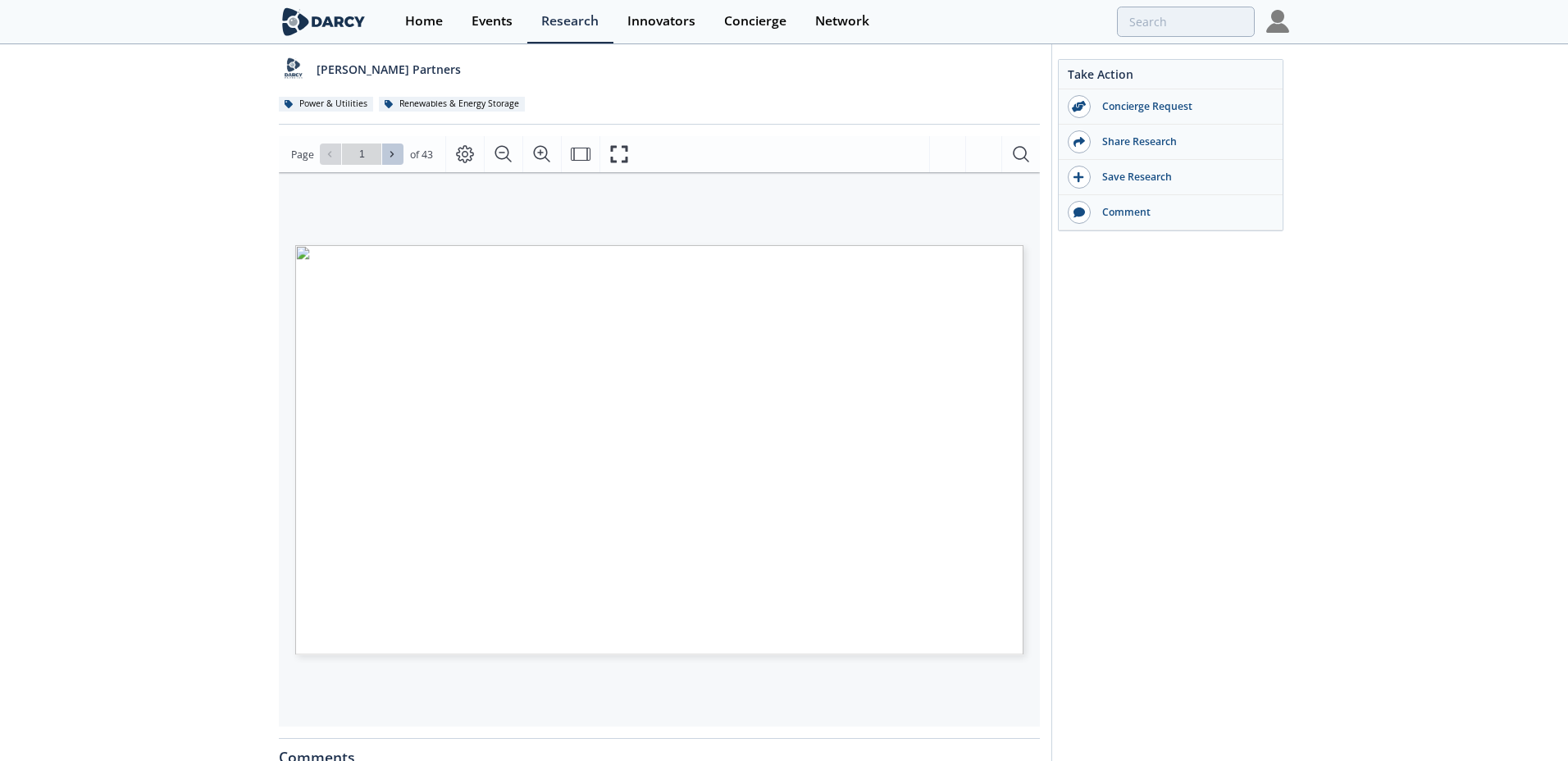 click 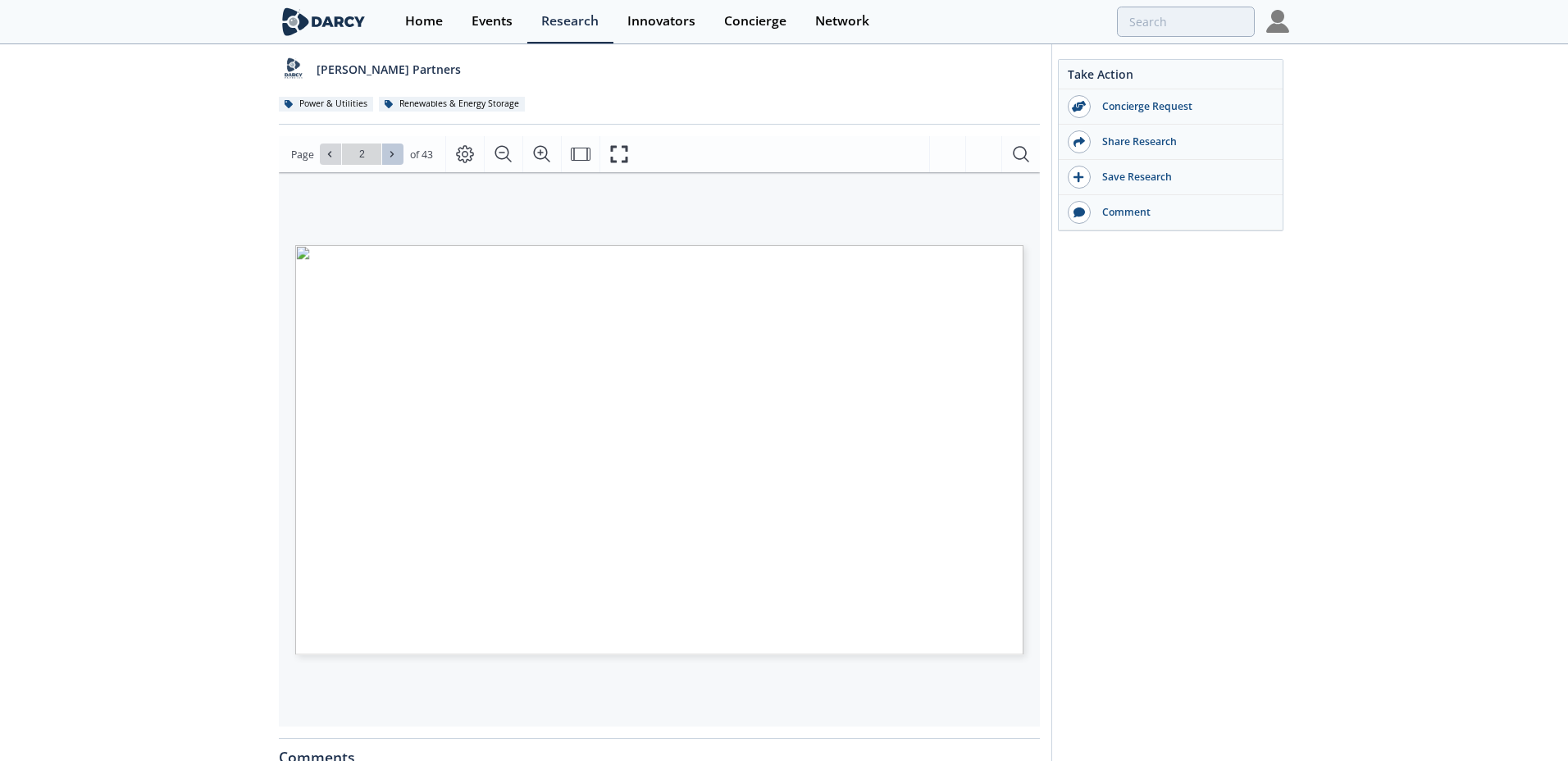 click 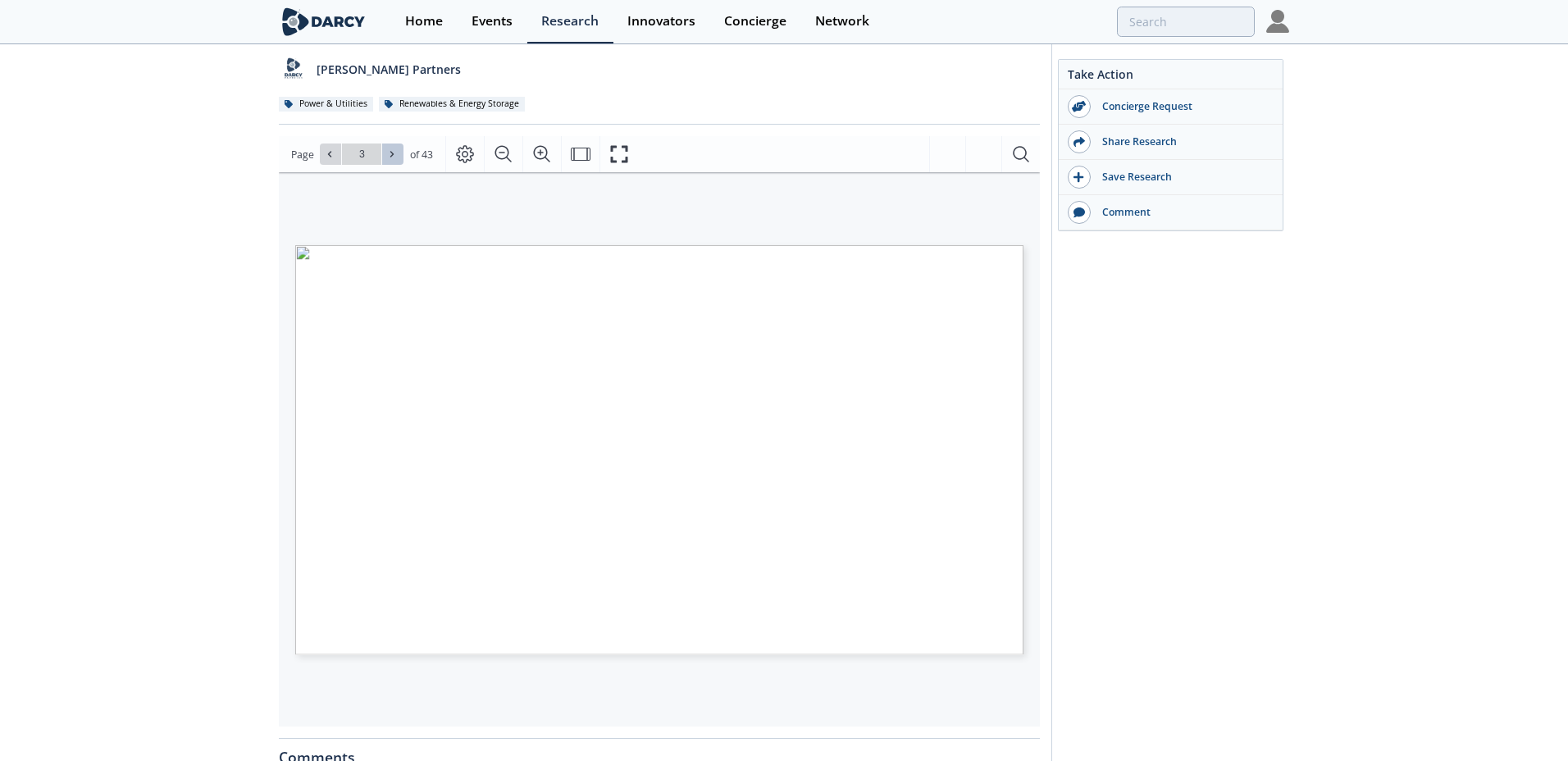 click 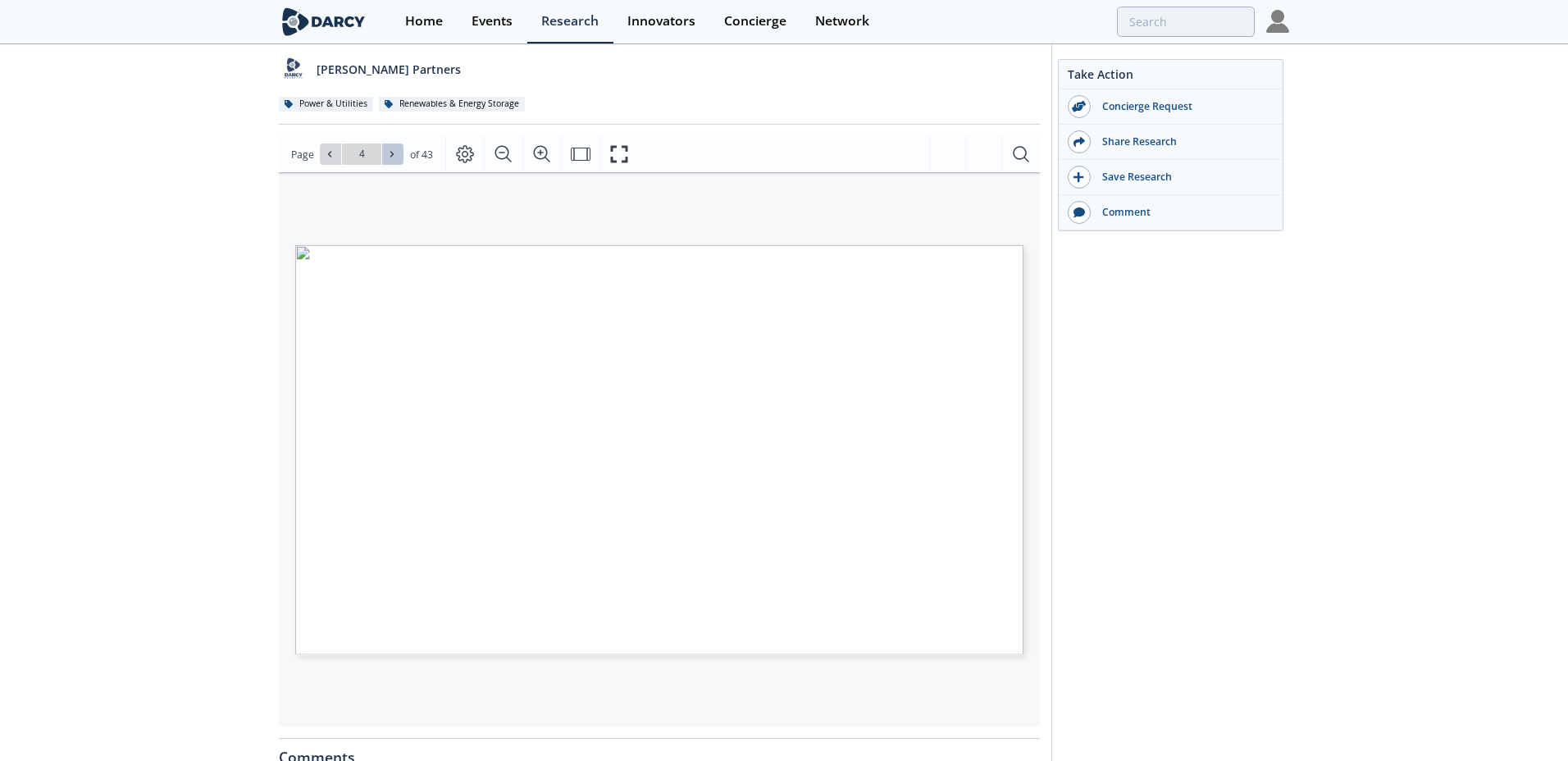 click 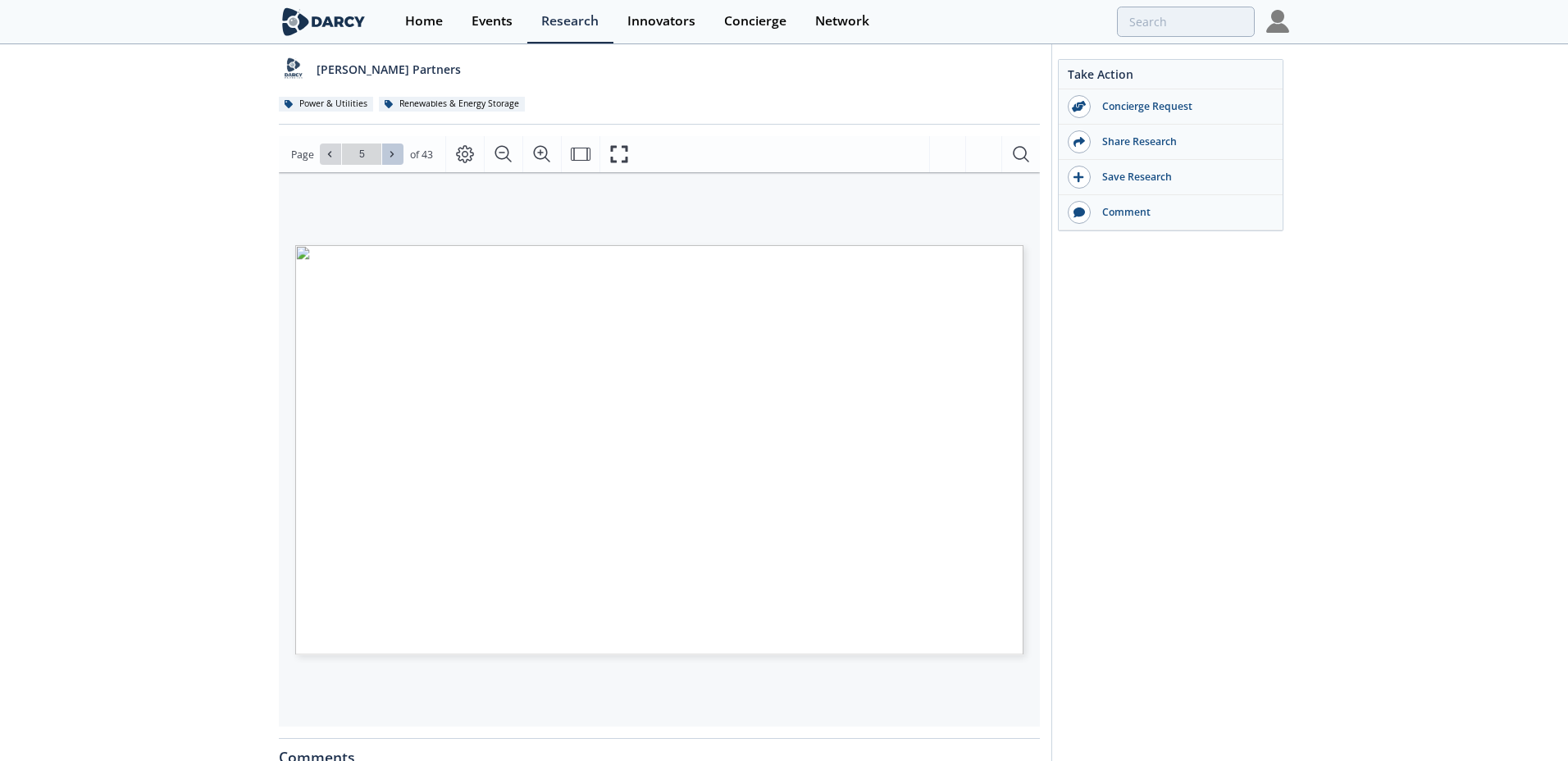 click 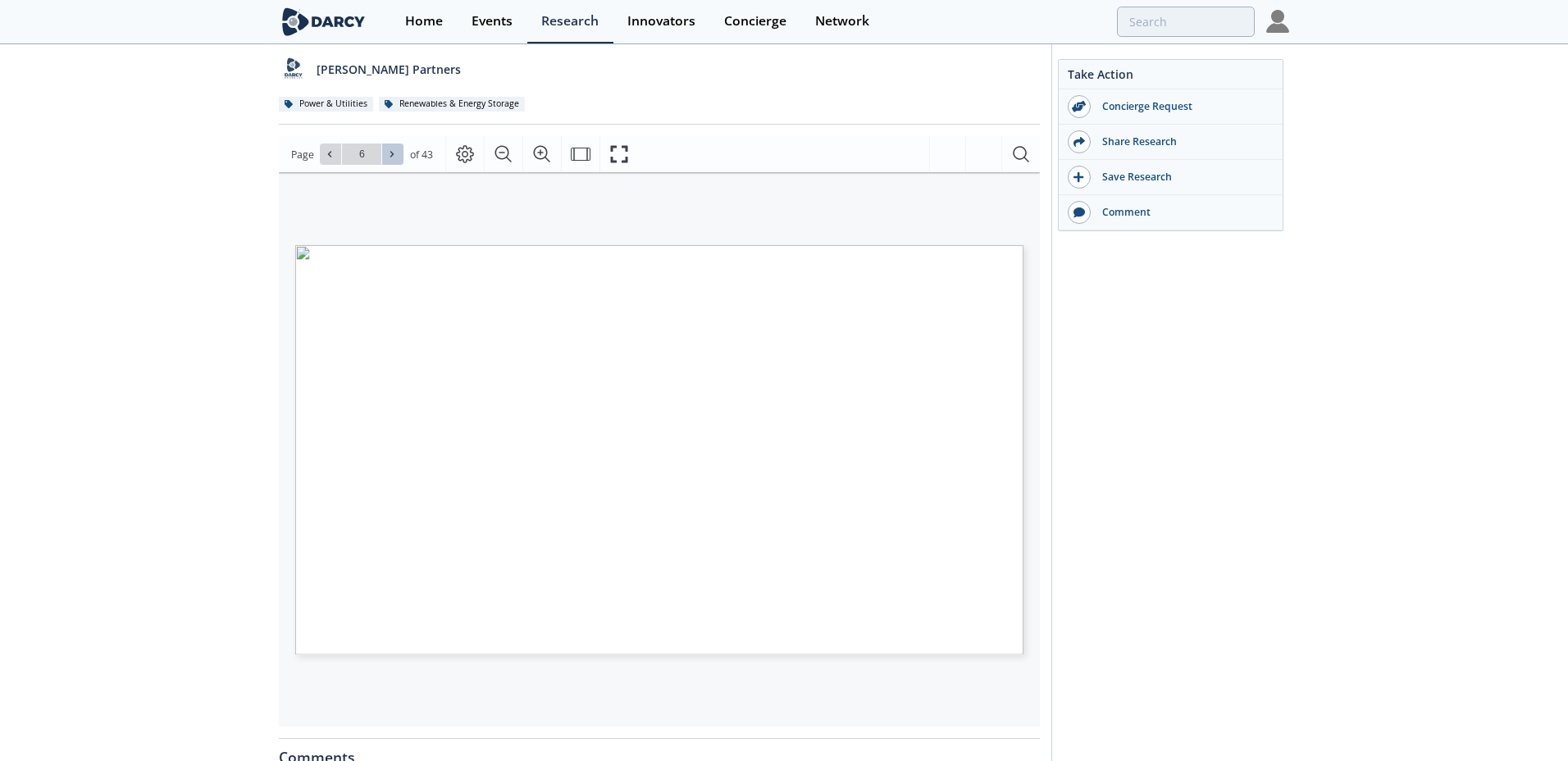 click 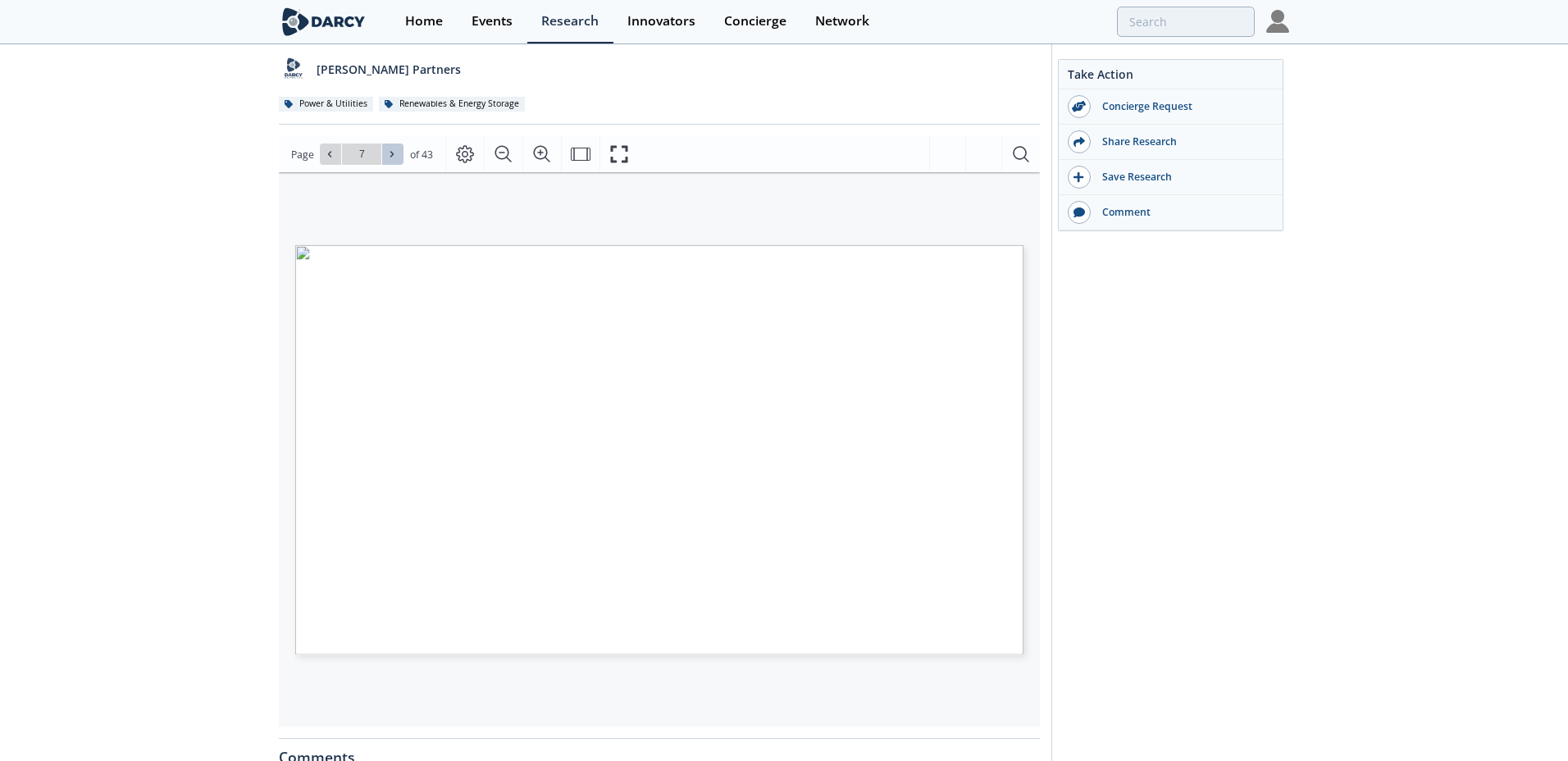 click 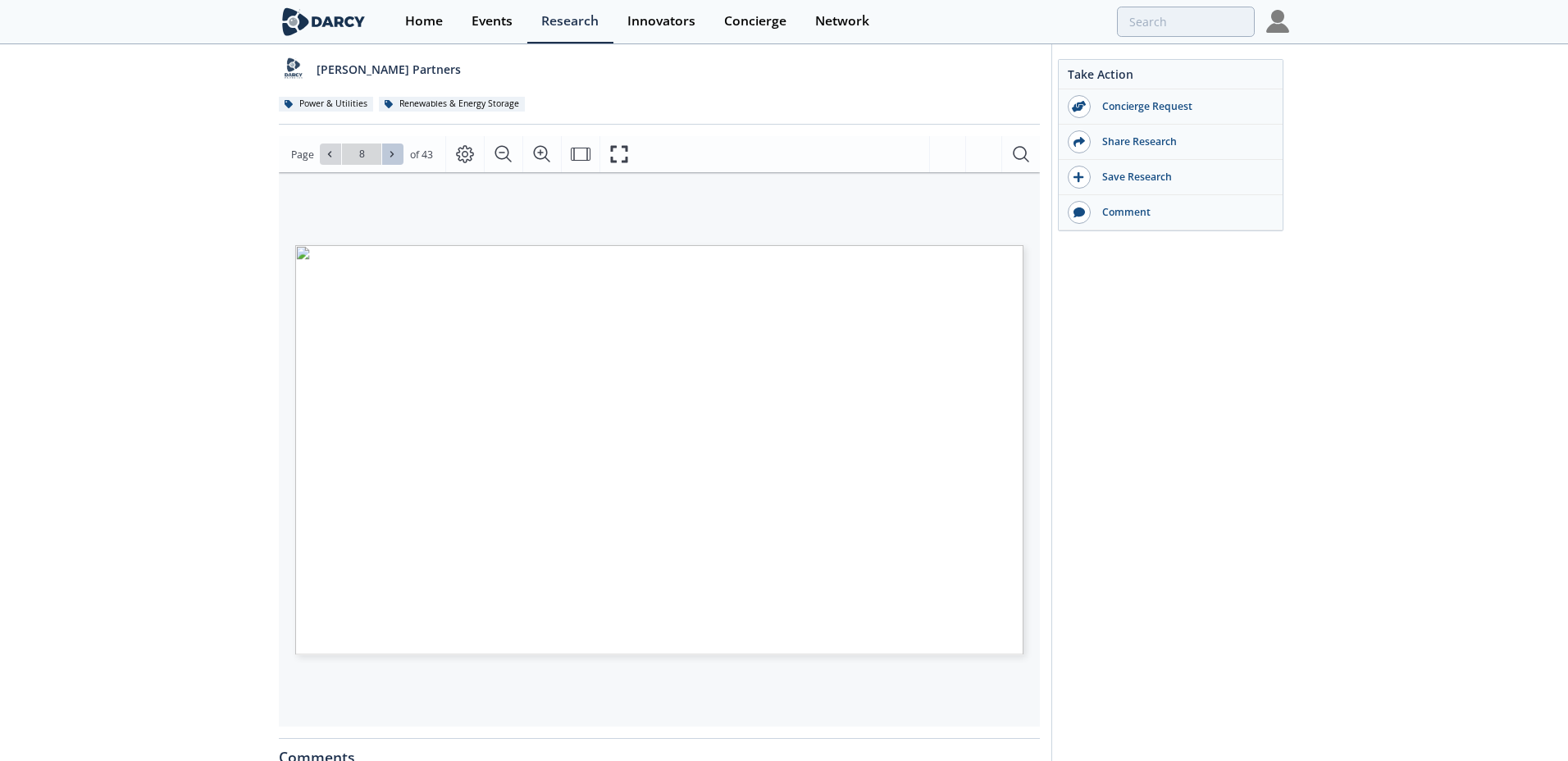 click at bounding box center (393, 154) 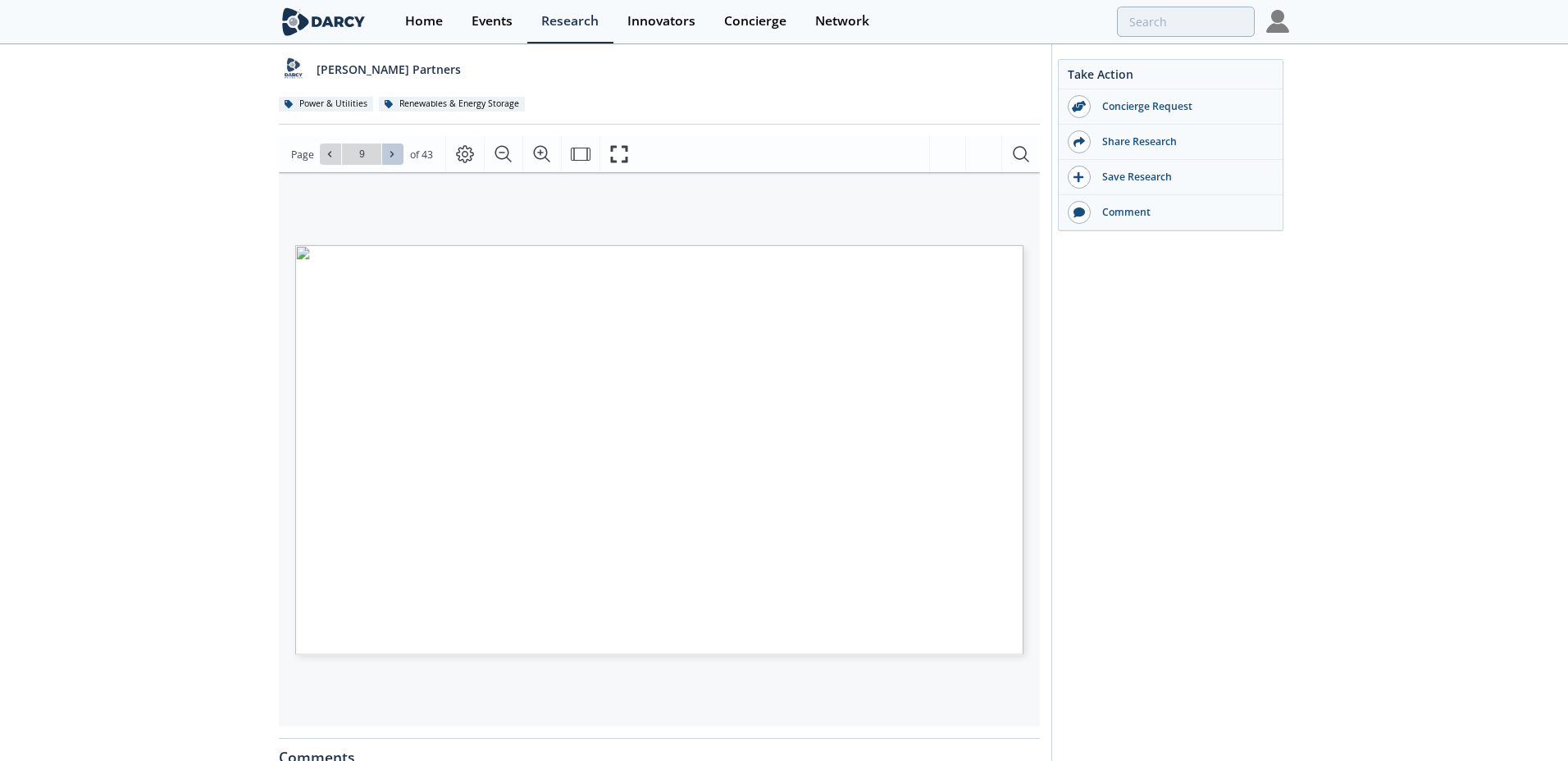 click at bounding box center (393, 154) 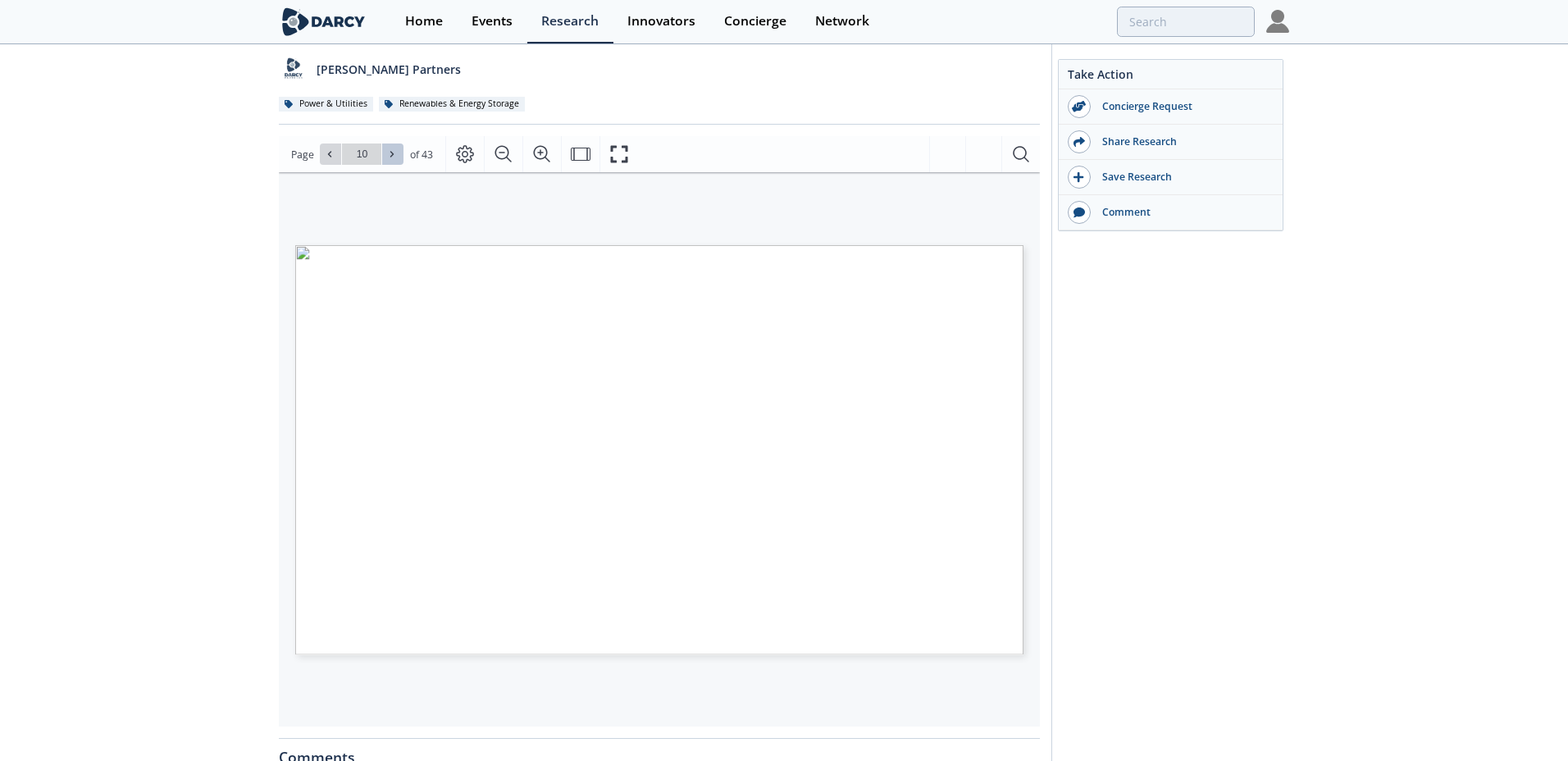 click at bounding box center [393, 154] 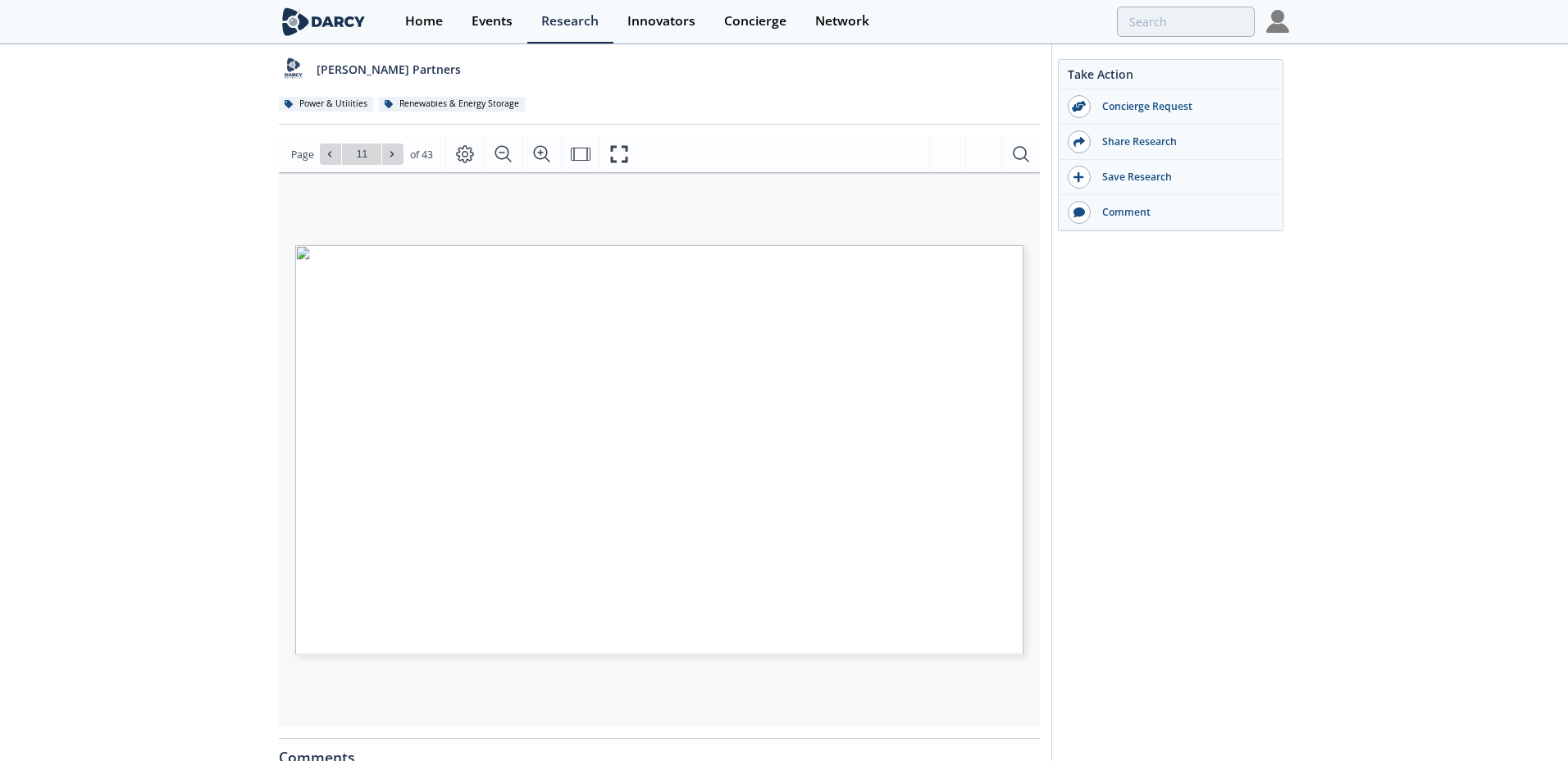type on "12" 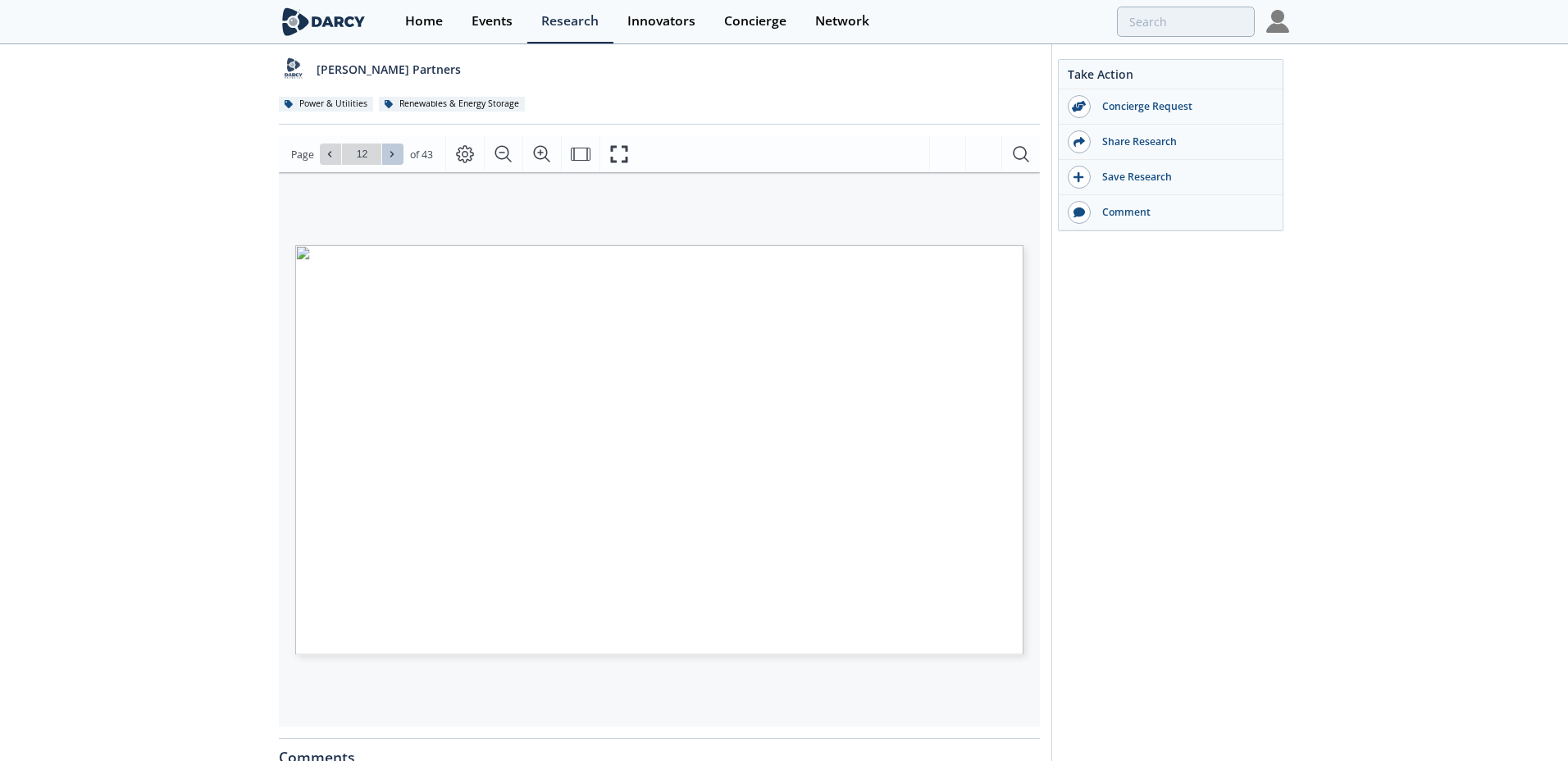 click at bounding box center [393, 154] 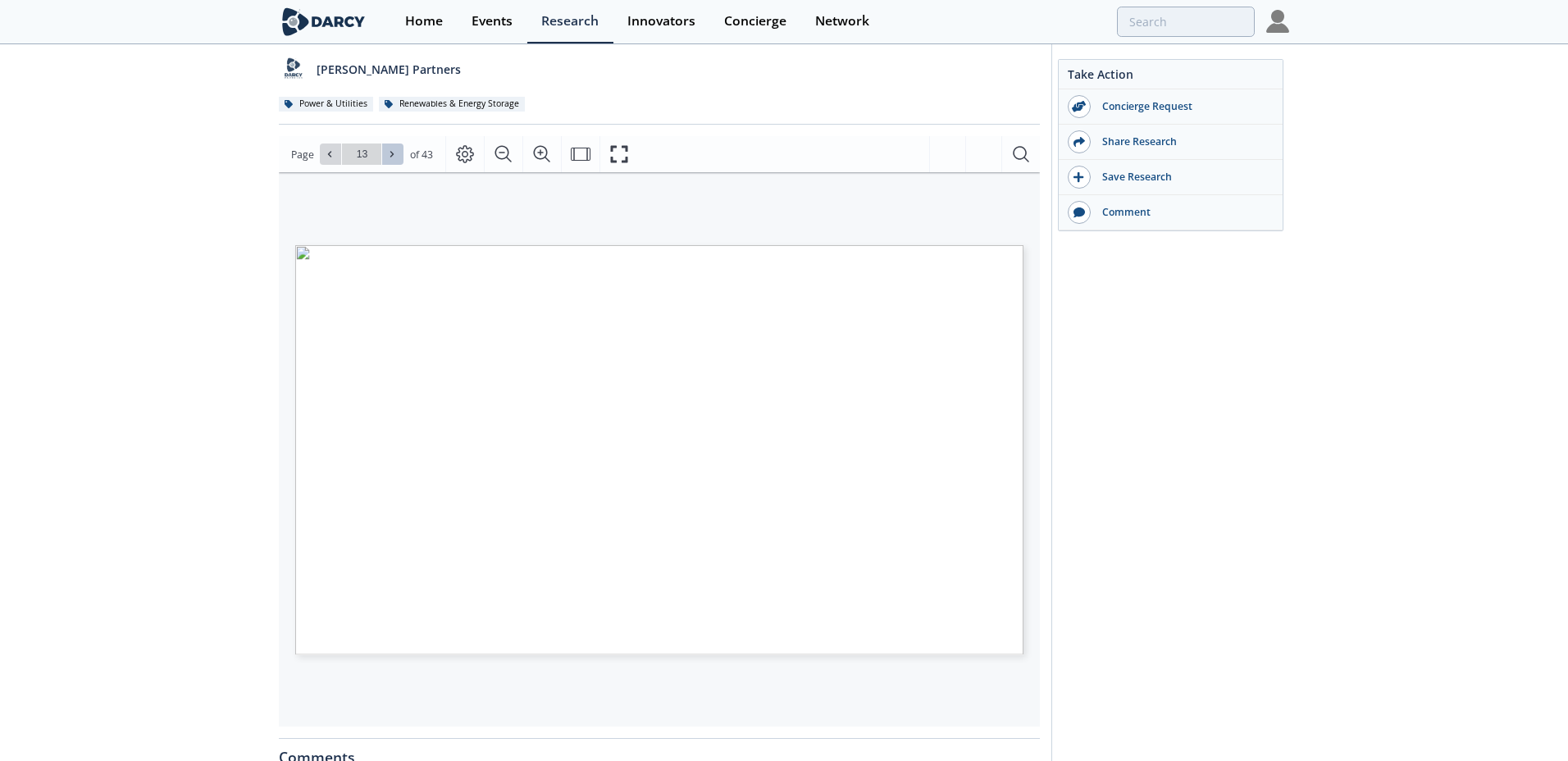 click at bounding box center (393, 154) 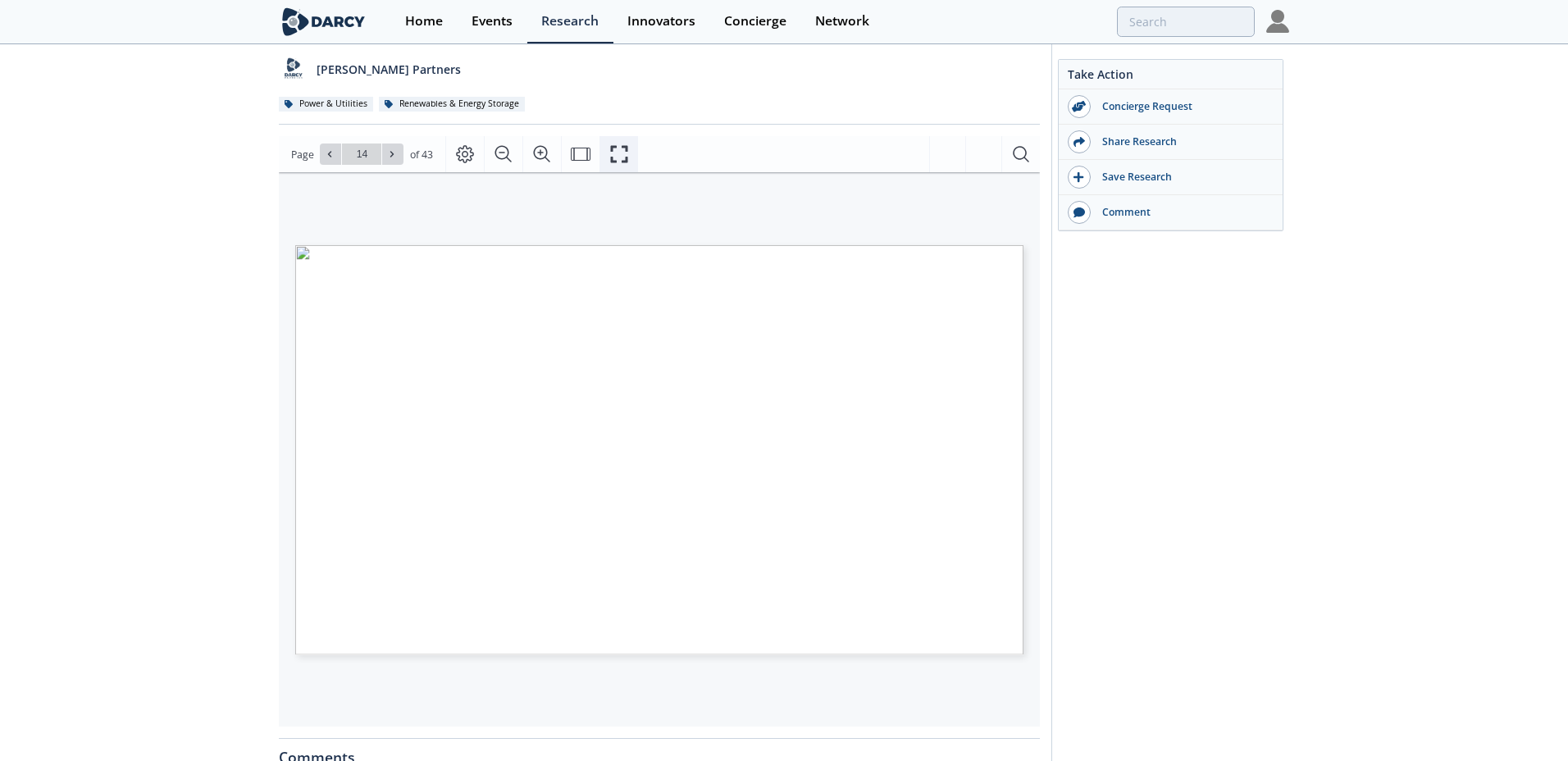 click at bounding box center [618, 154] 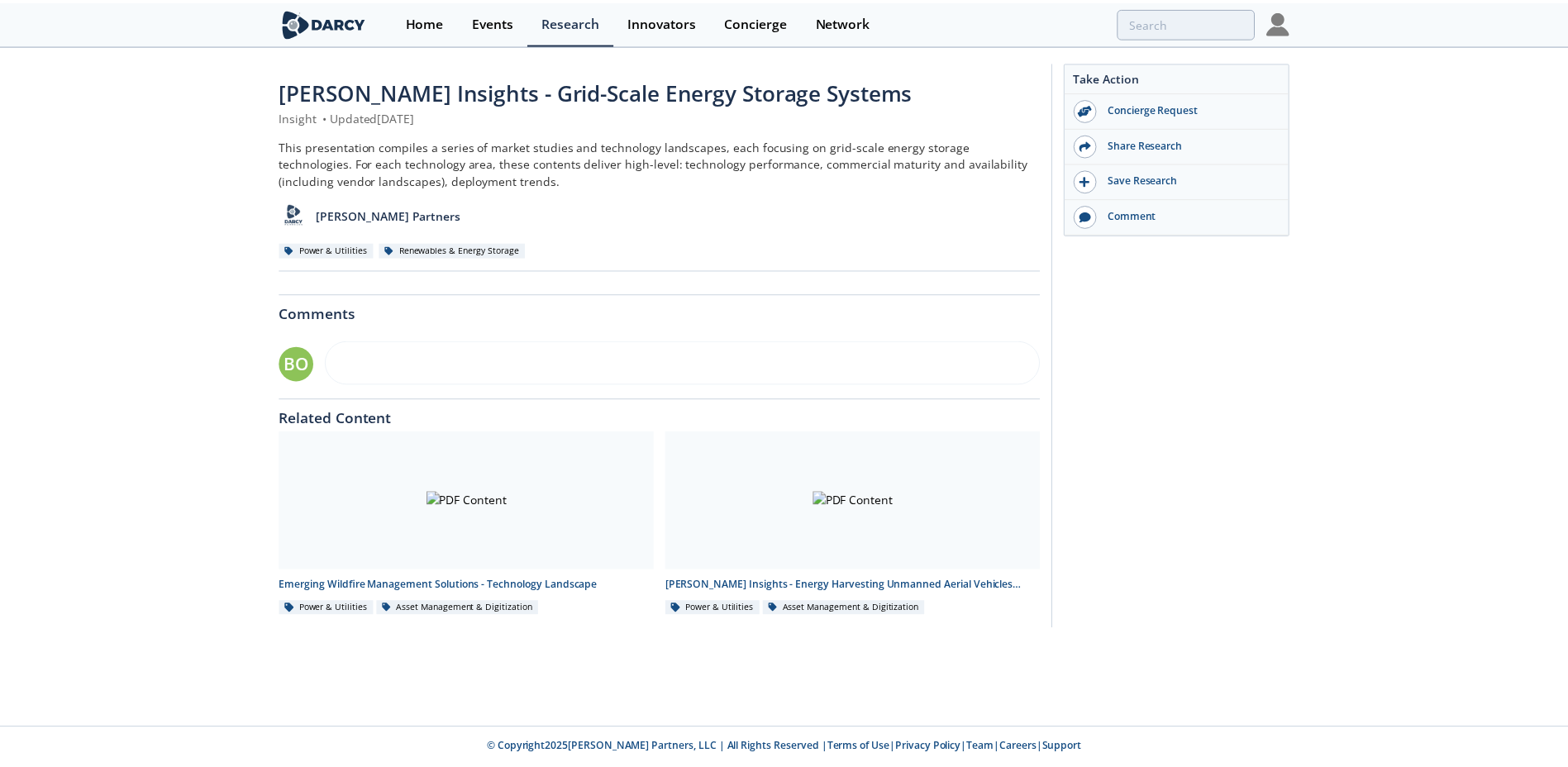 scroll, scrollTop: 0, scrollLeft: 0, axis: both 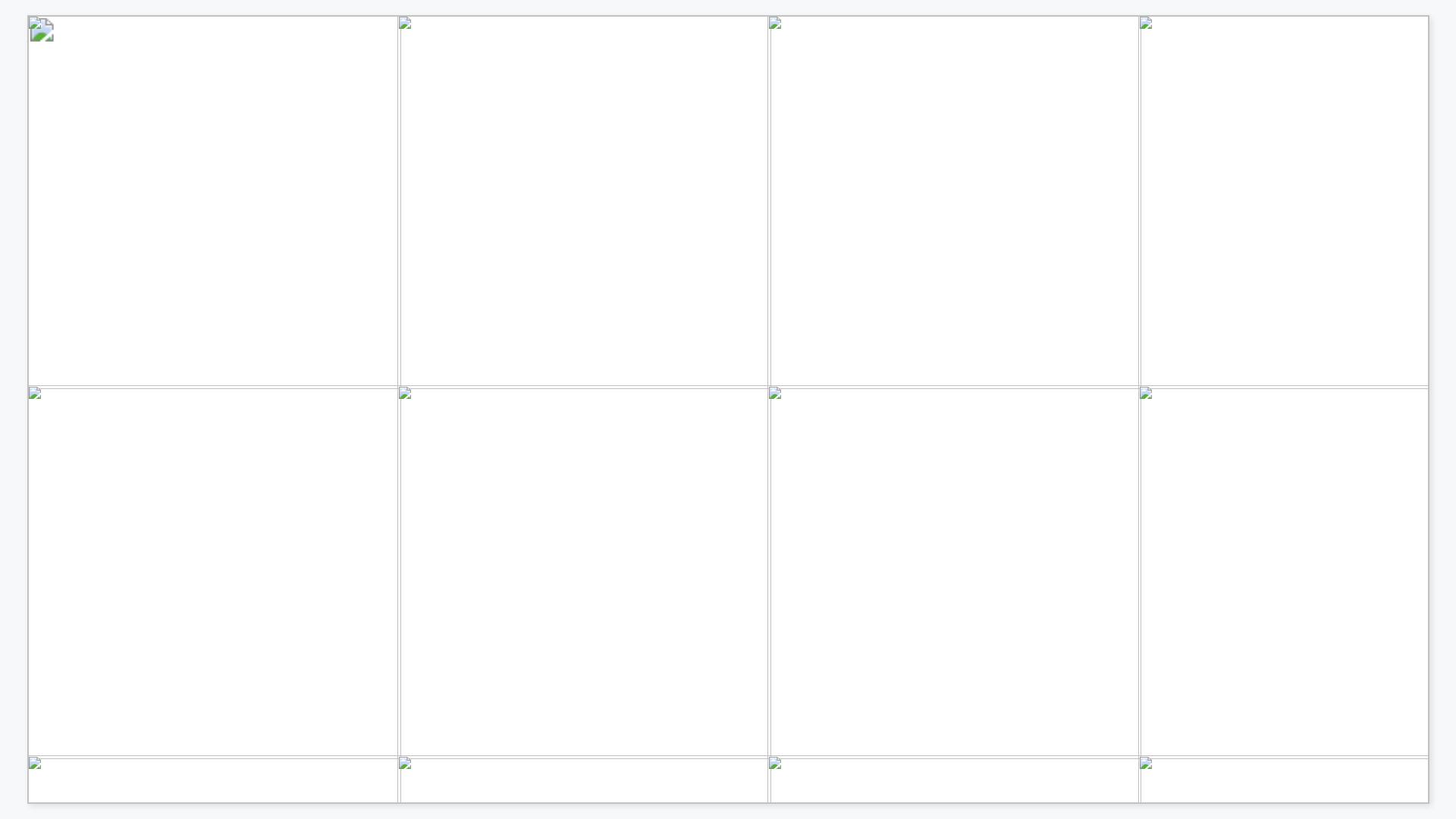 click on "NREL" at bounding box center [146, 779] 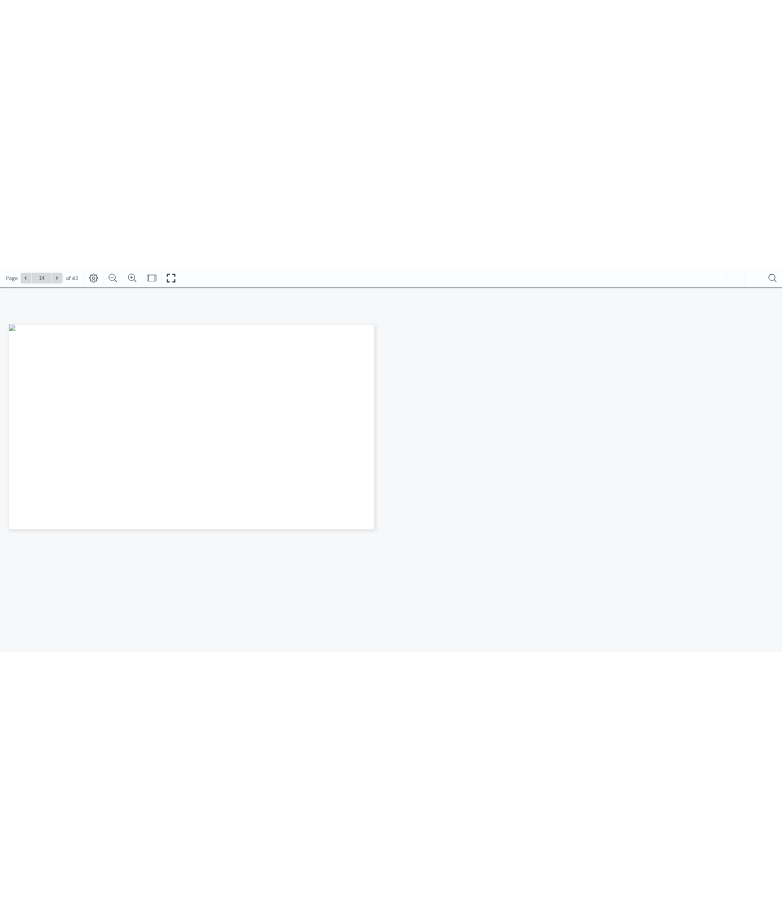 scroll, scrollTop: 224, scrollLeft: 0, axis: vertical 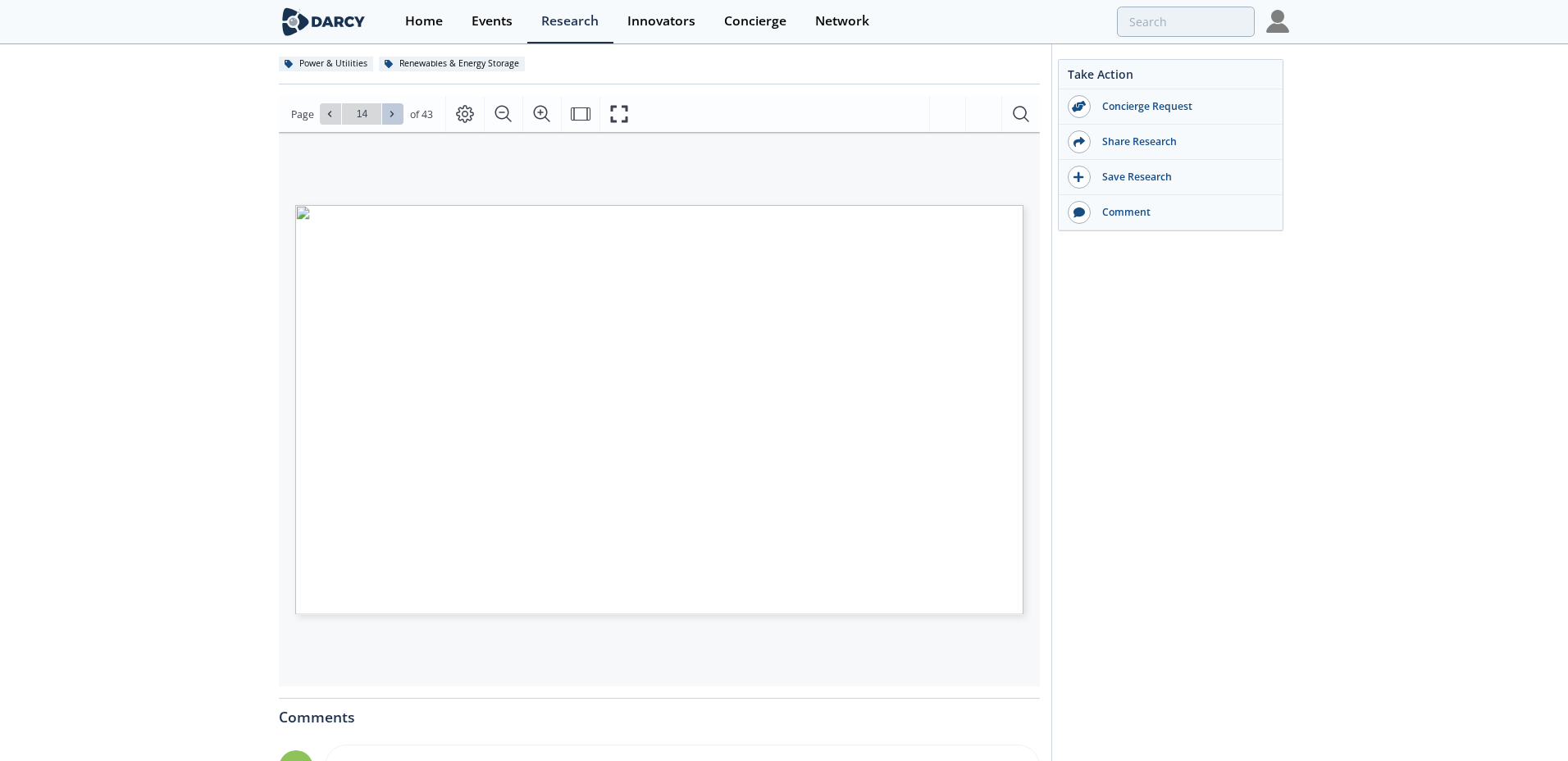 click 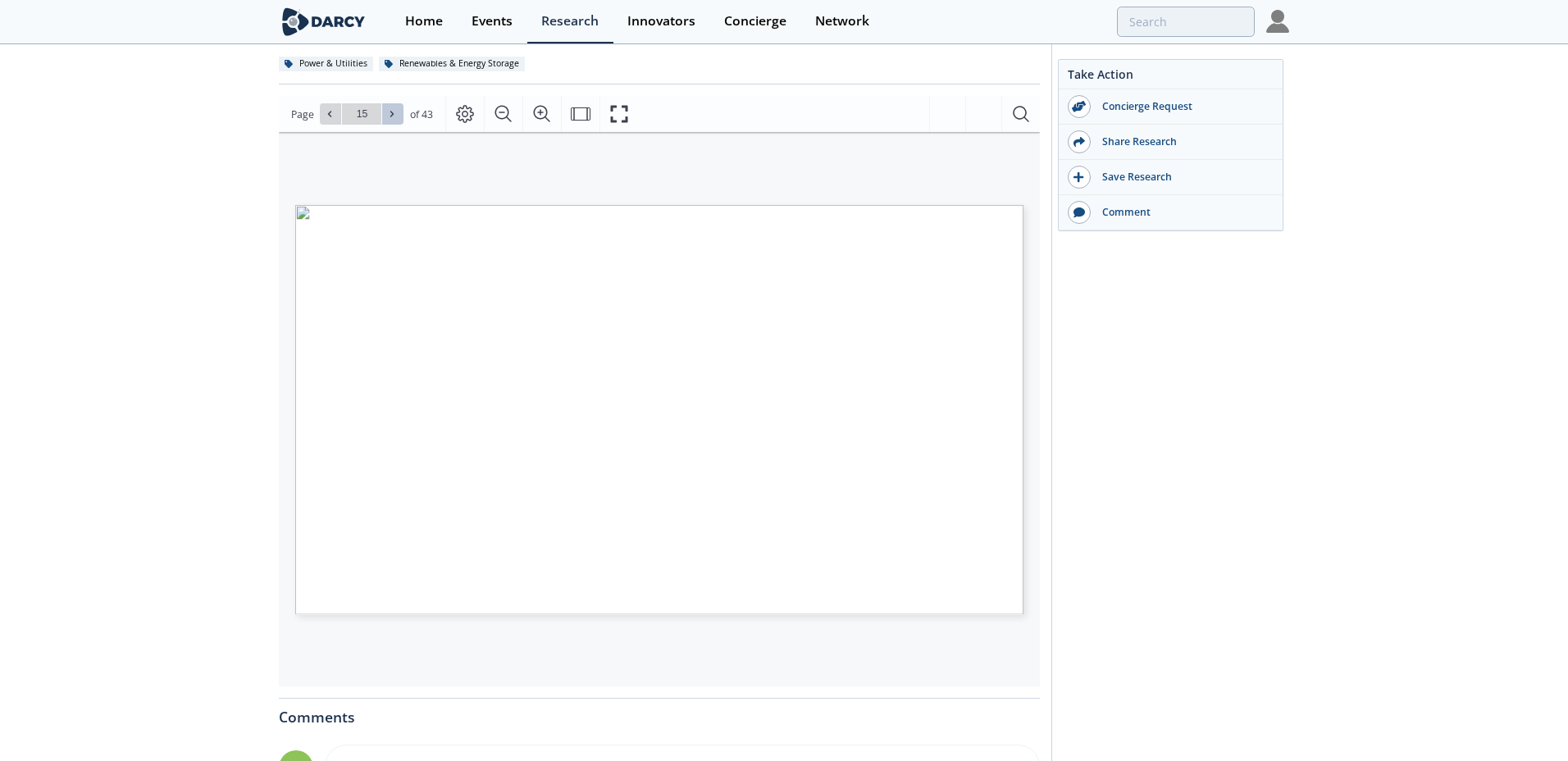 click 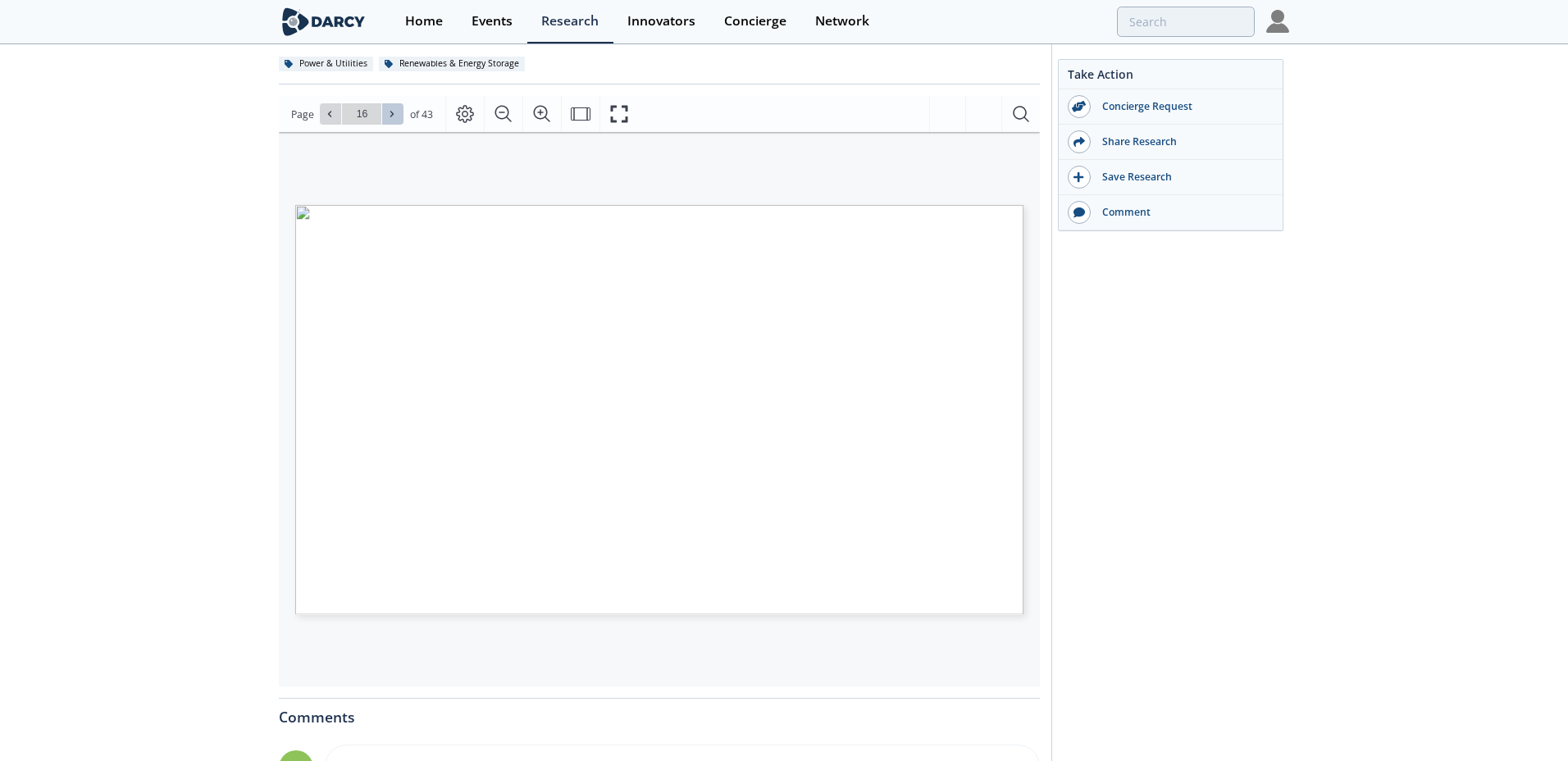 click 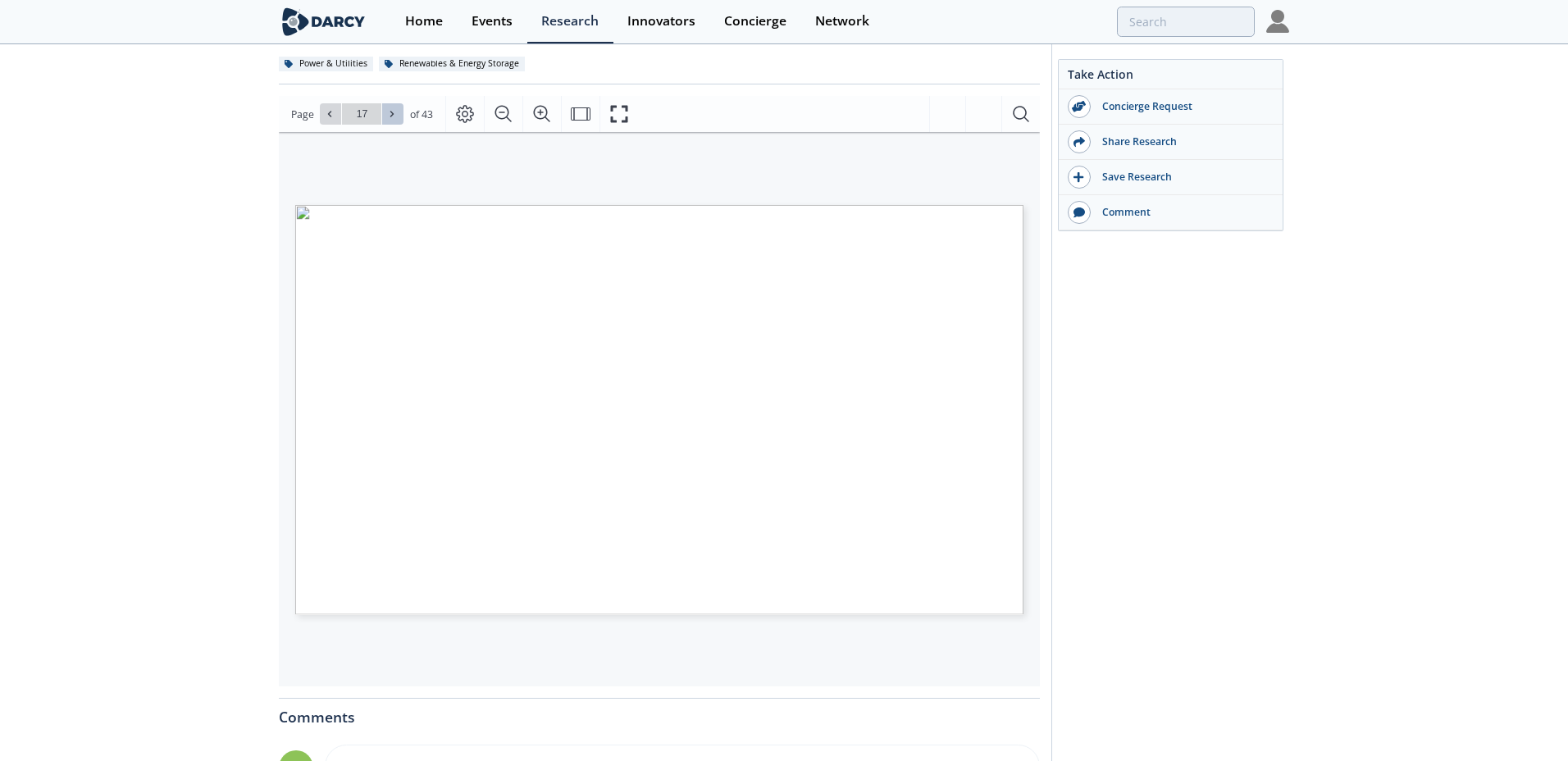 click 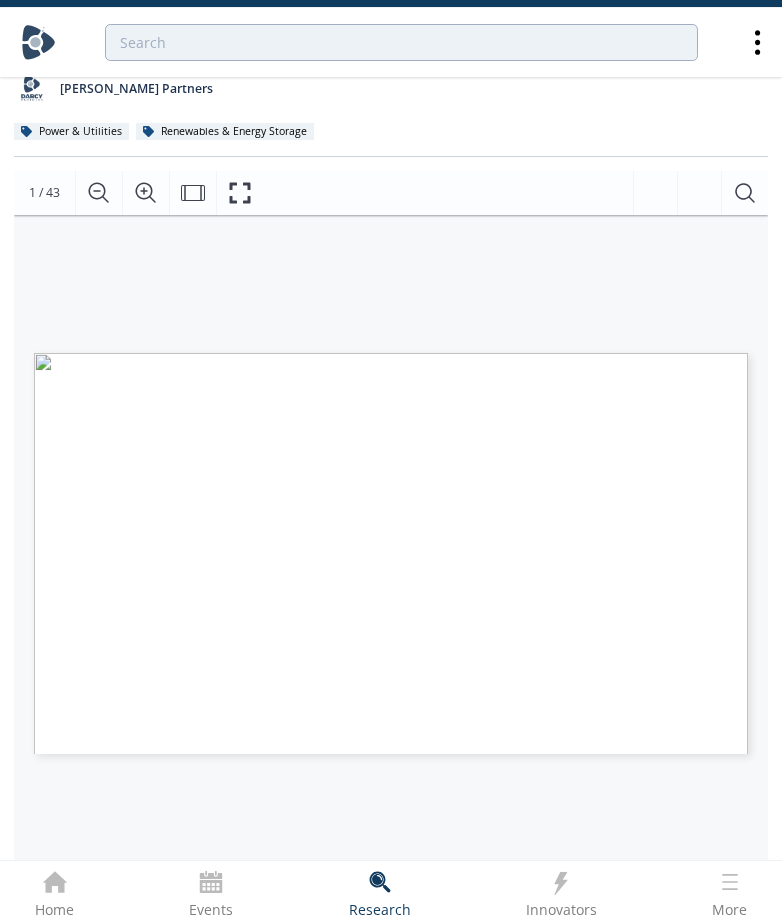 click at bounding box center [391, 42] 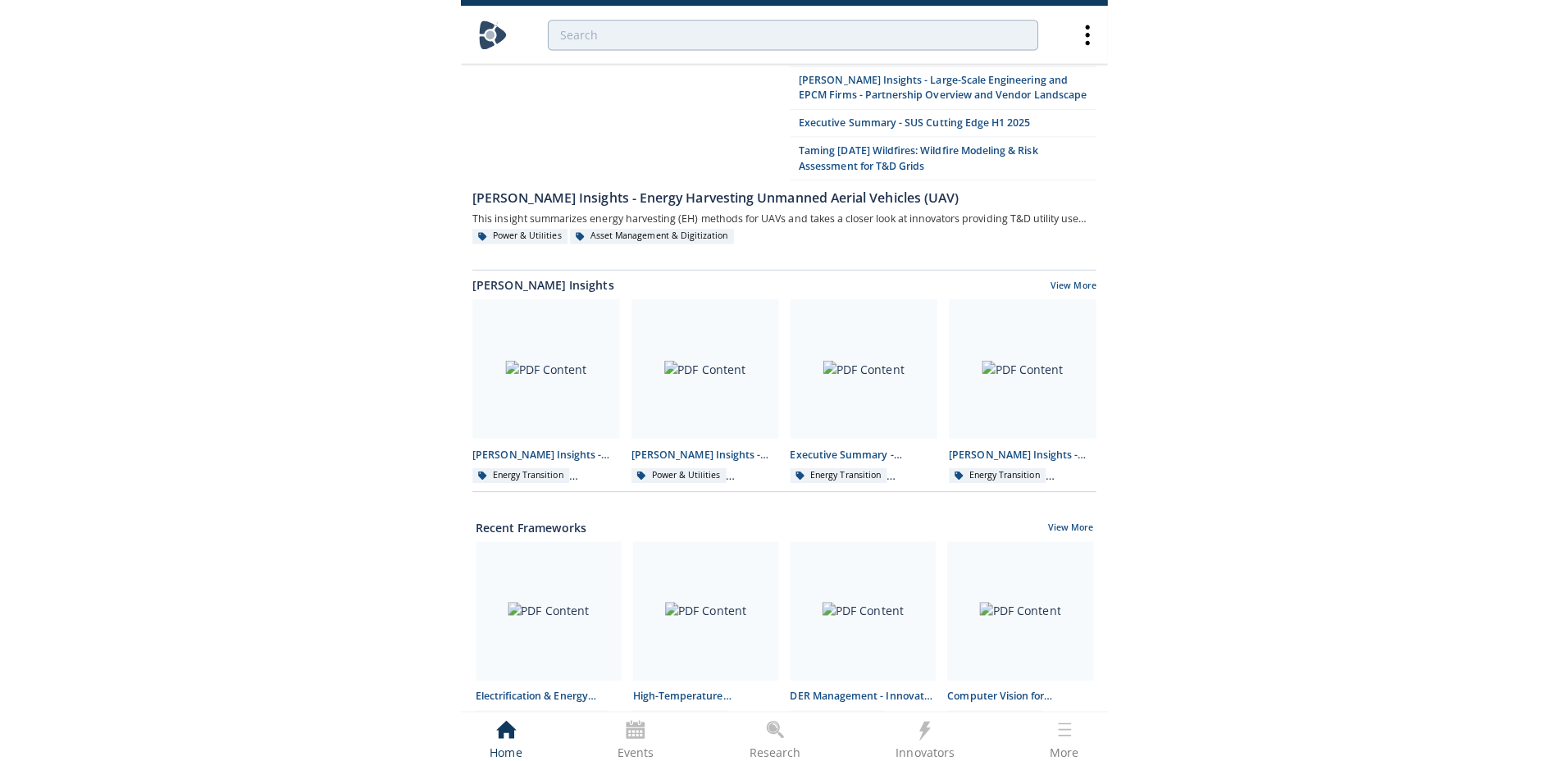 scroll, scrollTop: 0, scrollLeft: 0, axis: both 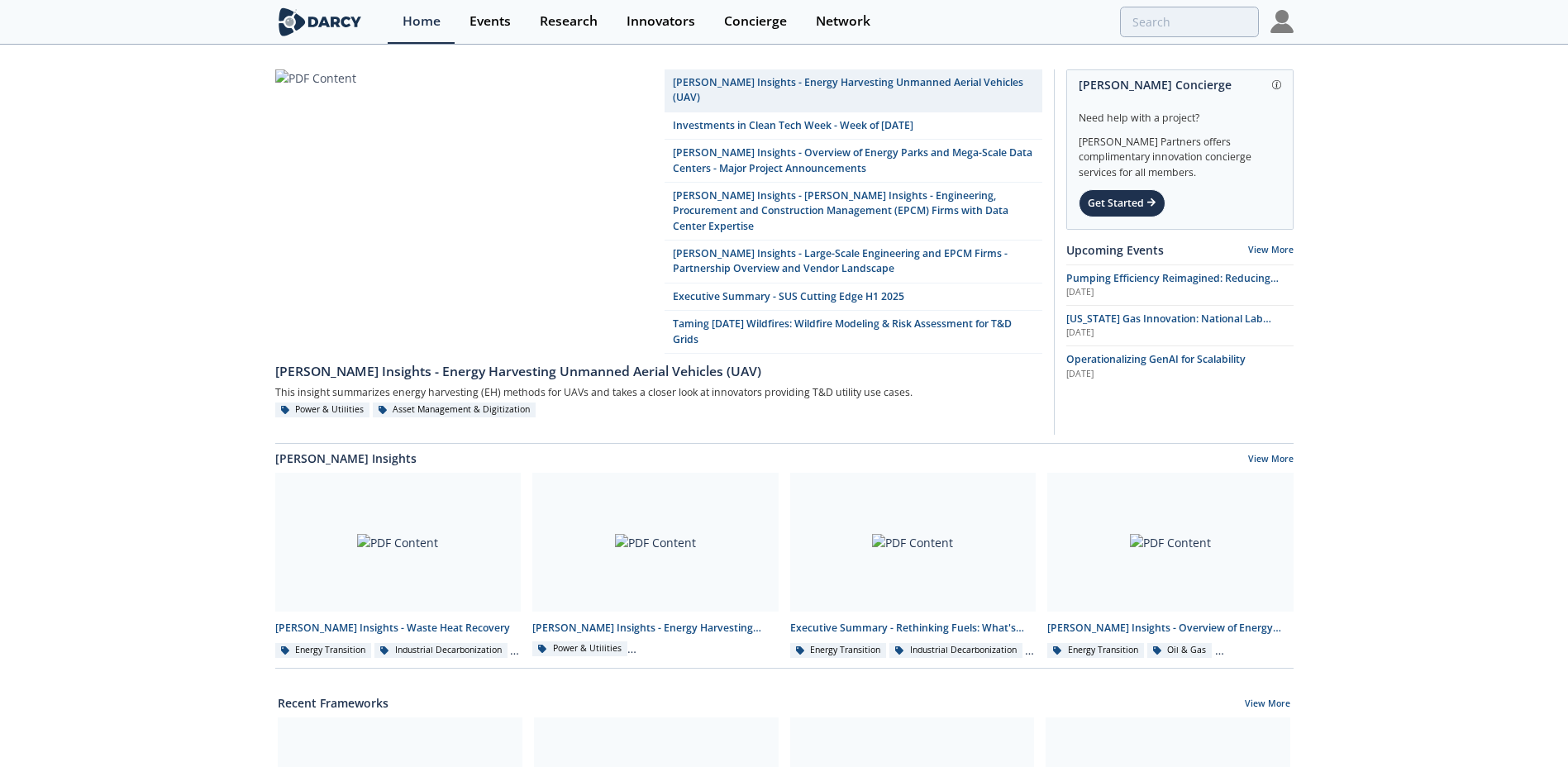 click at bounding box center [1282, 21] 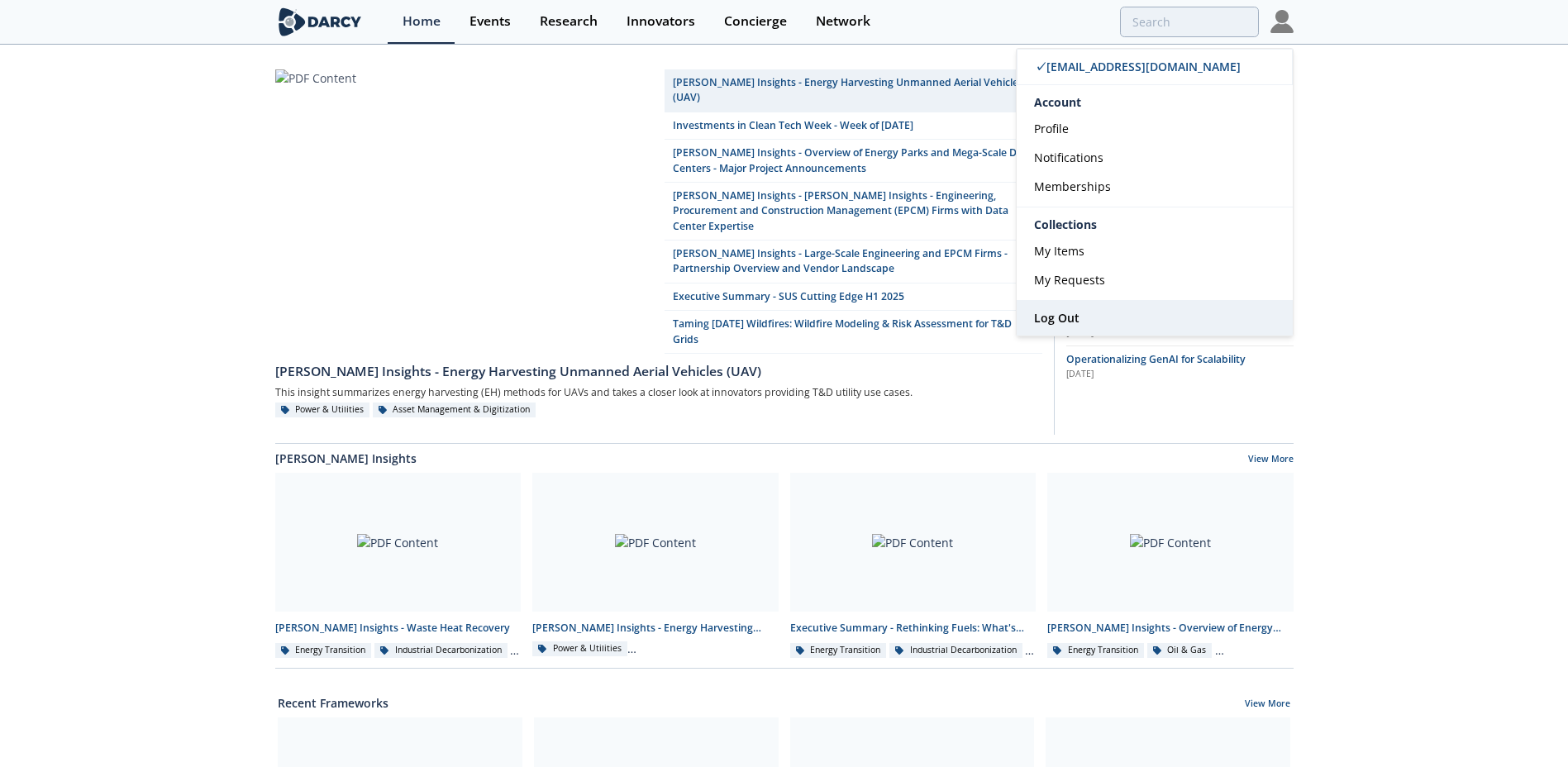 click on "Log Out" at bounding box center [1056, 317] 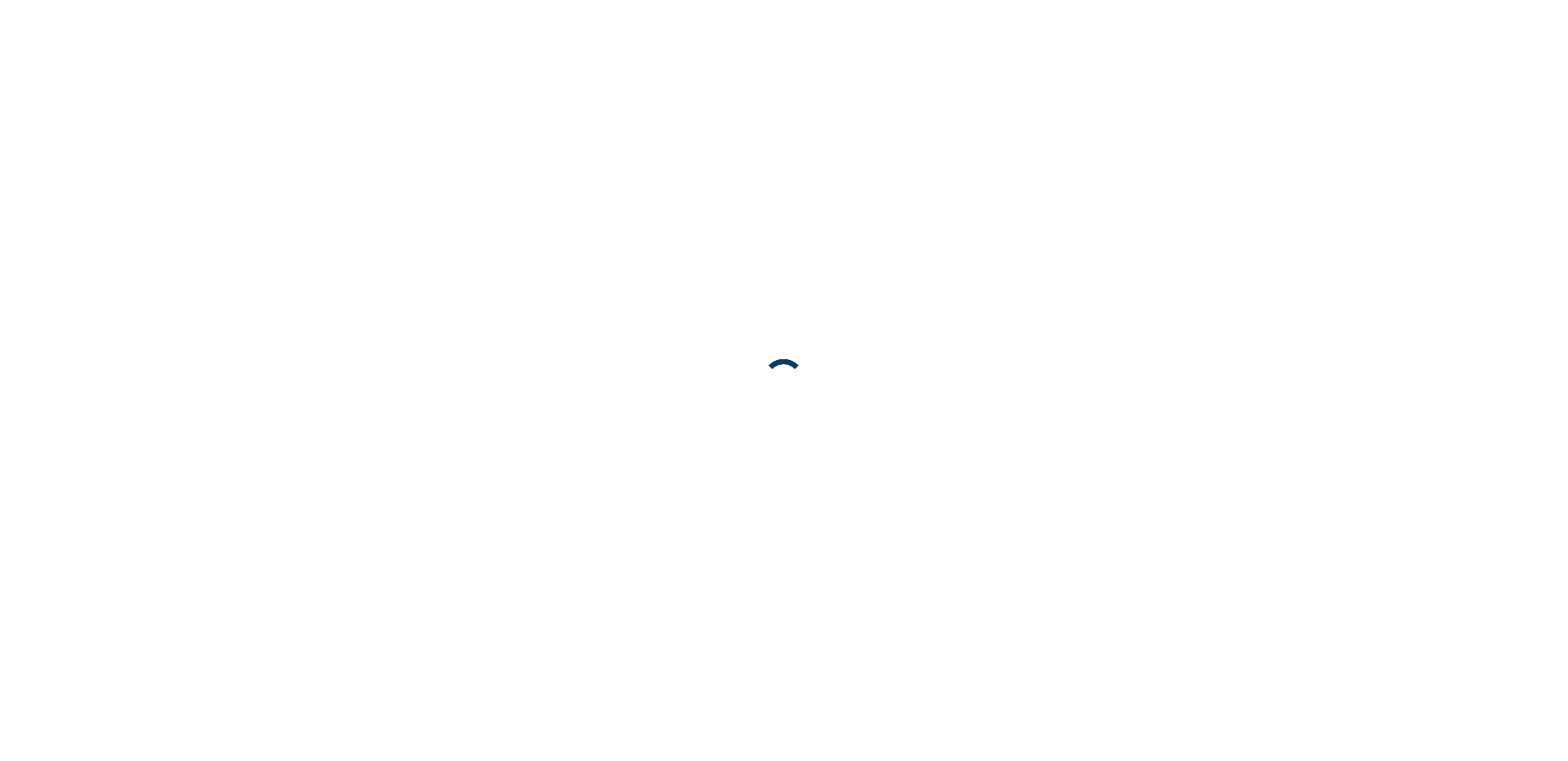 scroll, scrollTop: 0, scrollLeft: 0, axis: both 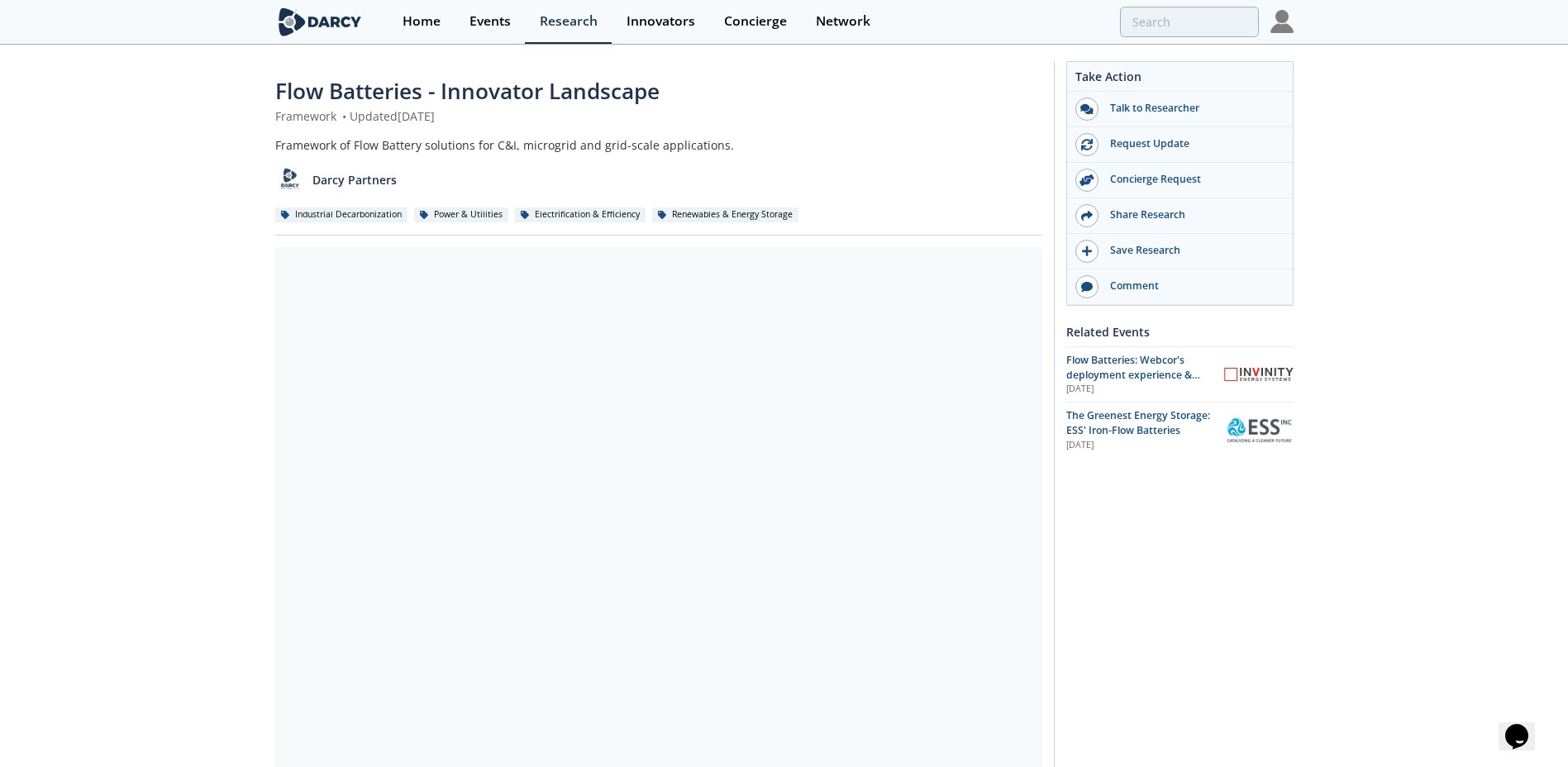 click on "Flow Batteries - Innovator Landscape" at bounding box center (467, 91) 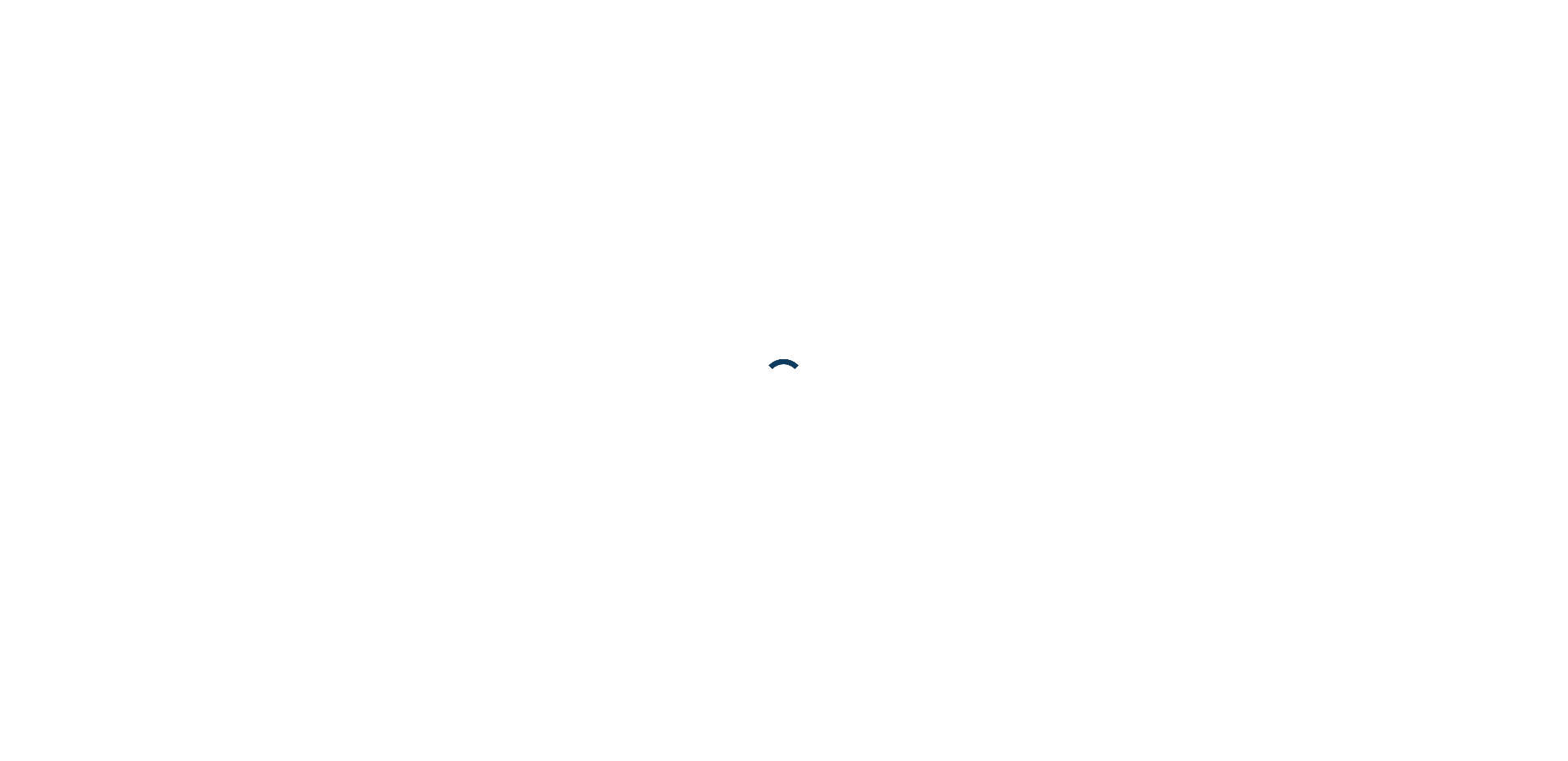 scroll, scrollTop: 0, scrollLeft: 0, axis: both 